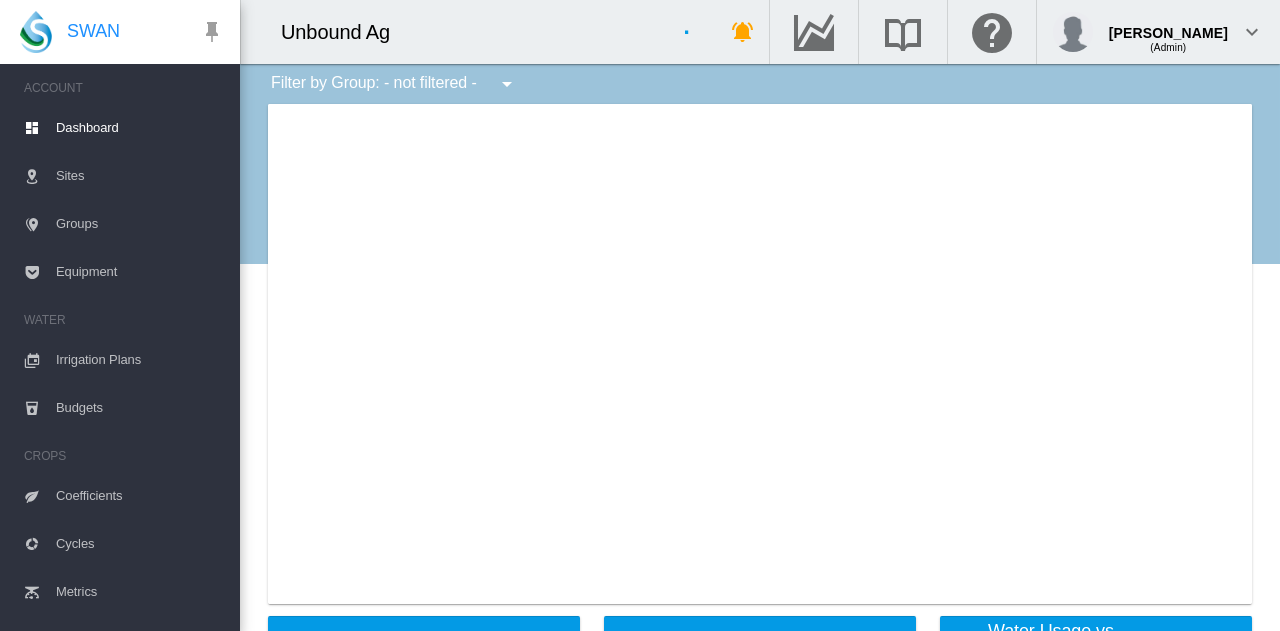 scroll, scrollTop: 0, scrollLeft: 0, axis: both 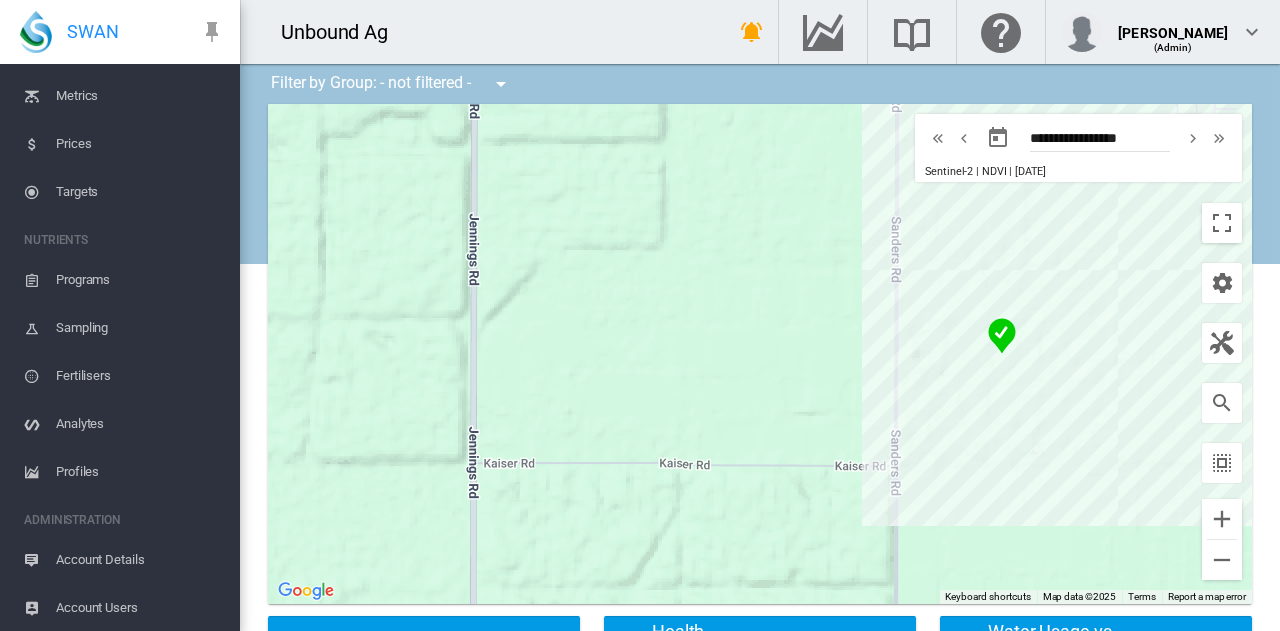 click on "Fertilisers" at bounding box center (140, 376) 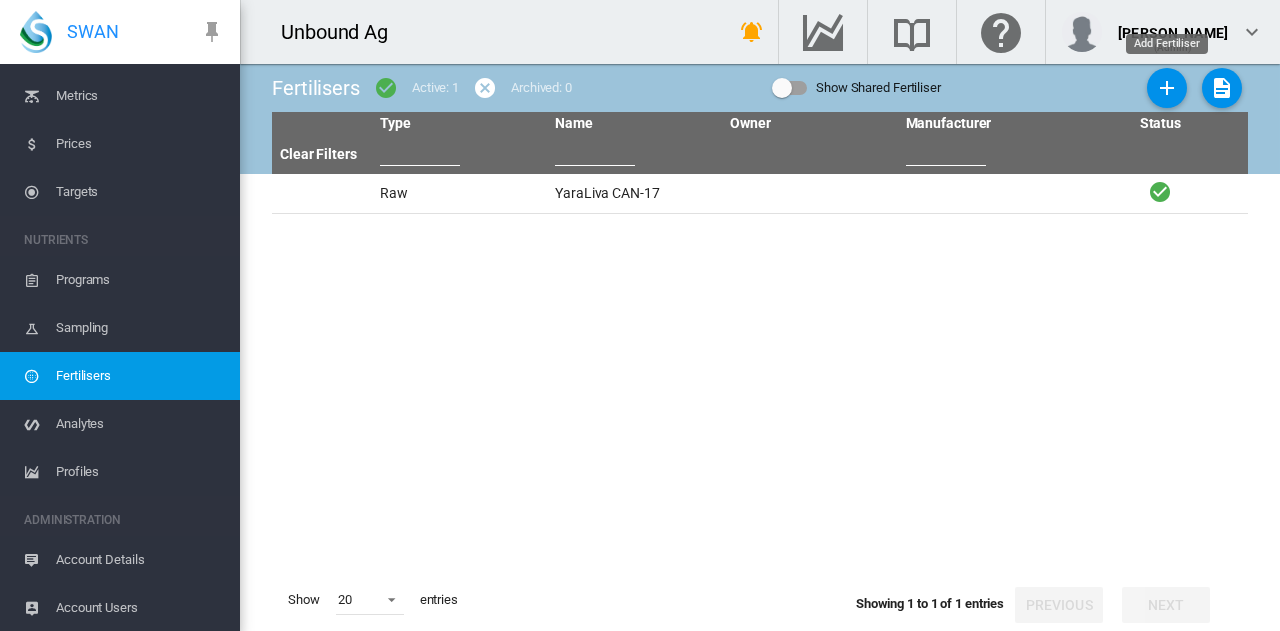 click at bounding box center (1167, 88) 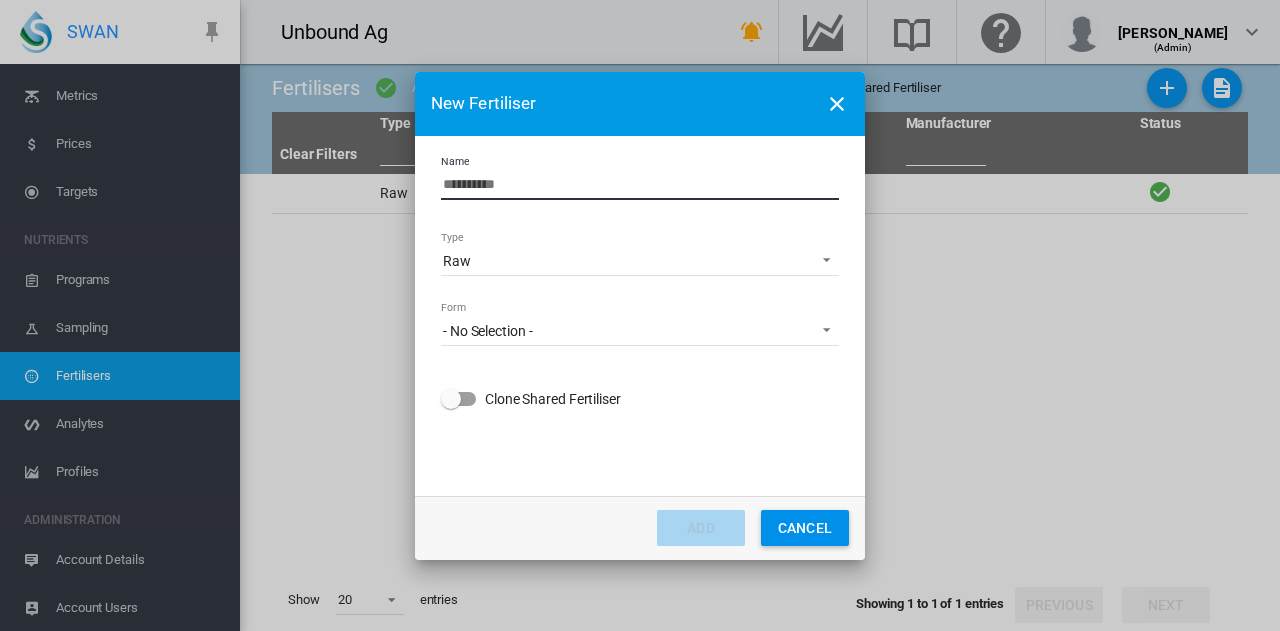 click on "Name" at bounding box center [640, 185] 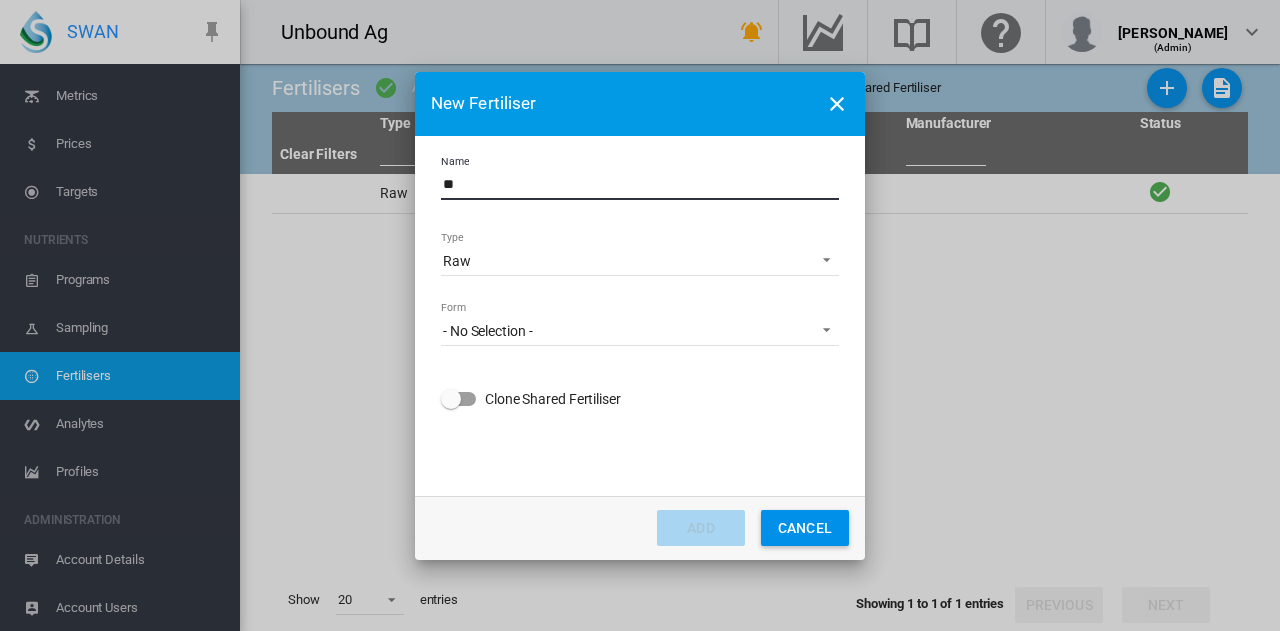 type on "*" 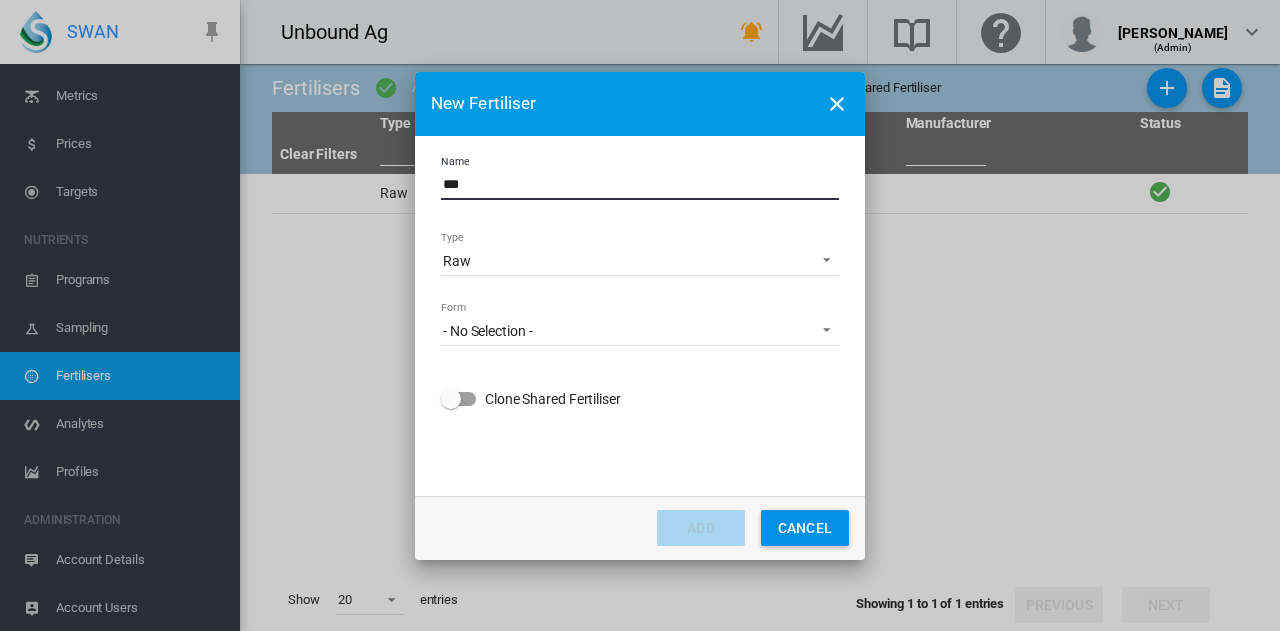 type on "***" 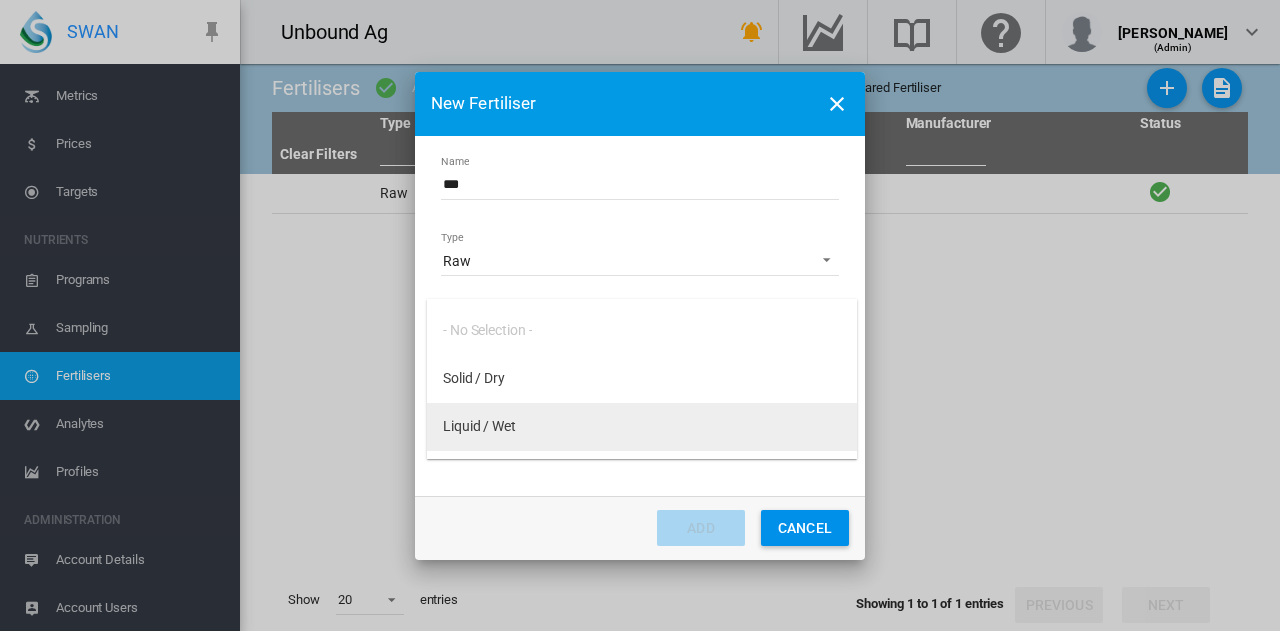 click on "Liquid / Wet" at bounding box center (642, 427) 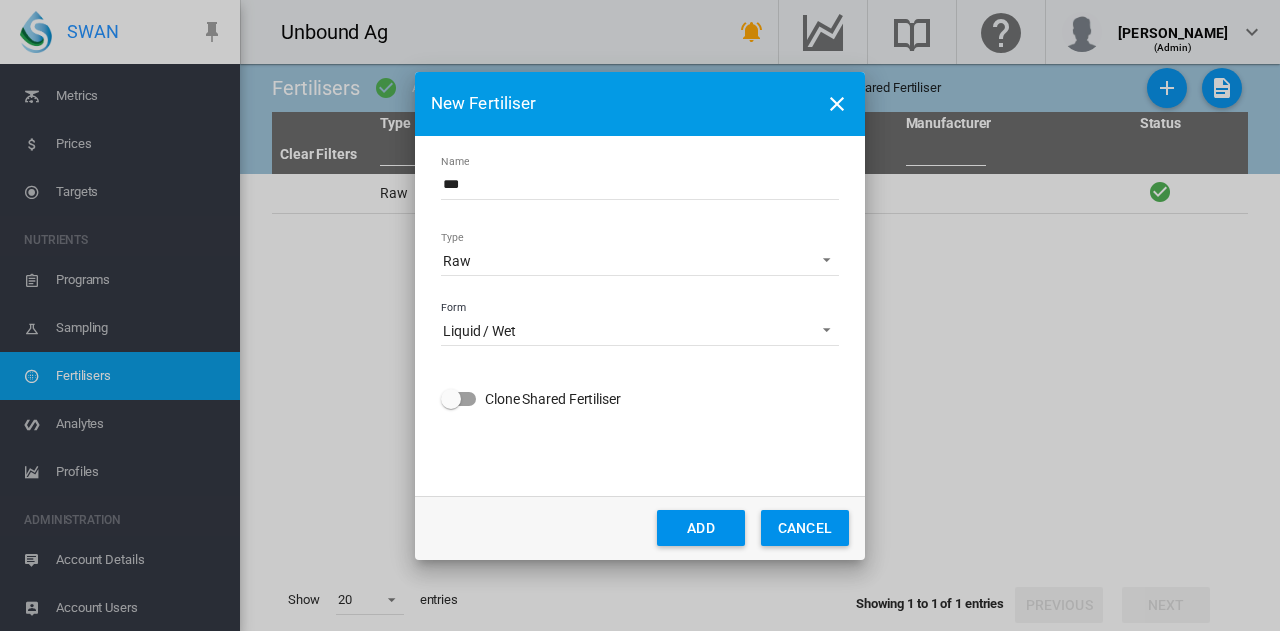 click on "ADD" 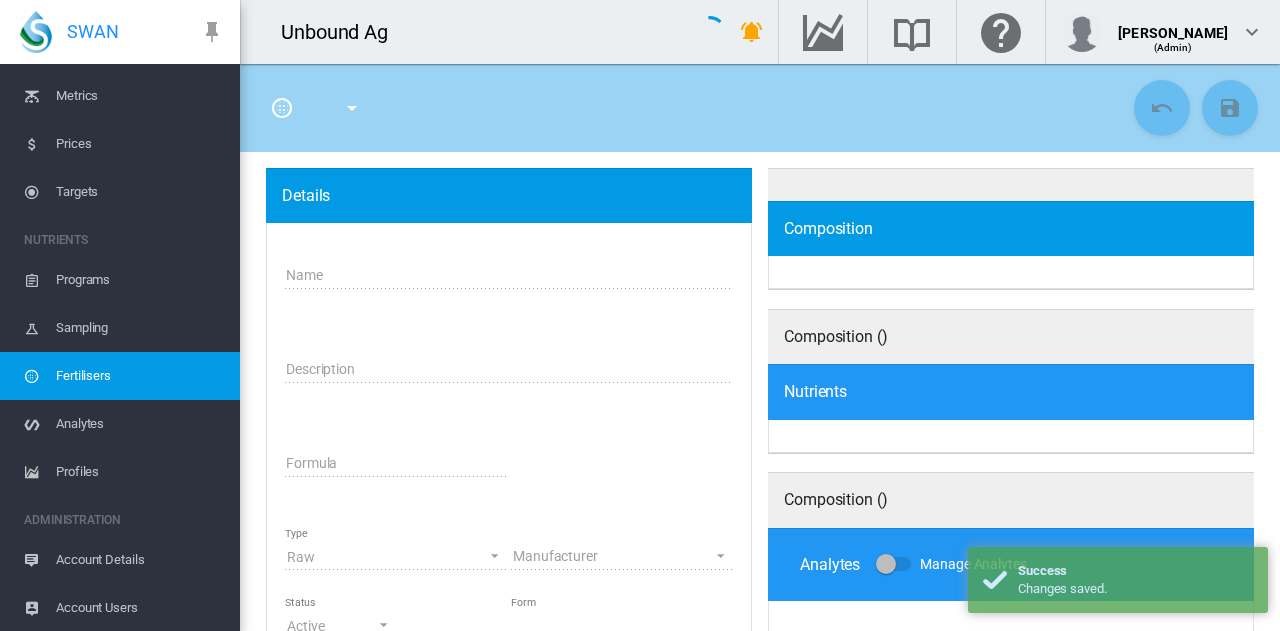 type on "***" 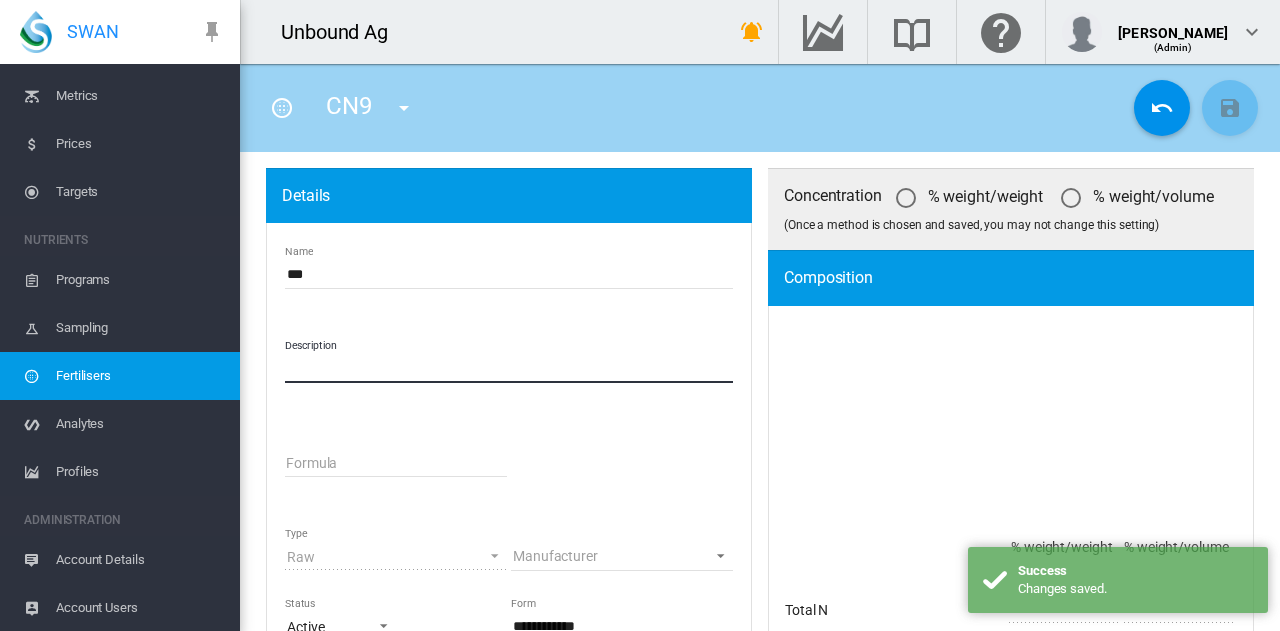 click on "Description" at bounding box center [509, 368] 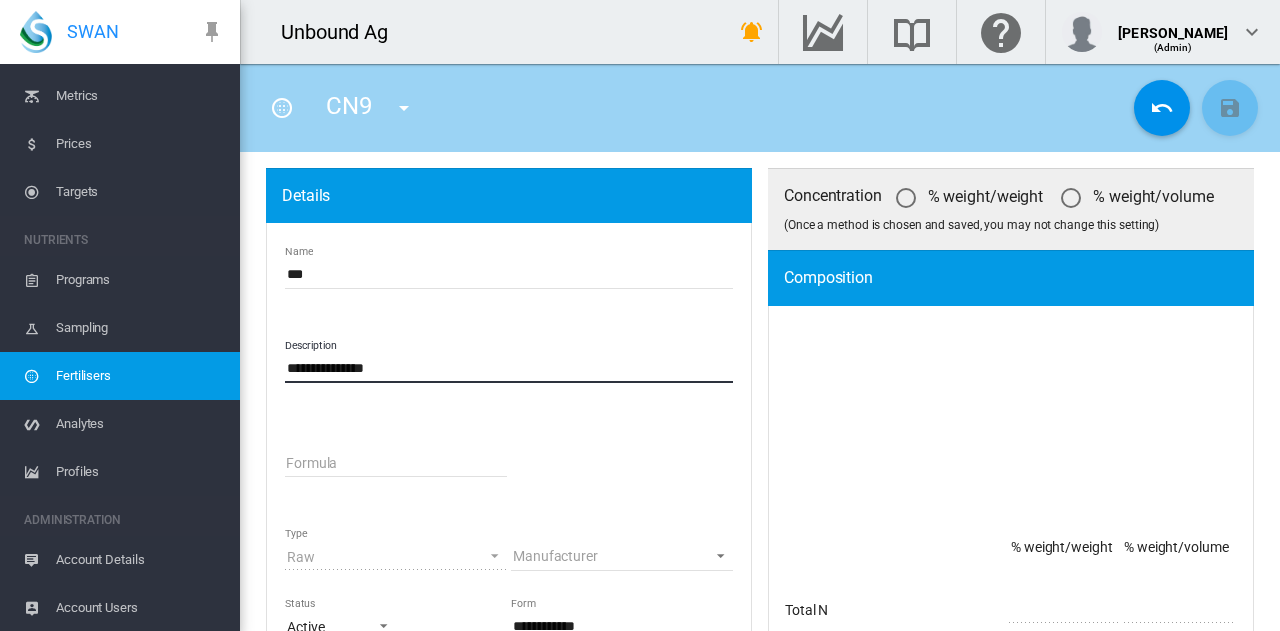 type on "**********" 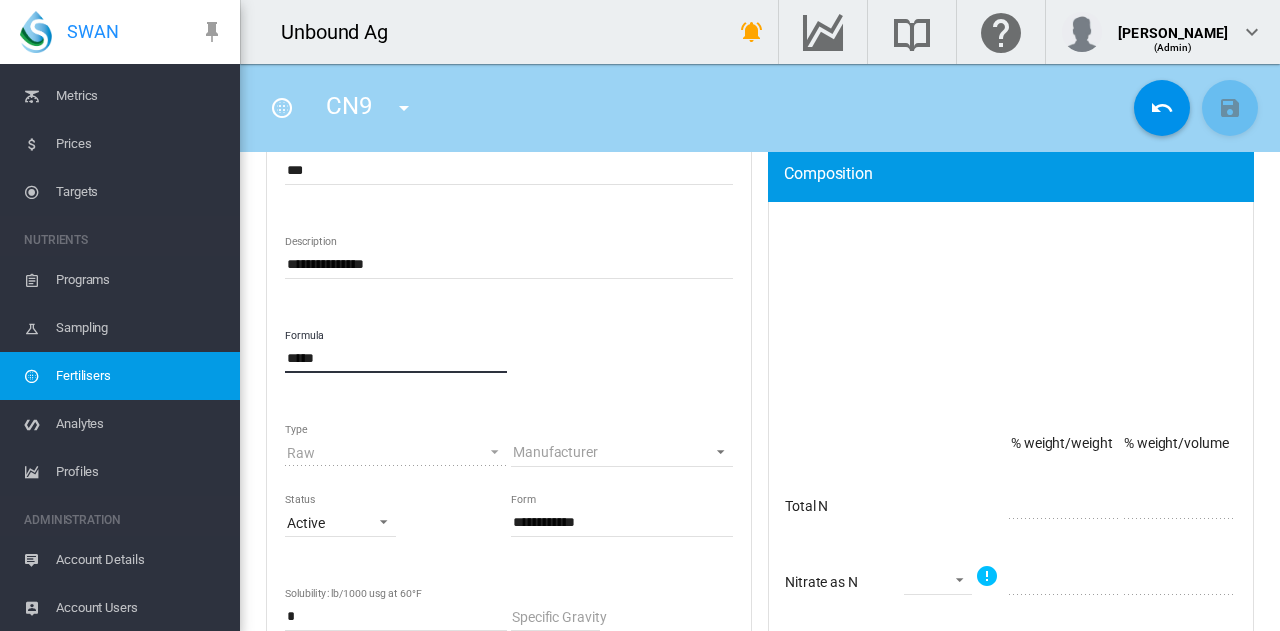 scroll, scrollTop: 100, scrollLeft: 0, axis: vertical 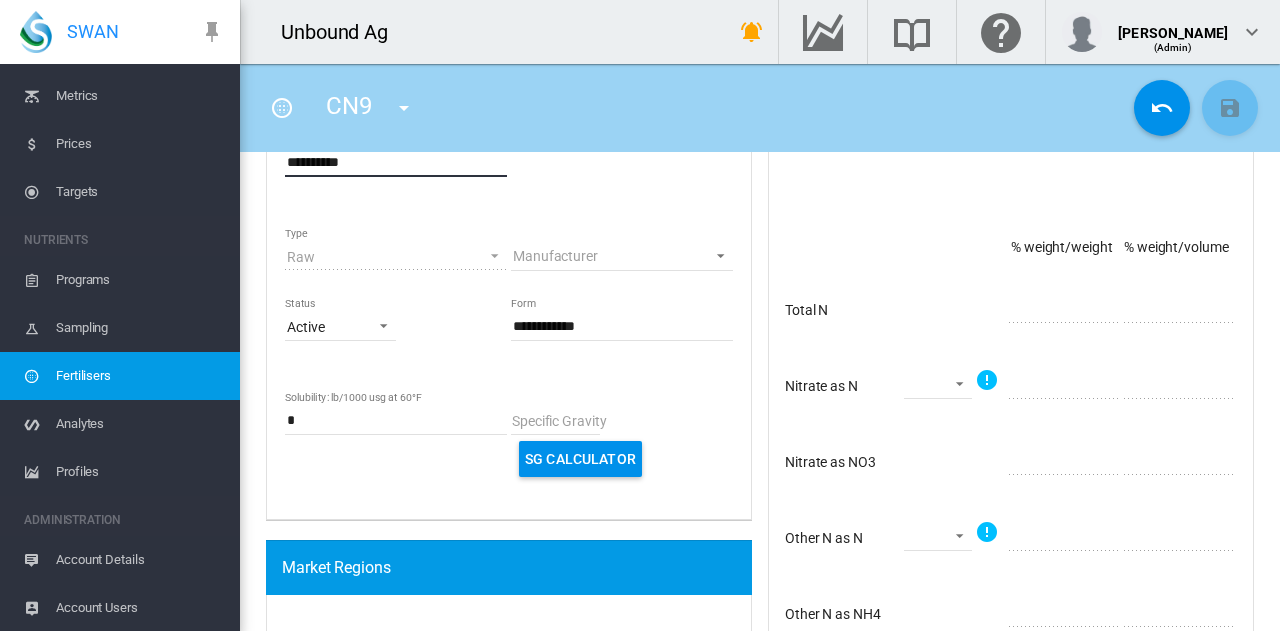 type on "**********" 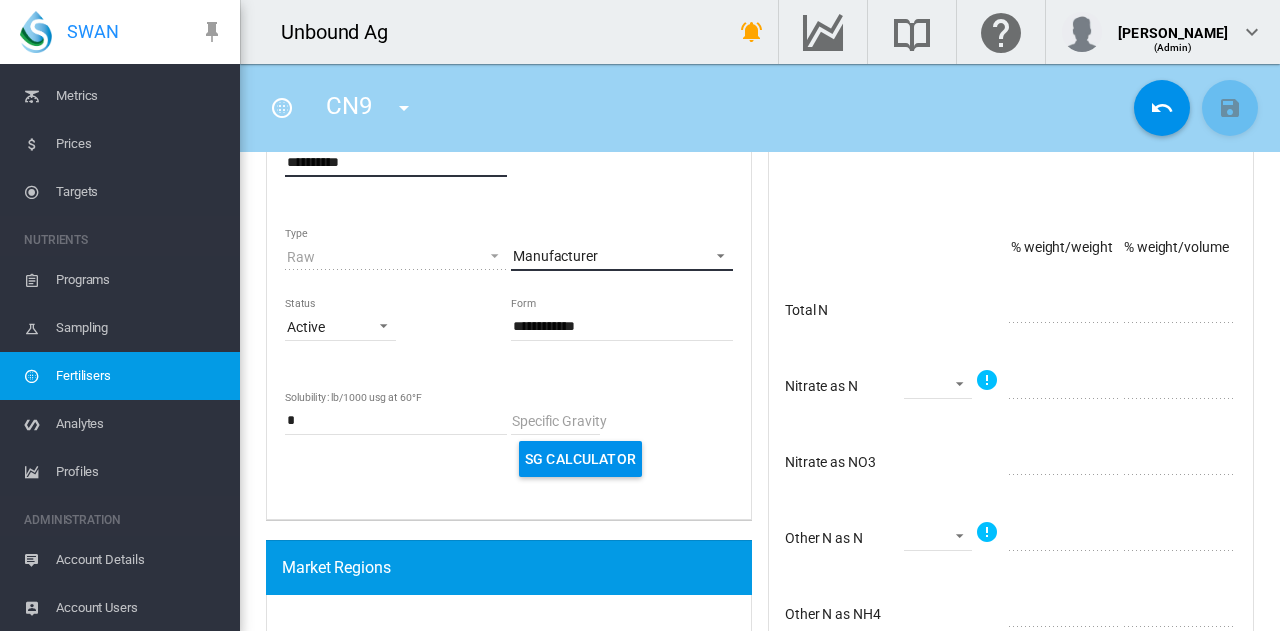 click on "Manufacturer
None" at bounding box center (622, 256) 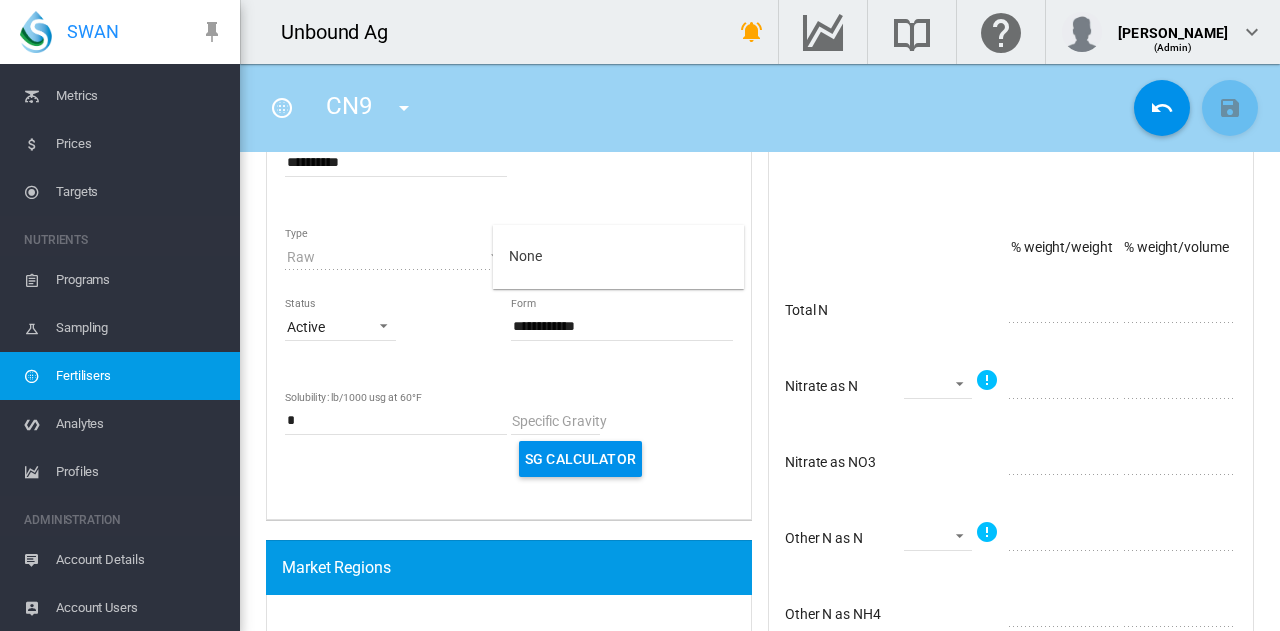 click on "None" at bounding box center [618, 257] 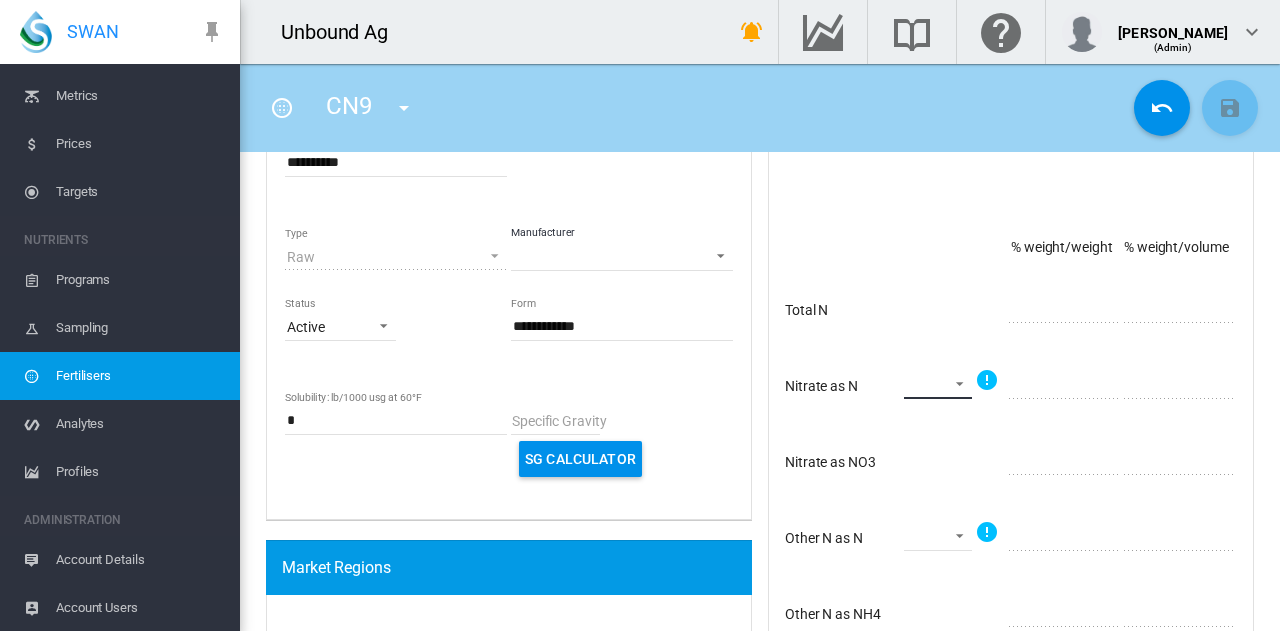 click on "=
<
N/A" at bounding box center [938, 384] 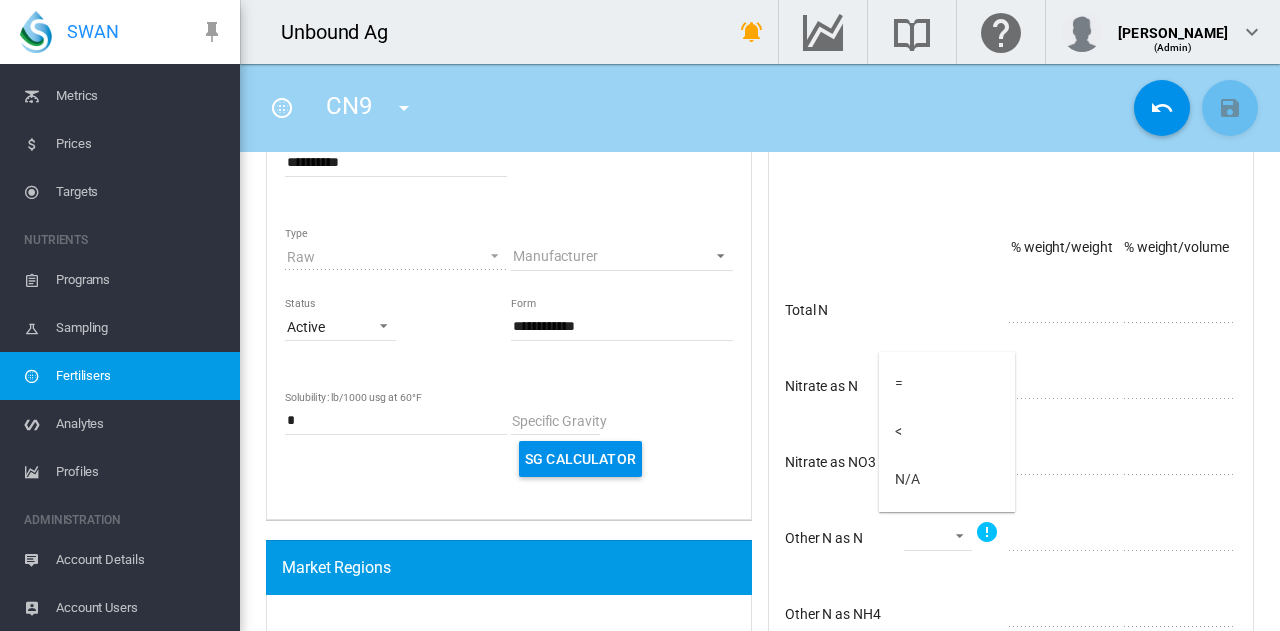 click on "=" at bounding box center [947, 384] 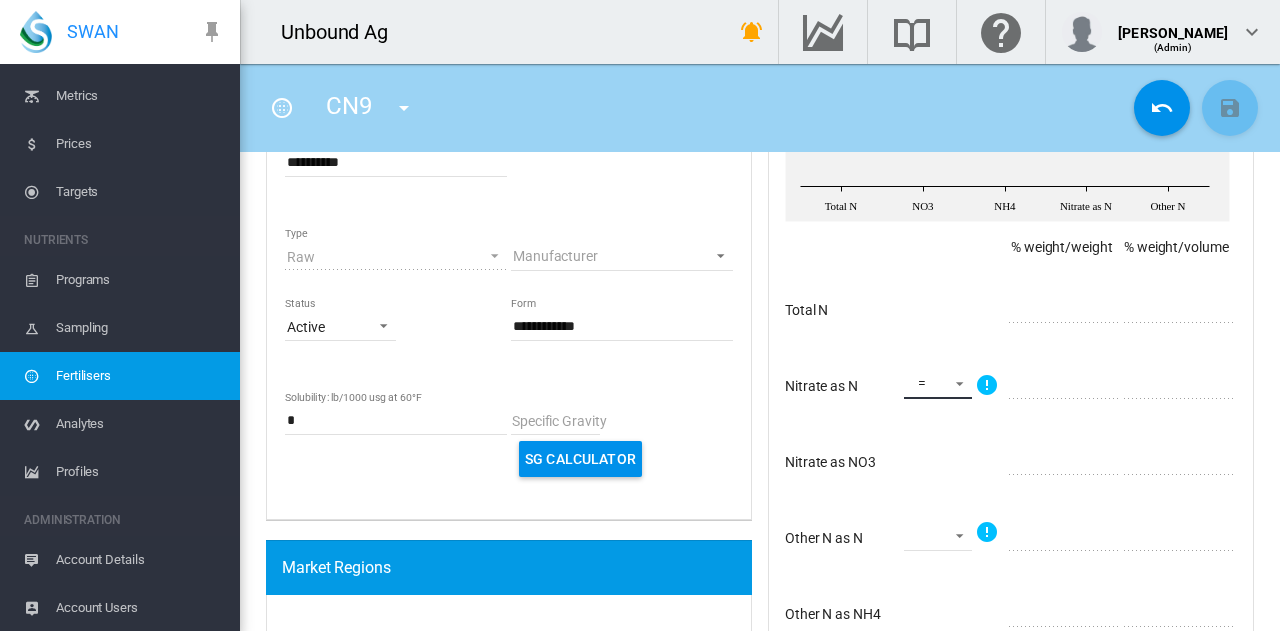 click at bounding box center [954, 382] 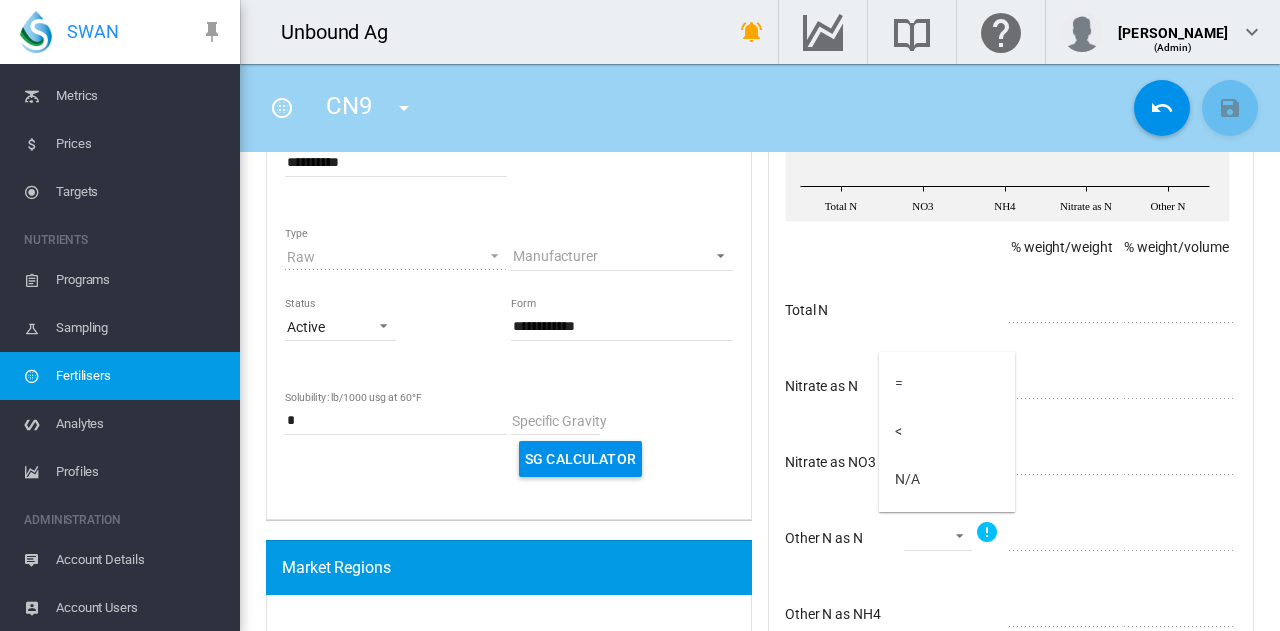 click at bounding box center (640, 315) 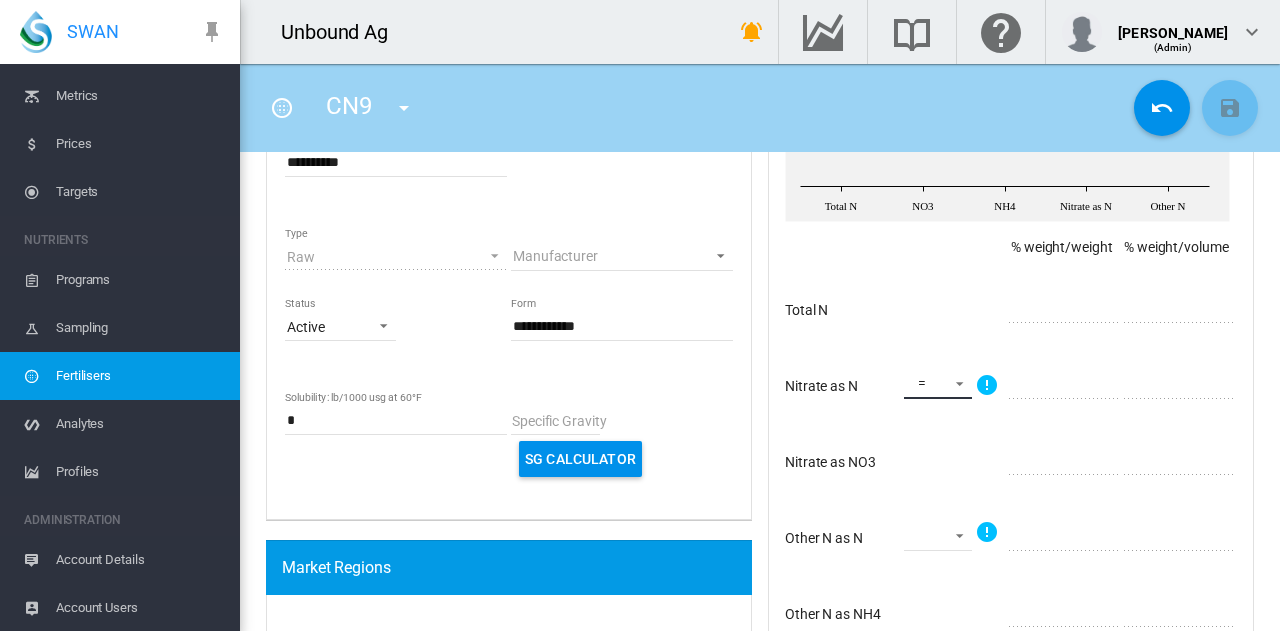 click at bounding box center [954, 382] 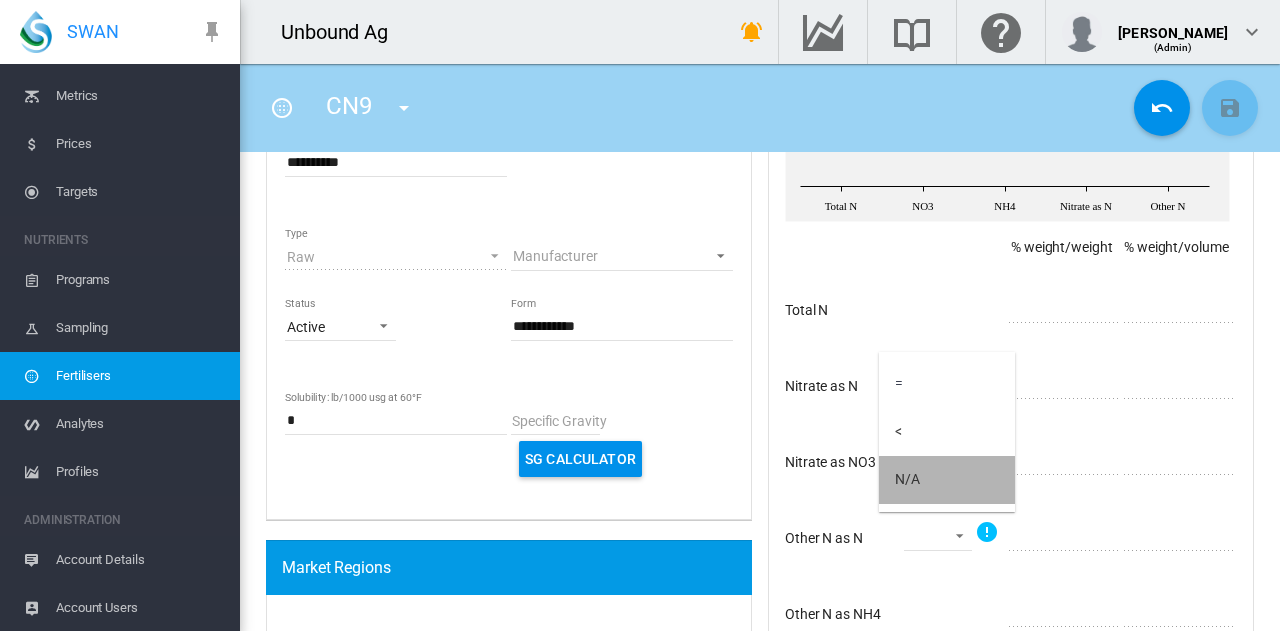 click on "N/A" at bounding box center [907, 480] 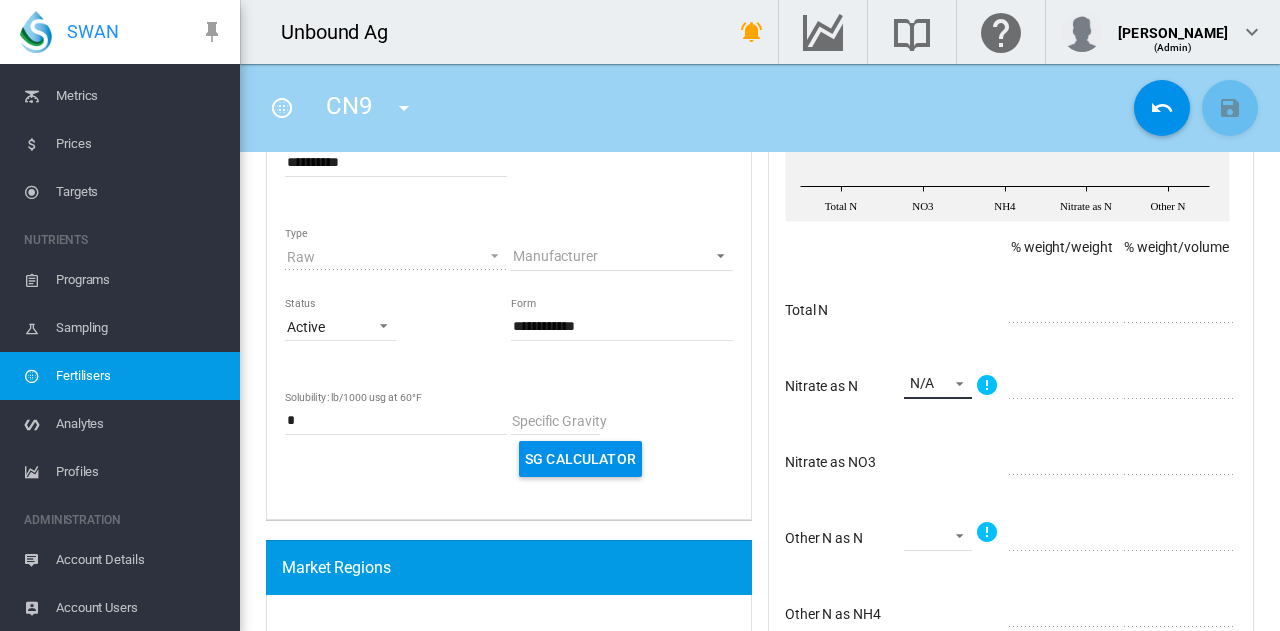 click on "N/A" at bounding box center (938, 384) 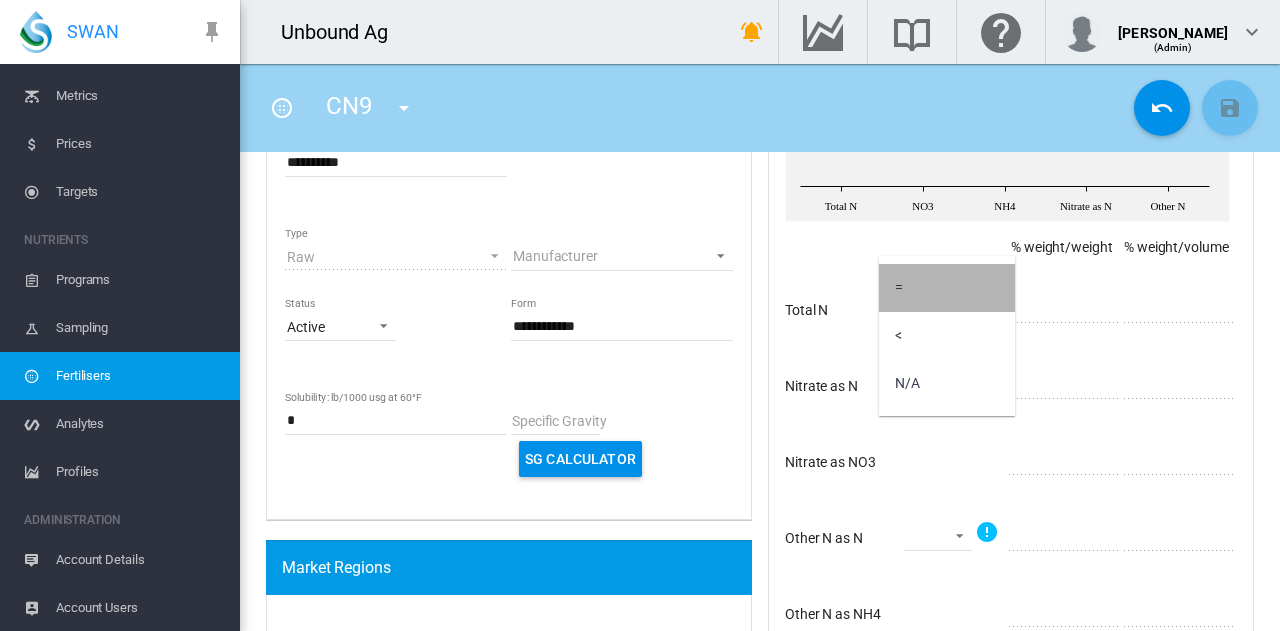 click on "=" at bounding box center [947, 288] 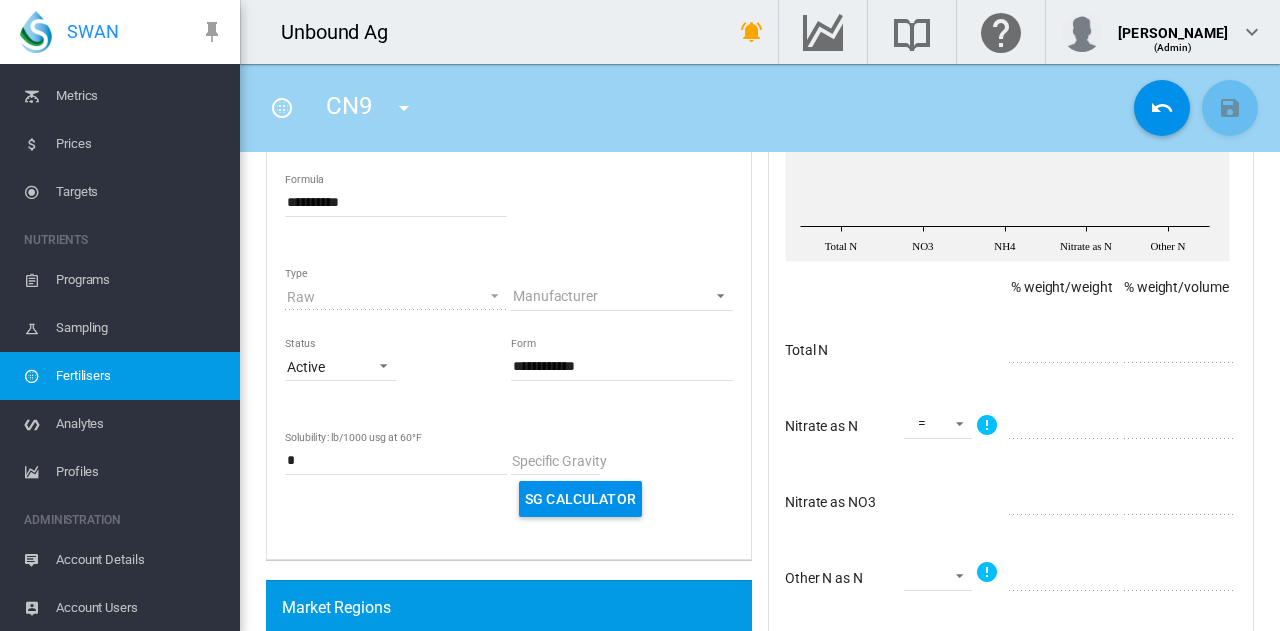 scroll, scrollTop: 300, scrollLeft: 0, axis: vertical 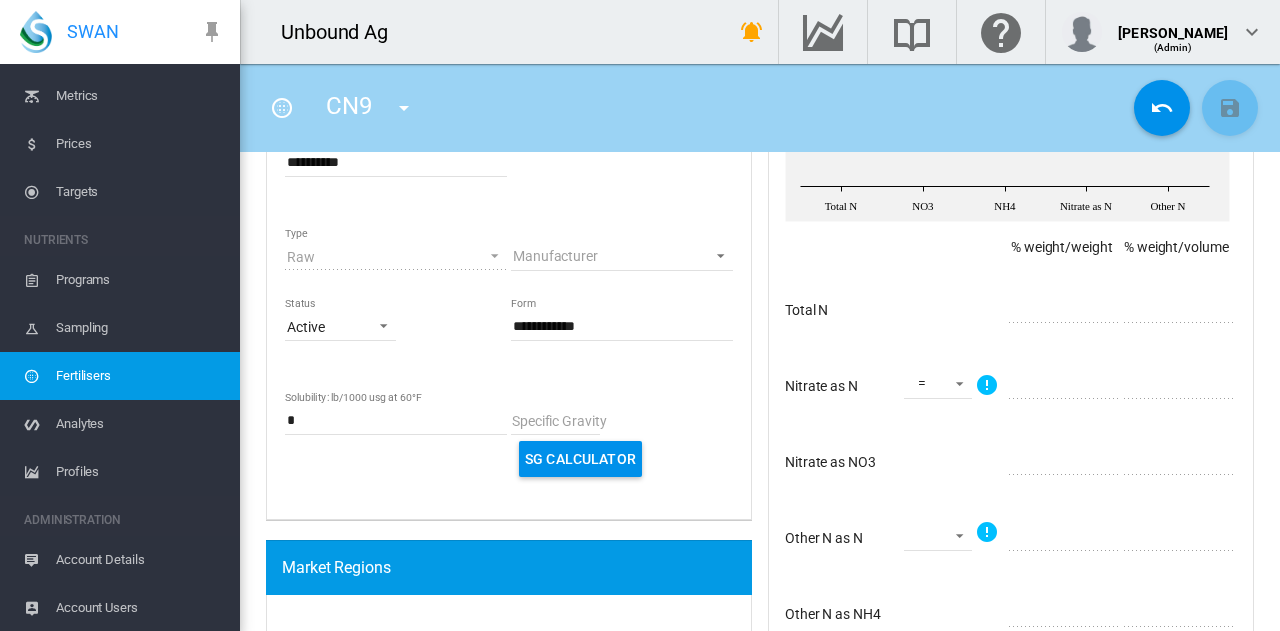click on "*" at bounding box center (1064, 311) 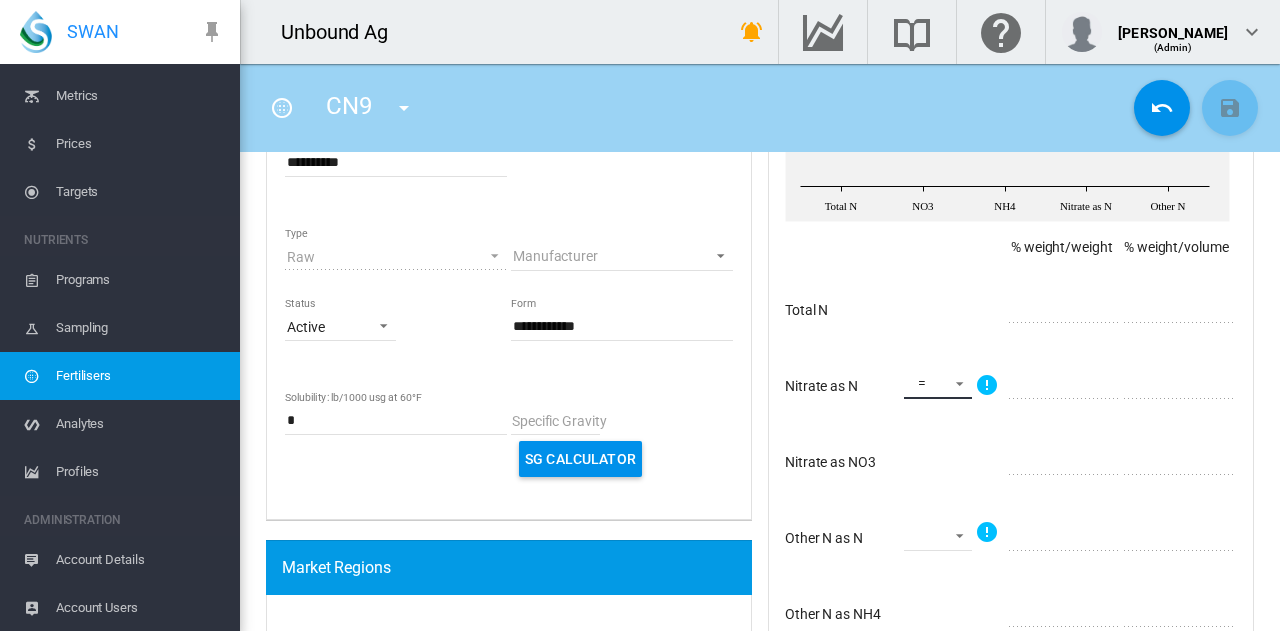 click on "=" at bounding box center (938, 384) 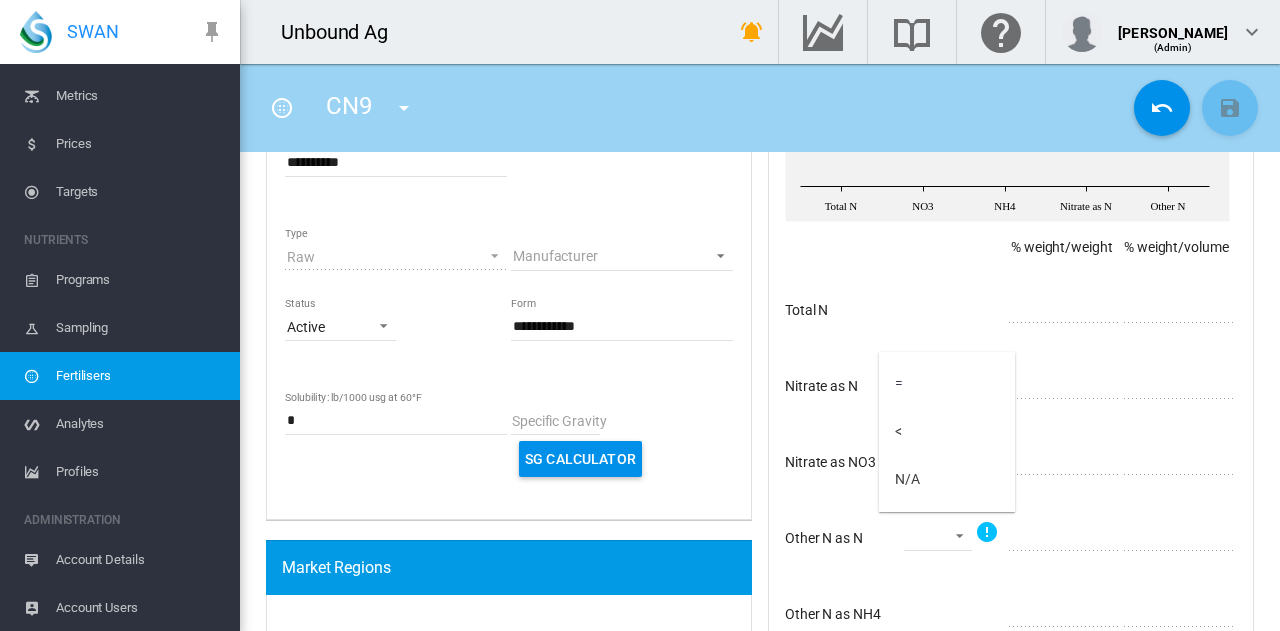 click at bounding box center (640, 315) 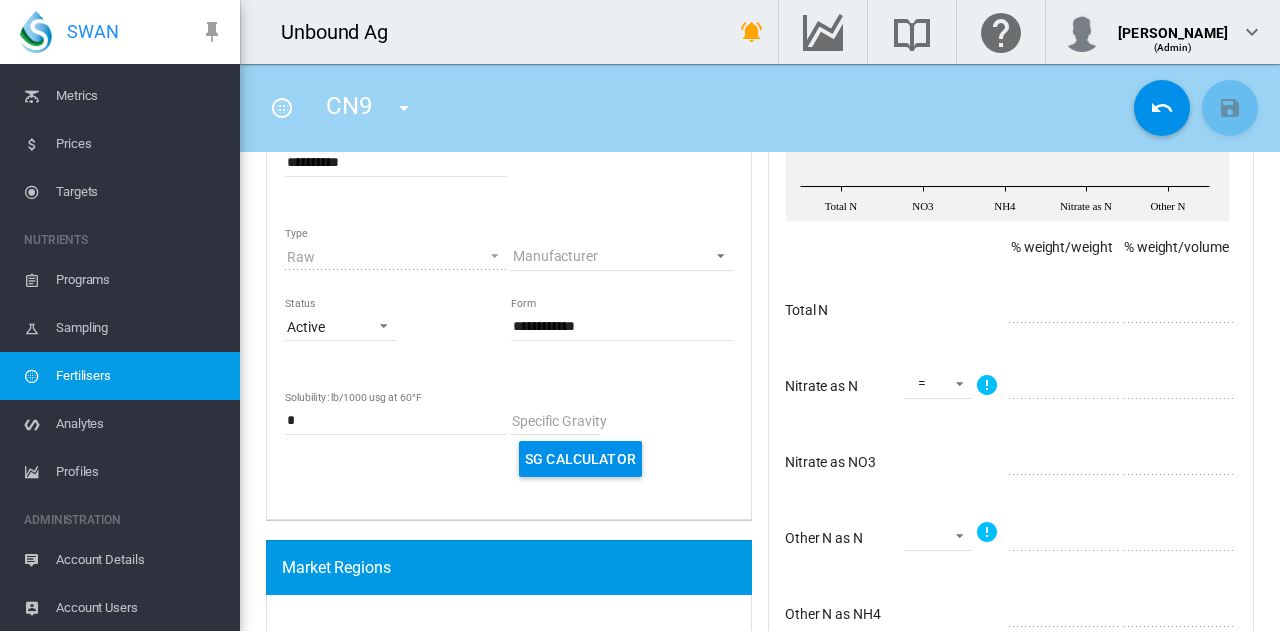 click on "Nitrate as NO3
*
*" at bounding box center [1011, 463] 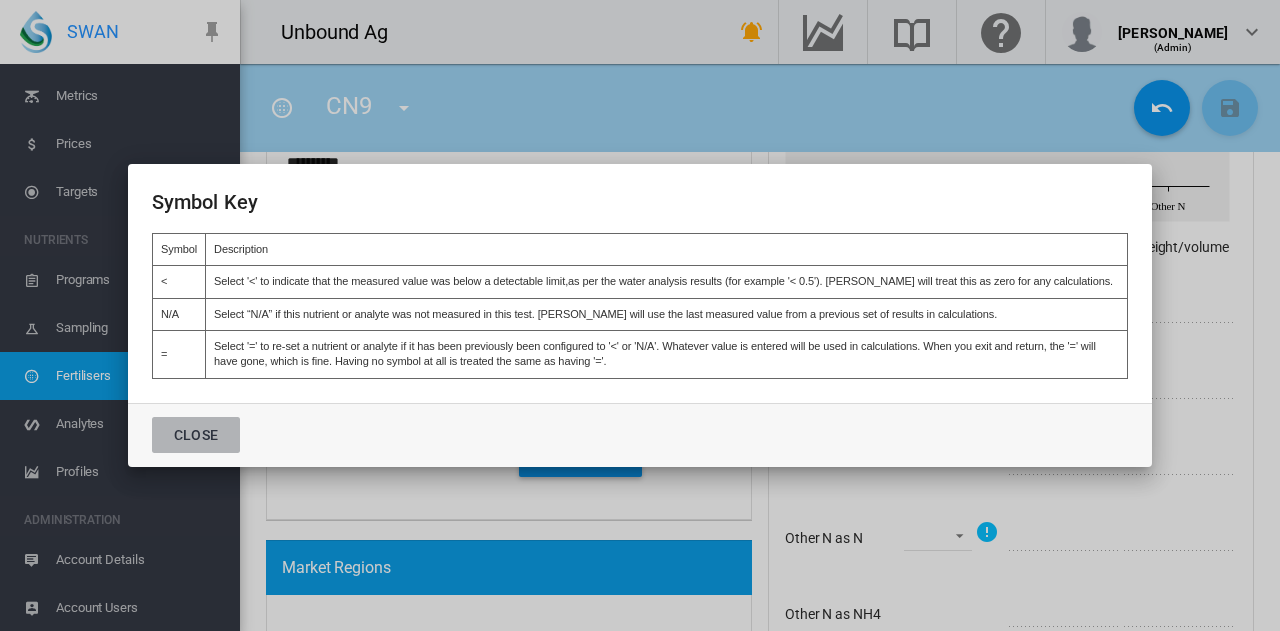 click on "Close" 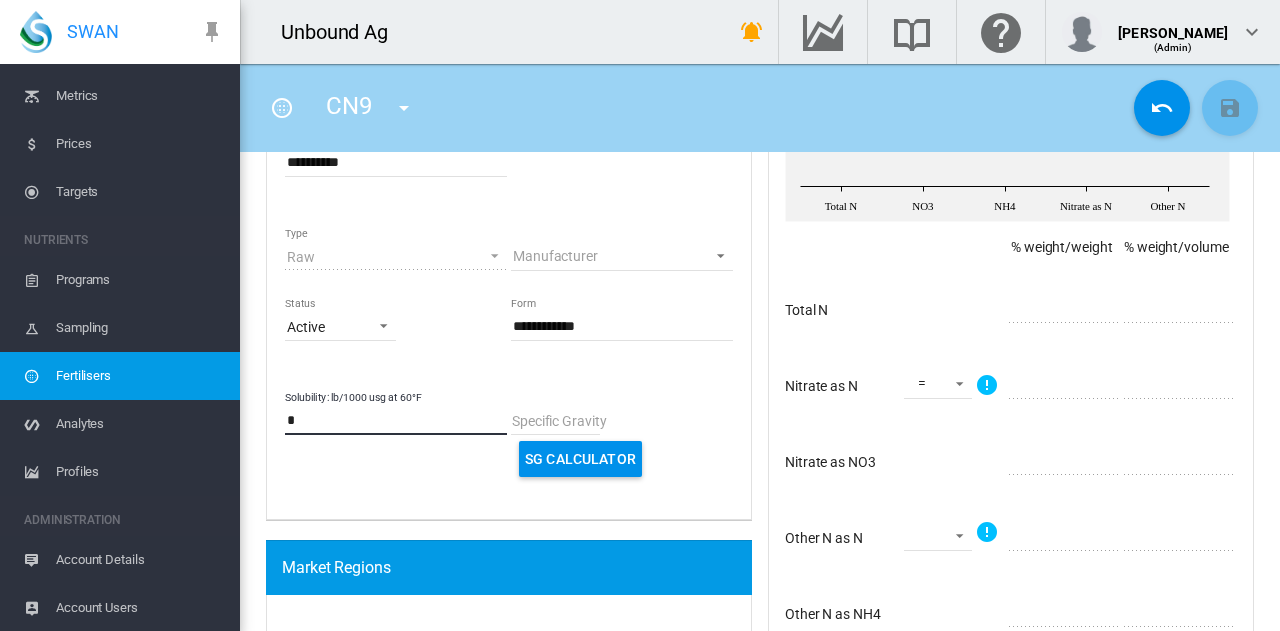 click on "*" at bounding box center [396, 420] 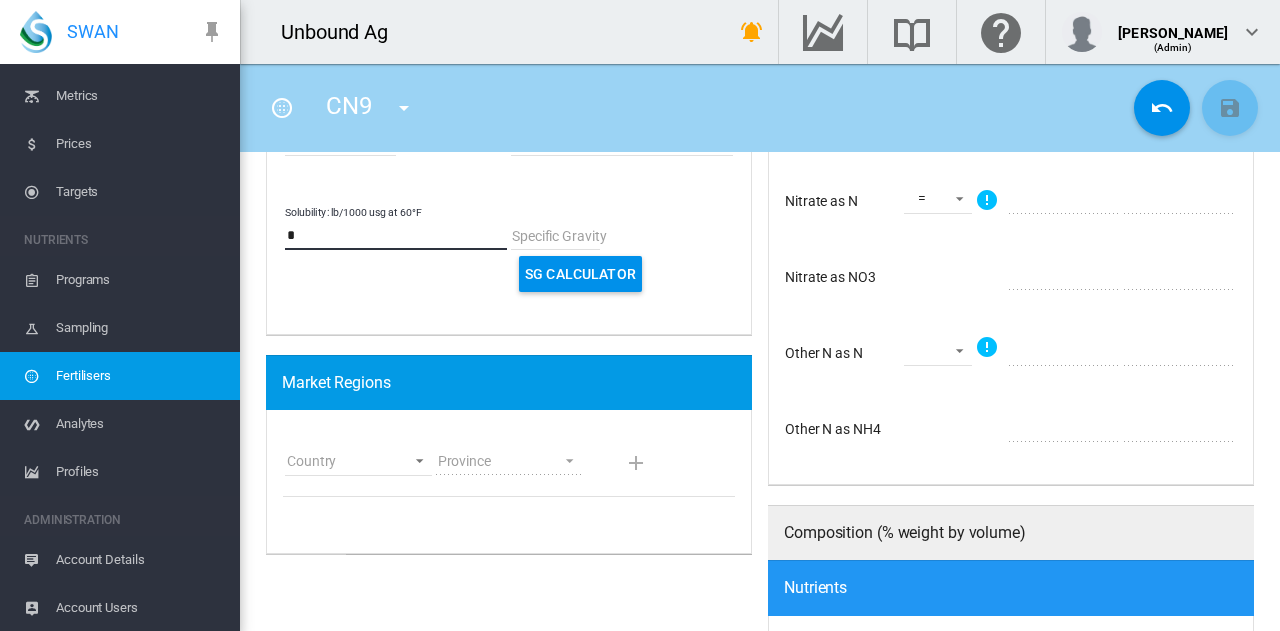 scroll, scrollTop: 600, scrollLeft: 0, axis: vertical 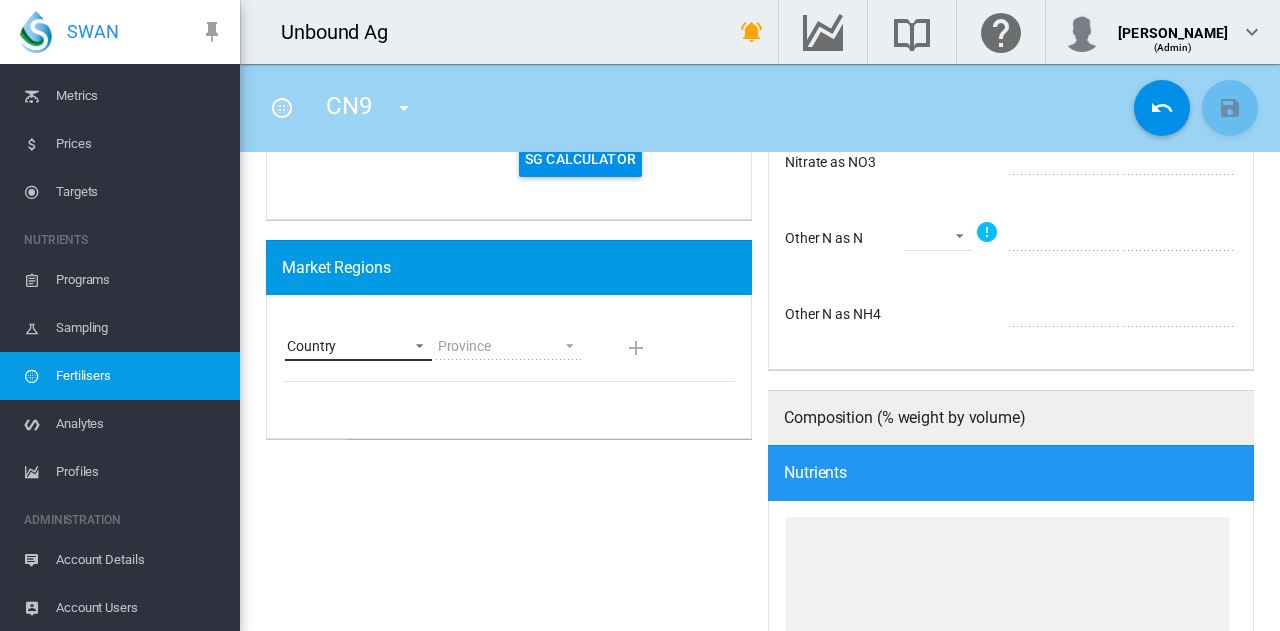 click on "Country
[GEOGRAPHIC_DATA] [GEOGRAPHIC_DATA] [GEOGRAPHIC_DATA] [US_STATE] [GEOGRAPHIC_DATA] [GEOGRAPHIC_DATA] [GEOGRAPHIC_DATA] [GEOGRAPHIC_DATA] [GEOGRAPHIC_DATA] [GEOGRAPHIC_DATA] [GEOGRAPHIC_DATA] [GEOGRAPHIC_DATA] [GEOGRAPHIC_DATA] [GEOGRAPHIC_DATA] [GEOGRAPHIC_DATA] [GEOGRAPHIC_DATA] [GEOGRAPHIC_DATA] [GEOGRAPHIC_DATA] [GEOGRAPHIC_DATA] [GEOGRAPHIC_DATA] [GEOGRAPHIC_DATA] [GEOGRAPHIC_DATA] [GEOGRAPHIC_DATA] [GEOGRAPHIC_DATA] [GEOGRAPHIC_DATA] [GEOGRAPHIC_DATA] [GEOGRAPHIC_DATA] [GEOGRAPHIC_DATA] [GEOGRAPHIC_DATA] [GEOGRAPHIC_DATA] [GEOGRAPHIC_DATA] [GEOGRAPHIC_DATA] [GEOGRAPHIC_DATA] [GEOGRAPHIC_DATA] [GEOGRAPHIC_DATA] [GEOGRAPHIC_DATA] [GEOGRAPHIC_DATA] [GEOGRAPHIC_DATA] [GEOGRAPHIC_DATA] [GEOGRAPHIC_DATA] [GEOGRAPHIC_DATA] [GEOGRAPHIC_DATA] [GEOGRAPHIC_DATA] [GEOGRAPHIC_DATA] [GEOGRAPHIC_DATA] [GEOGRAPHIC_DATA] [GEOGRAPHIC_DATA] [GEOGRAPHIC_DATA] [GEOGRAPHIC_DATA] [GEOGRAPHIC_DATA] [GEOGRAPHIC_DATA] [GEOGRAPHIC_DATA] [GEOGRAPHIC_DATA] [GEOGRAPHIC_DATA] [GEOGRAPHIC_DATA] [GEOGRAPHIC_DATA] [GEOGRAPHIC_DATA] [GEOGRAPHIC_DATA] [GEOGRAPHIC_DATA] [GEOGRAPHIC_DATA] [GEOGRAPHIC_DATA] [GEOGRAPHIC_DATA] [GEOGRAPHIC_DATA] [GEOGRAPHIC_DATA] [GEOGRAPHIC_DATA] [GEOGRAPHIC_DATA] [GEOGRAPHIC_DATA] [GEOGRAPHIC_DATA] [GEOGRAPHIC_DATA] [GEOGRAPHIC_DATA] [US_STATE] [GEOGRAPHIC_DATA] [GEOGRAPHIC_DATA] [GEOGRAPHIC_DATA] [GEOGRAPHIC_DATA] [GEOGRAPHIC_DATA] [GEOGRAPHIC_DATA] [GEOGRAPHIC_DATA] [US_STATE] [GEOGRAPHIC_DATA] [GEOGRAPHIC_DATA] [GEOGRAPHIC_DATA] [GEOGRAPHIC_DATA] [GEOGRAPHIC_DATA] [GEOGRAPHIC_DATA] [GEOGRAPHIC_DATA] [US_STATE] [GEOGRAPHIC_DATA] [GEOGRAPHIC_DATA] [GEOGRAPHIC_DATA] [GEOGRAPHIC_DATA]" at bounding box center [358, 346] 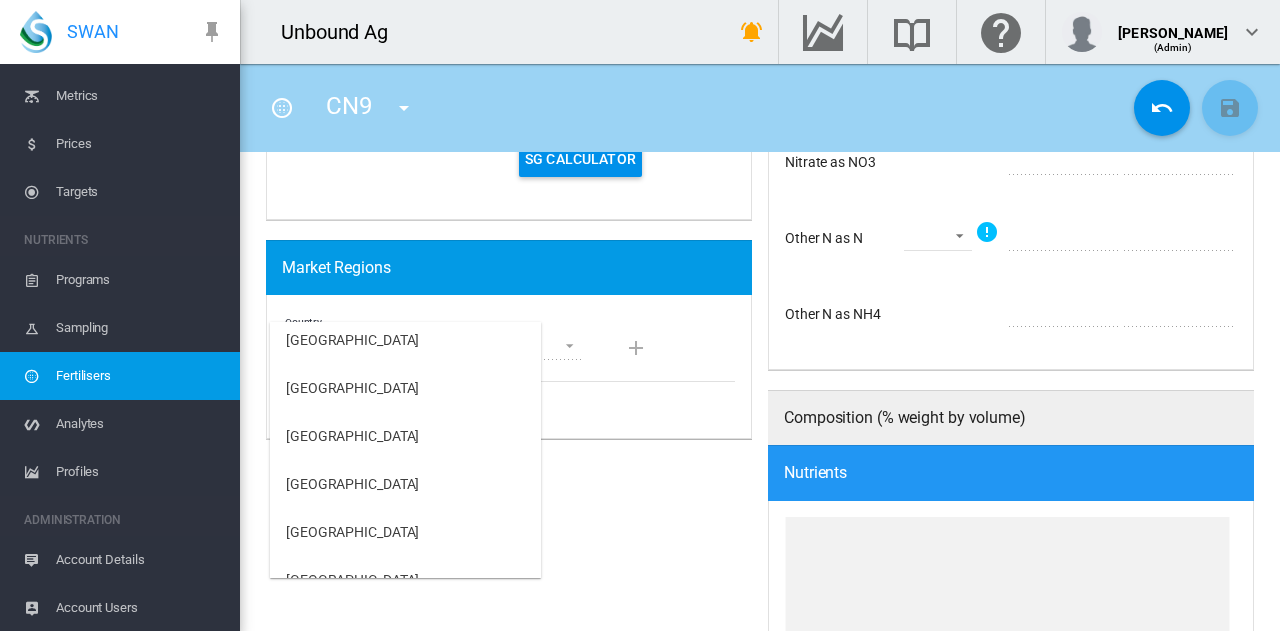 scroll, scrollTop: 10536, scrollLeft: 0, axis: vertical 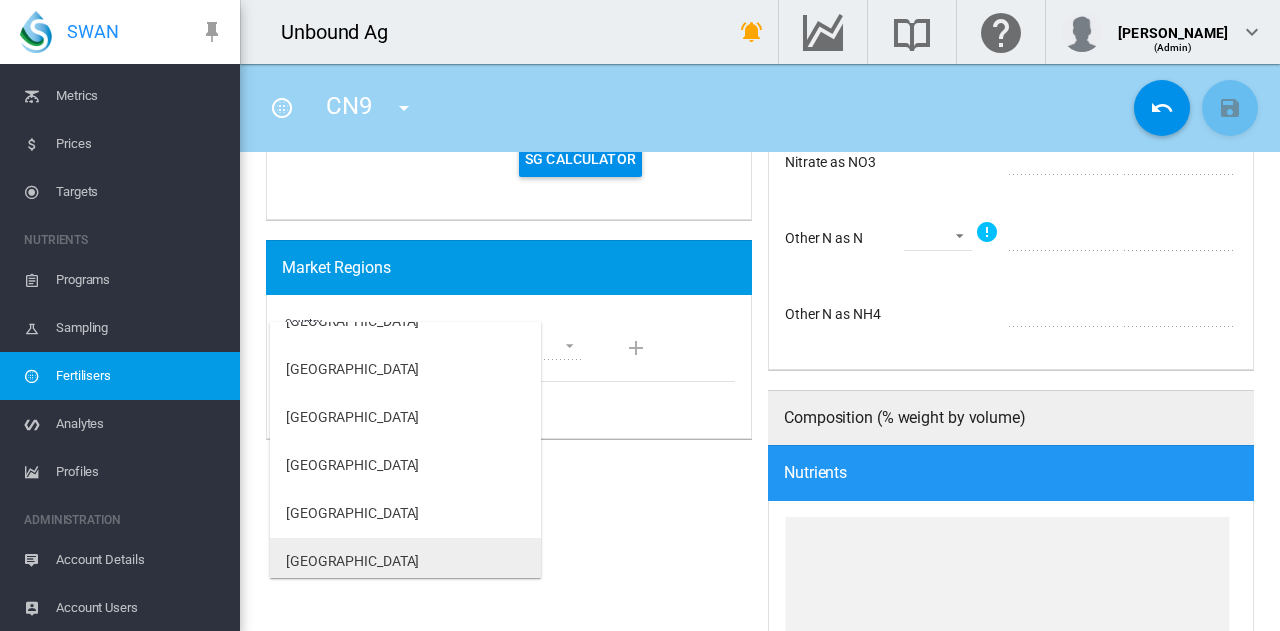 click on "[GEOGRAPHIC_DATA]" at bounding box center (405, 562) 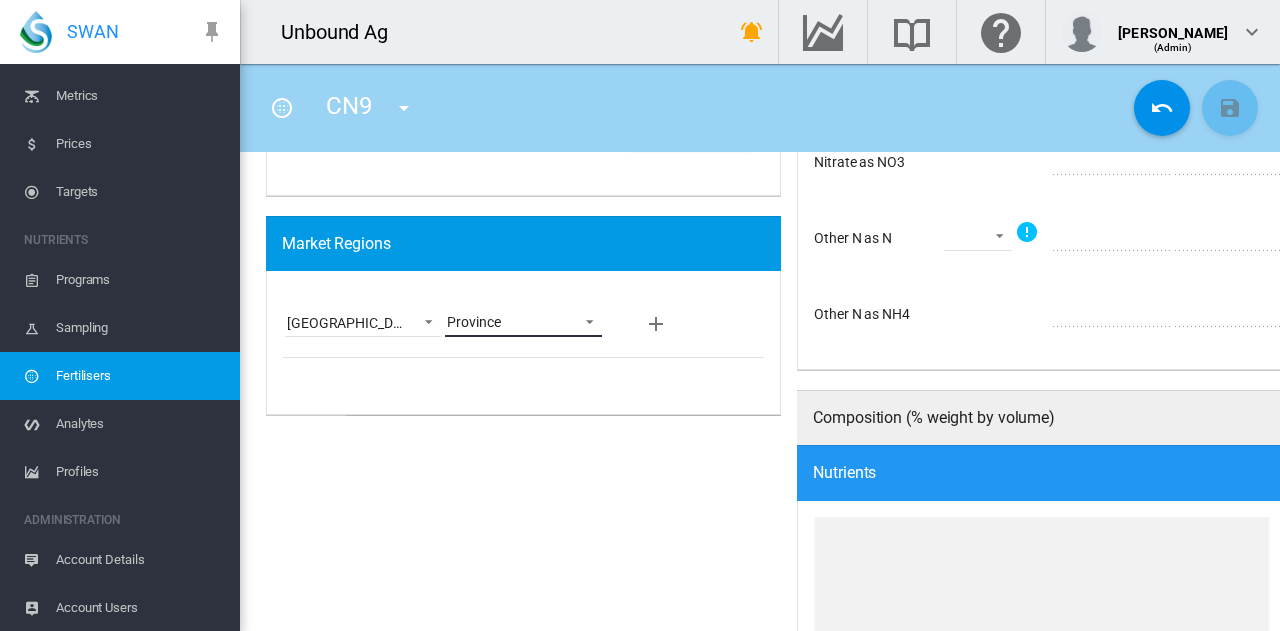 click on "Province
[US_STATE] [US_STATE] [US_STATE] [US_STATE] [US_STATE] [US_STATE] [US_STATE] [US_STATE] [US_STATE] [US_STATE] [US_STATE] [GEOGRAPHIC_DATA] [GEOGRAPHIC_DATA] [US_STATE] [US_STATE] [US_STATE] [US_STATE] [US_STATE] [US_STATE] [US_STATE] [US_STATE] [US_STATE] [US_STATE] [US_STATE] [US_STATE] [US_STATE] [US_STATE] [US_STATE] [US_STATE] [US_STATE] [US_STATE] [US_STATE] [US_STATE] [US_STATE] [US_STATE] [US_STATE] [US_STATE] [US_STATE] [US_STATE] [US_STATE] [US_STATE] [US_STATE] [US_STATE] [US_STATE] [US_STATE] [US_STATE] [US_STATE] [US_STATE] [US_STATE][PERSON_NAME][US_STATE] [US_STATE][PERSON_NAME] [US_STATE] [US_STATE]" at bounding box center (523, 322) 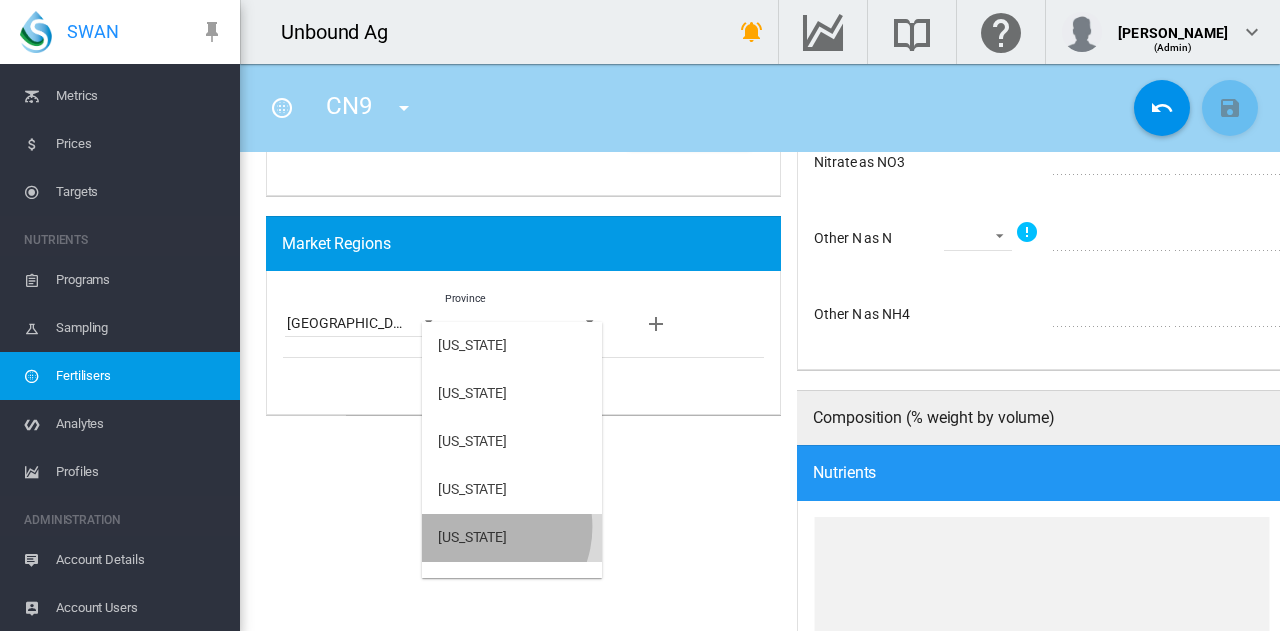 click on "[US_STATE]" at bounding box center [512, 538] 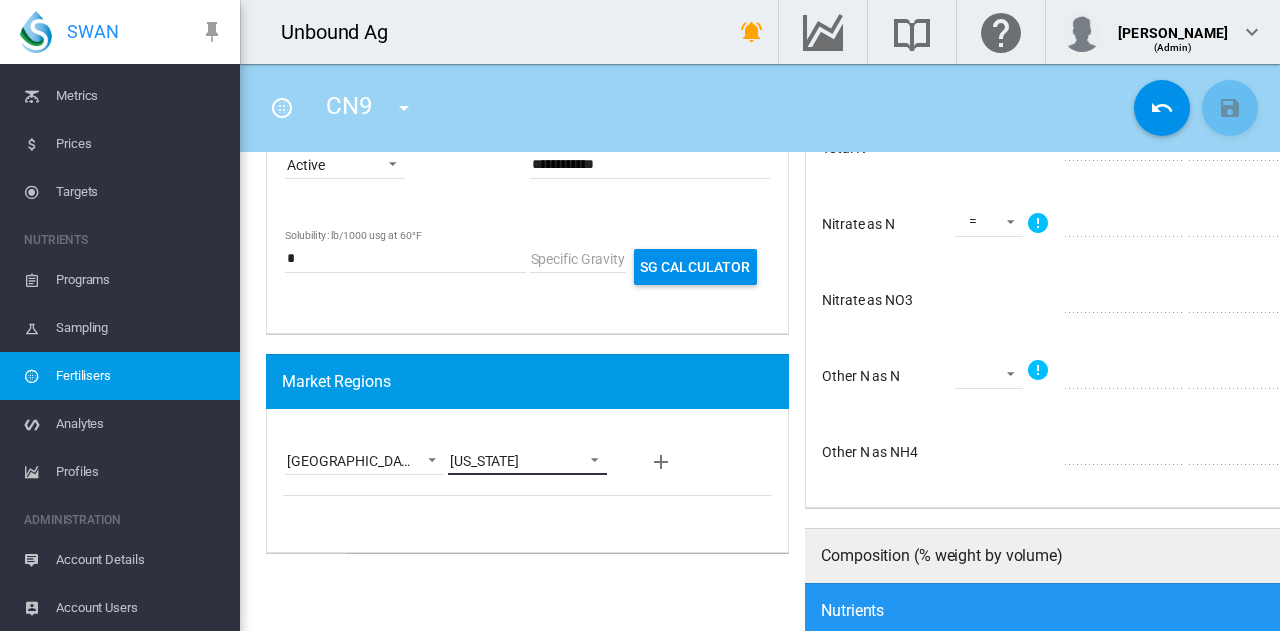 scroll, scrollTop: 100, scrollLeft: 0, axis: vertical 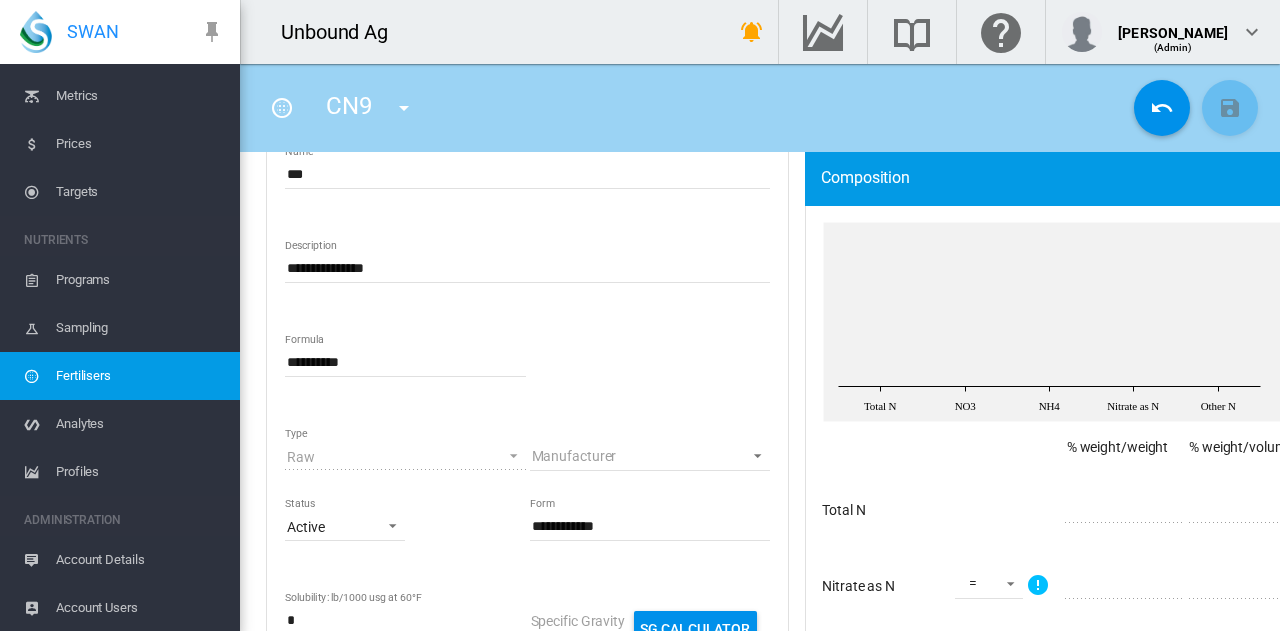 click on "Total N
*
*" at bounding box center [1066, 511] 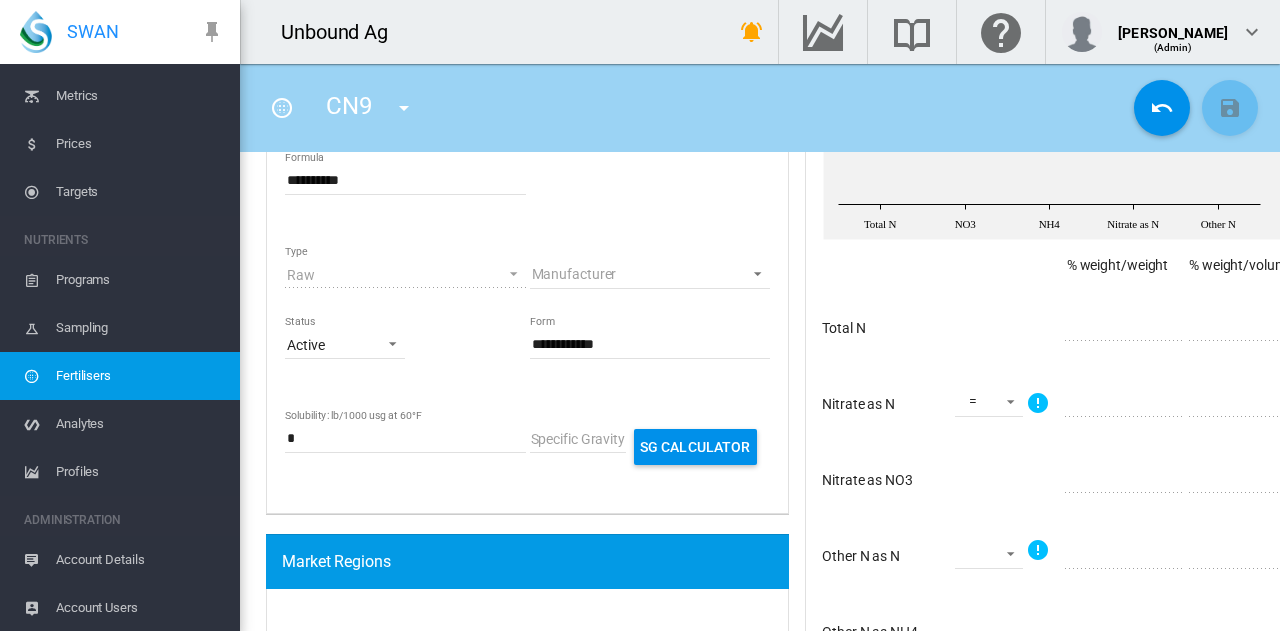 scroll, scrollTop: 300, scrollLeft: 0, axis: vertical 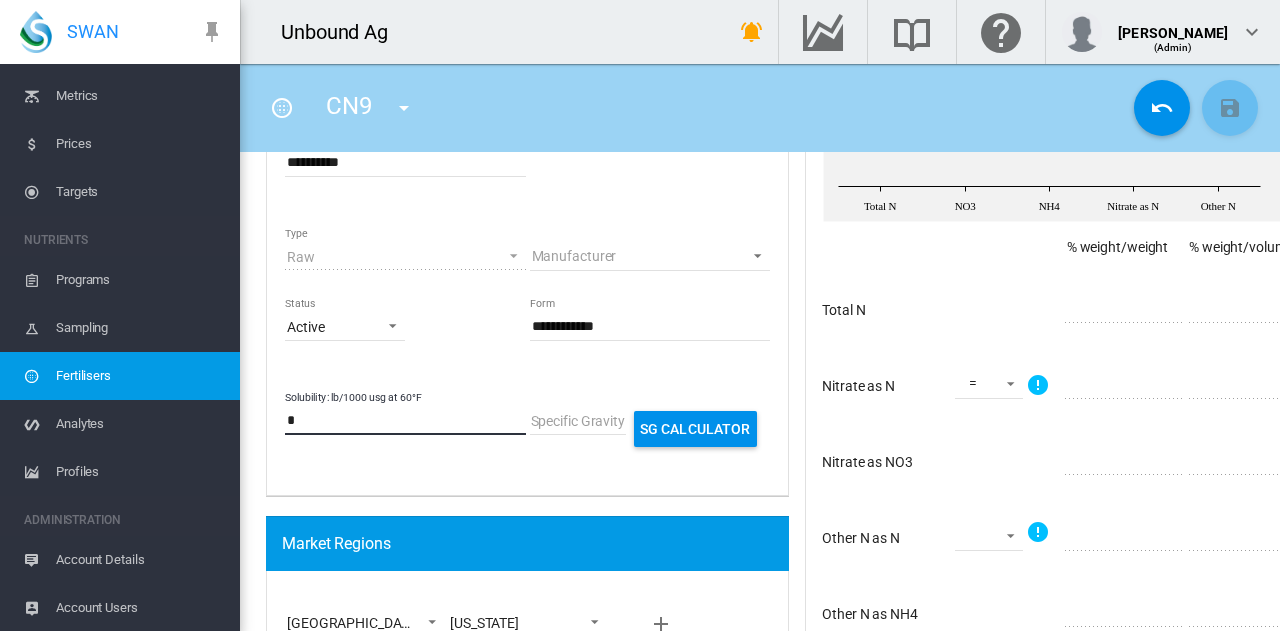 click on "*" at bounding box center (405, 420) 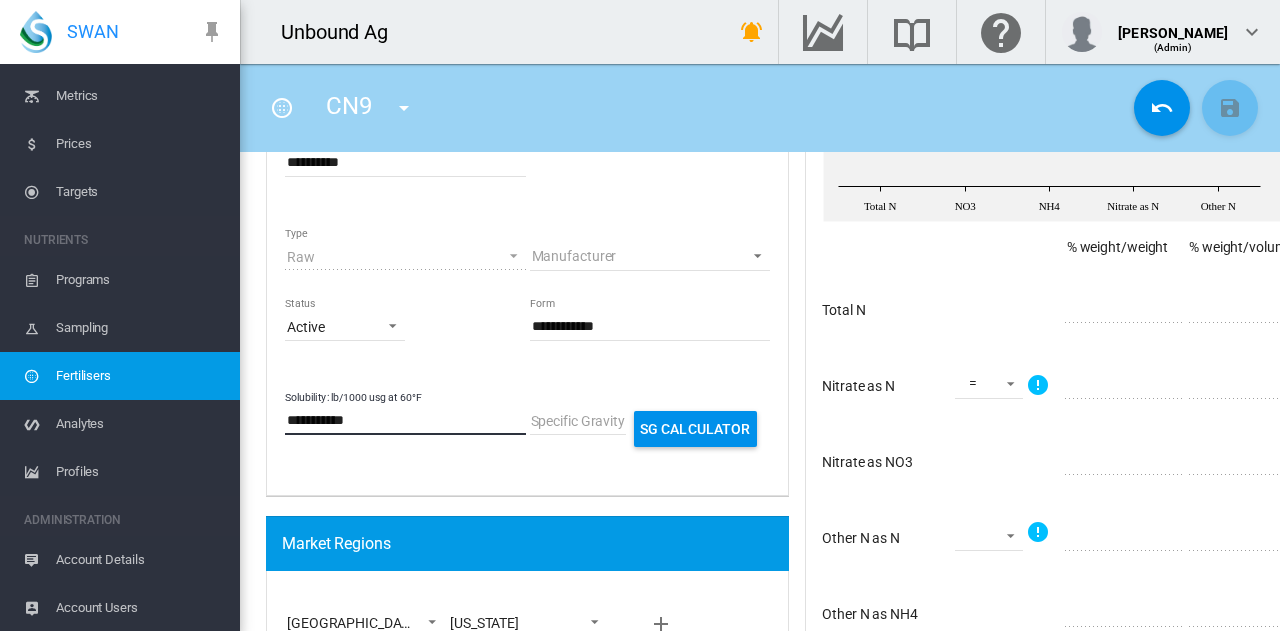 drag, startPoint x: 396, startPoint y: 419, endPoint x: 257, endPoint y: 422, distance: 139.03236 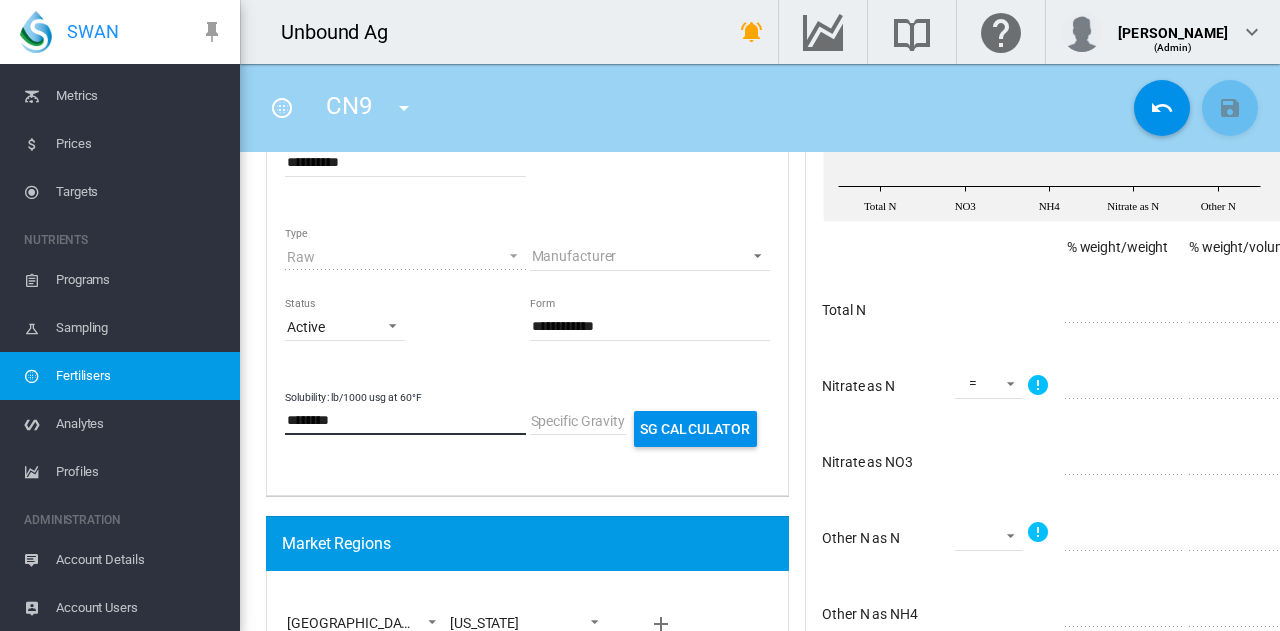 drag, startPoint x: 384, startPoint y: 415, endPoint x: 226, endPoint y: 427, distance: 158.45505 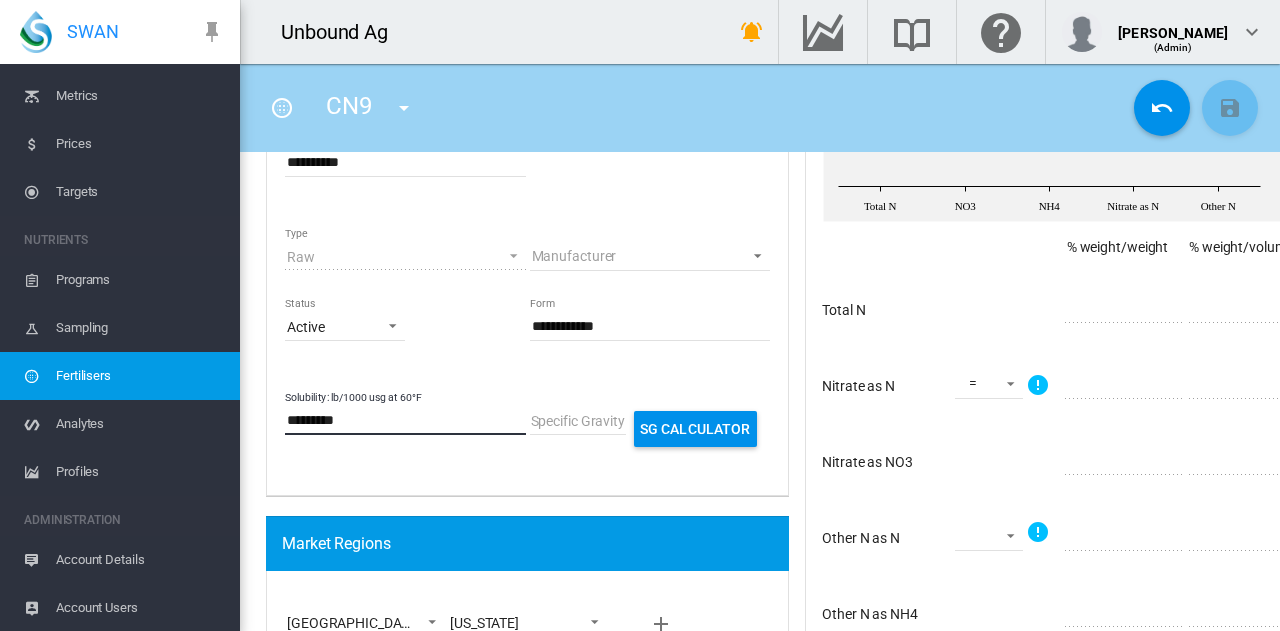 drag, startPoint x: 340, startPoint y: 423, endPoint x: 256, endPoint y: 426, distance: 84.05355 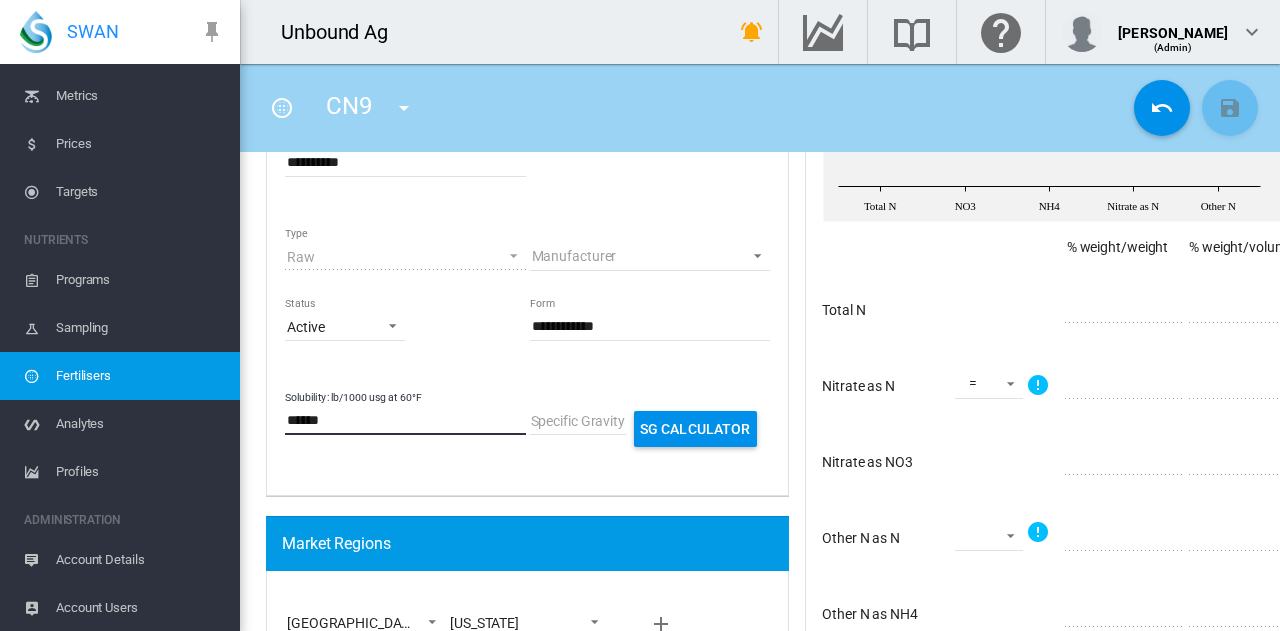 drag, startPoint x: 337, startPoint y: 423, endPoint x: 245, endPoint y: 424, distance: 92.00543 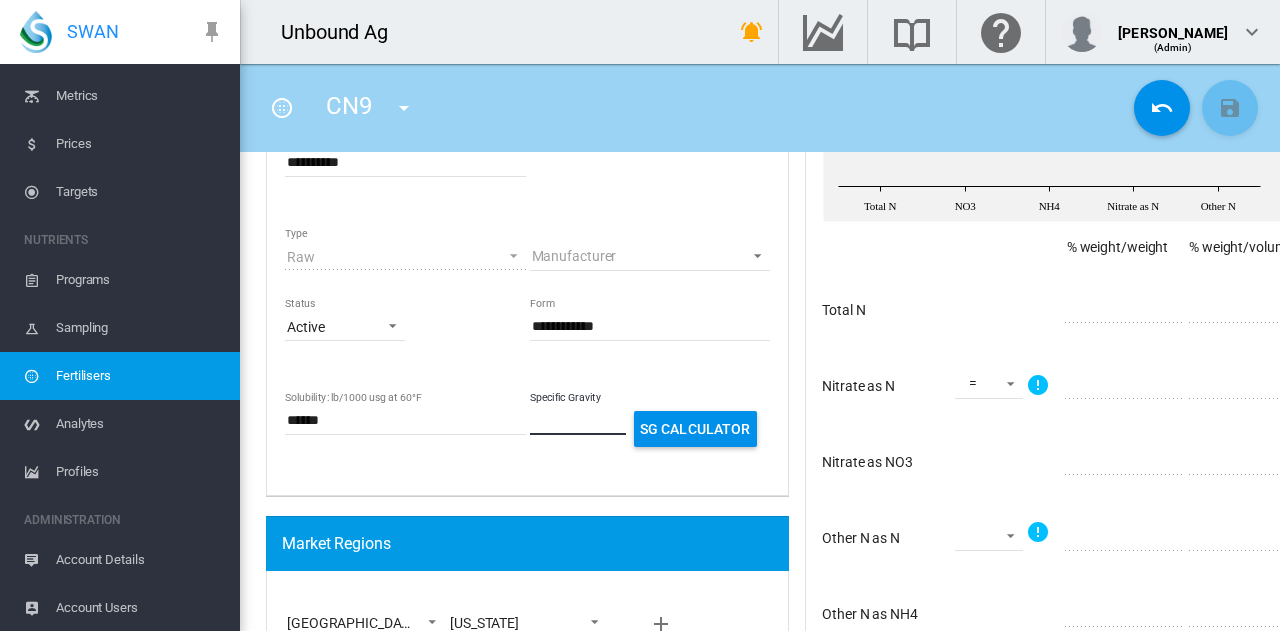 click on "Specific Gravity" at bounding box center (578, 420) 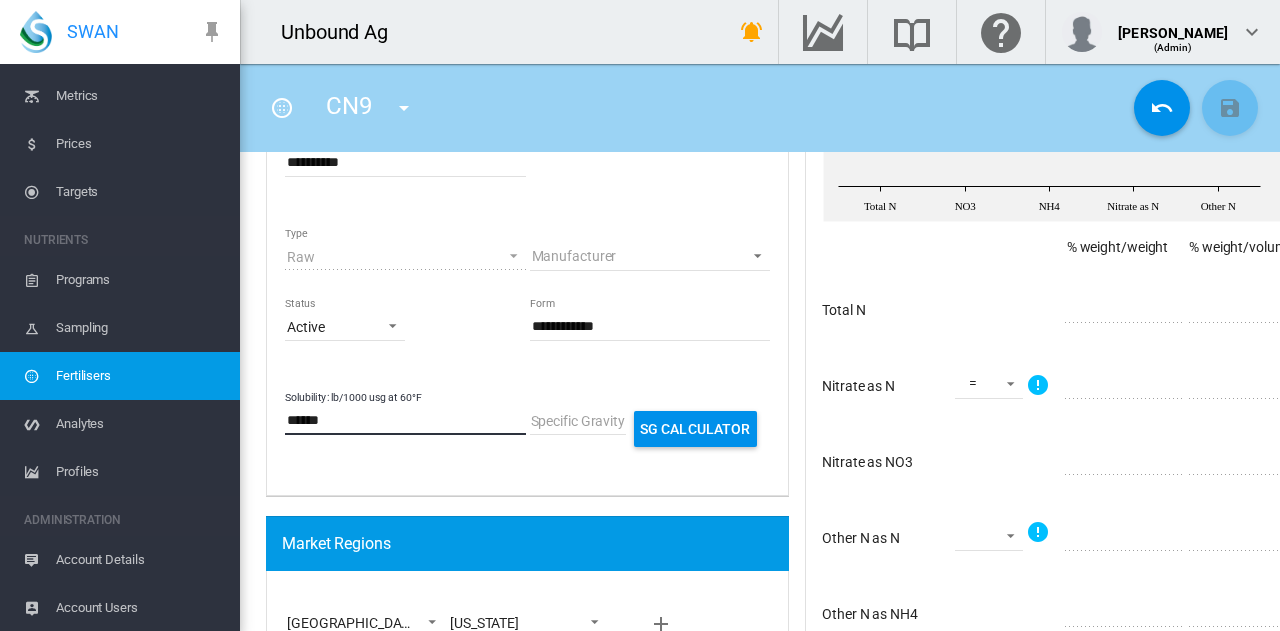 drag, startPoint x: 455, startPoint y: 425, endPoint x: 248, endPoint y: 419, distance: 207.08694 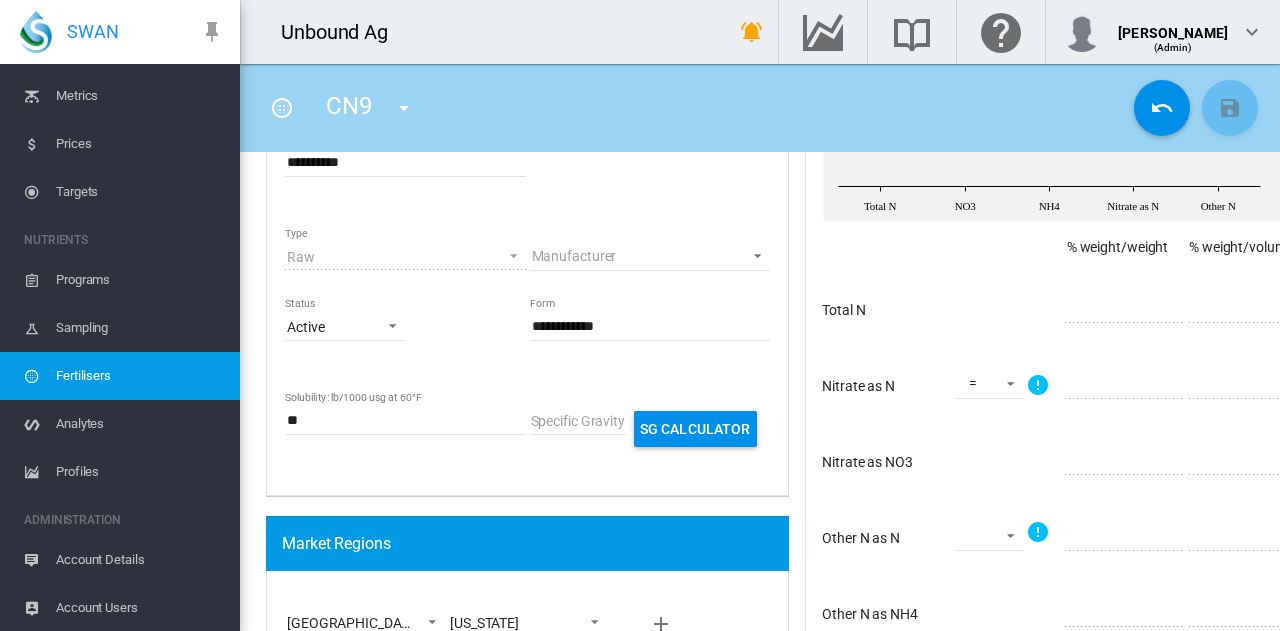 click on "Solubility: lb/1000 usg at 60°F
**
[MEDICAL_DATA]
SG Calculator" at bounding box center (527, 432) 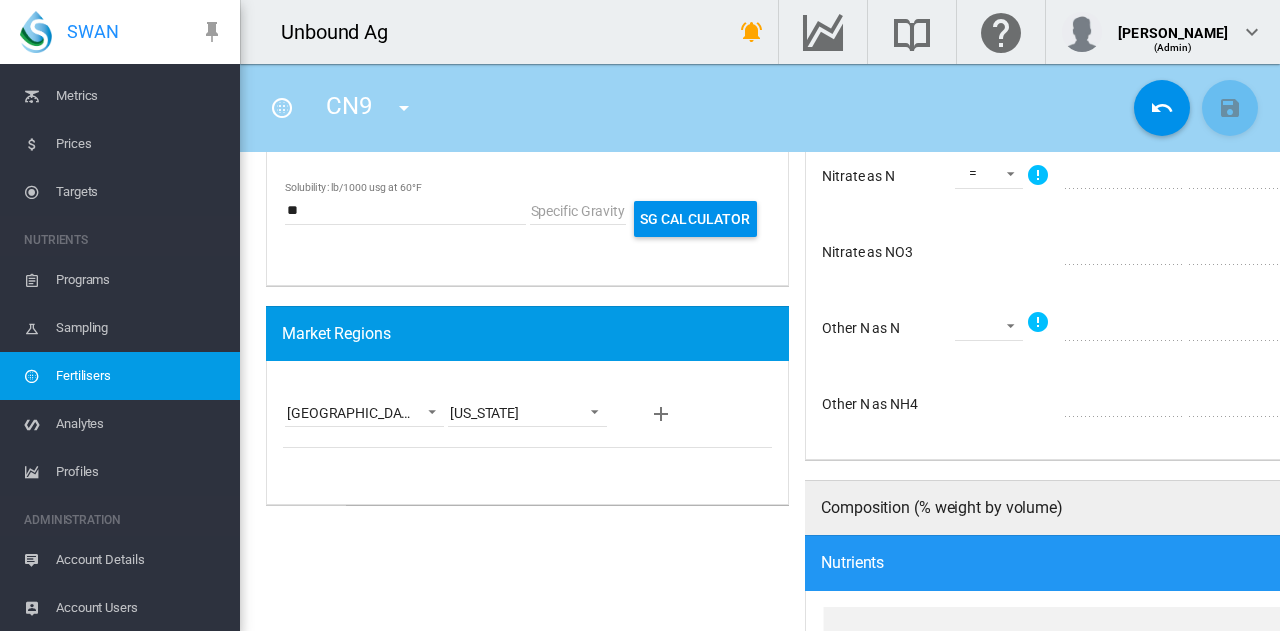 scroll, scrollTop: 300, scrollLeft: 0, axis: vertical 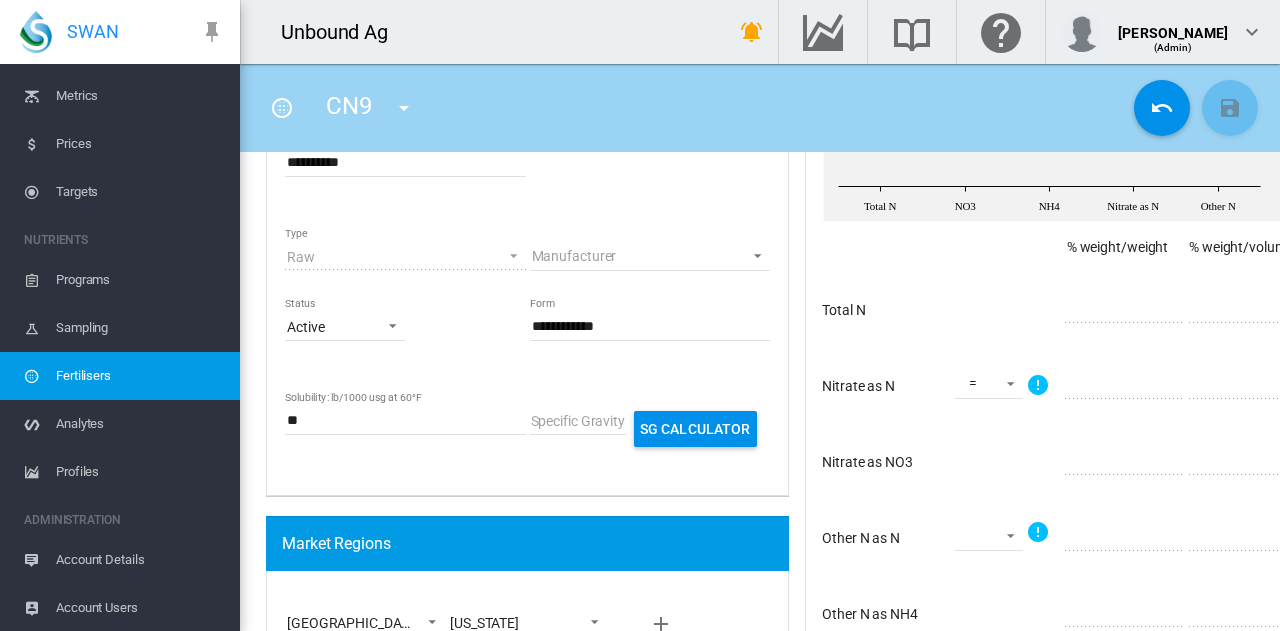 click at bounding box center [508, 254] 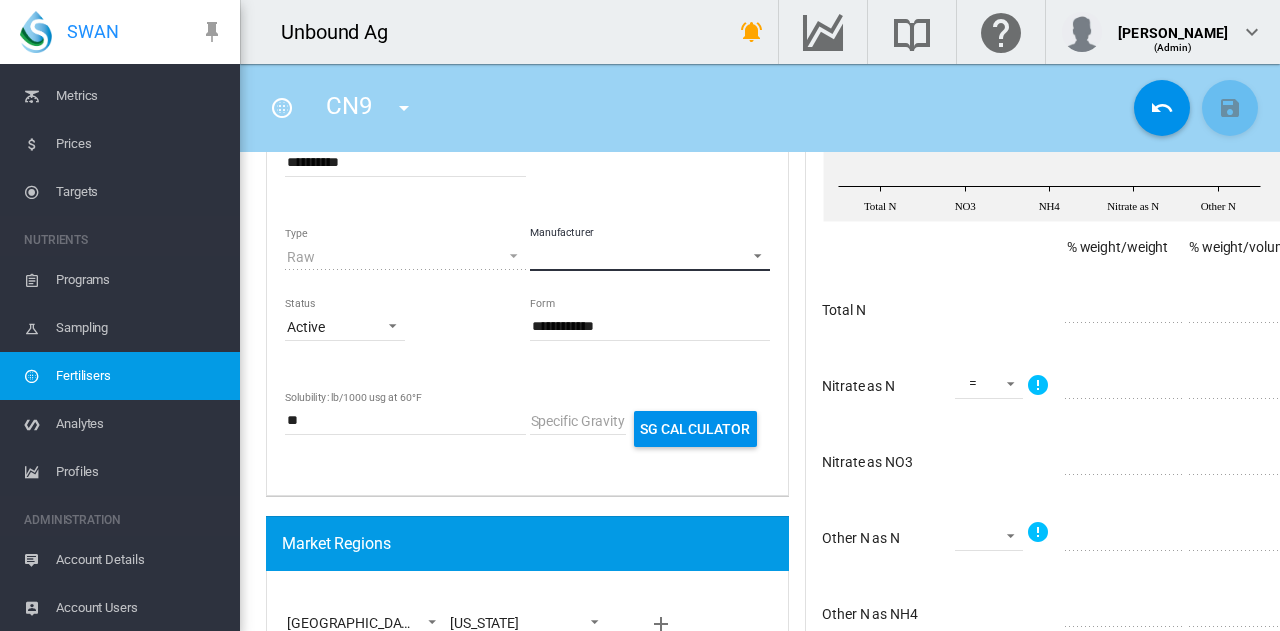 click on "Manufacturer" at bounding box center [650, 256] 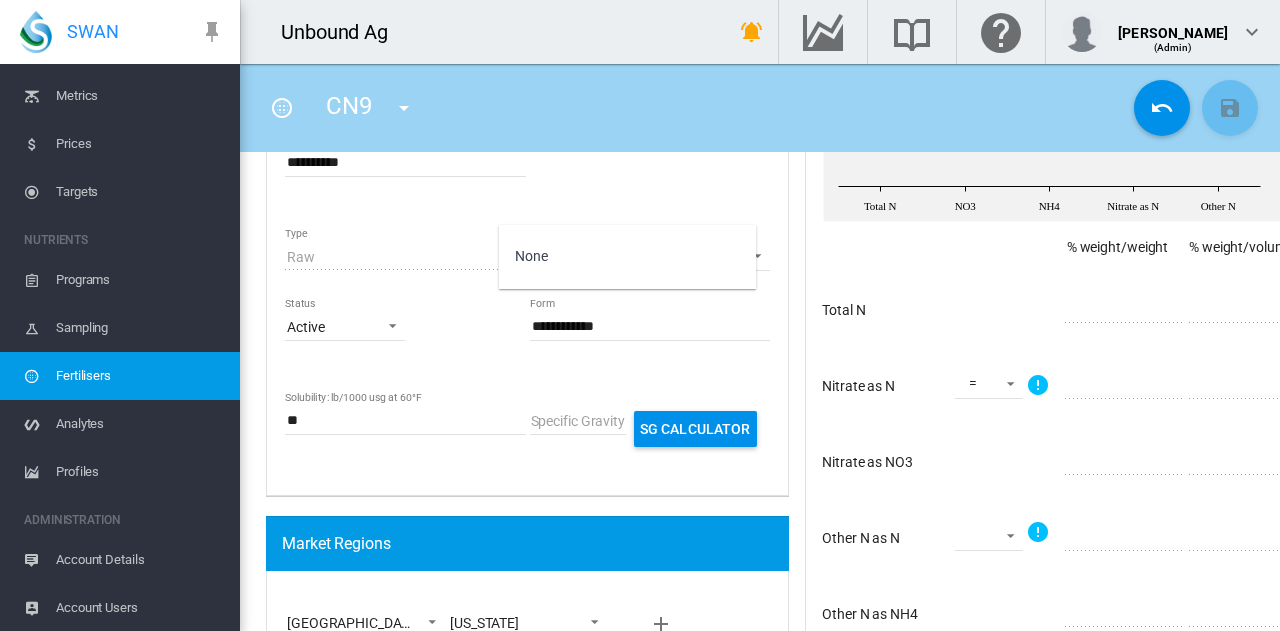 click at bounding box center (640, 315) 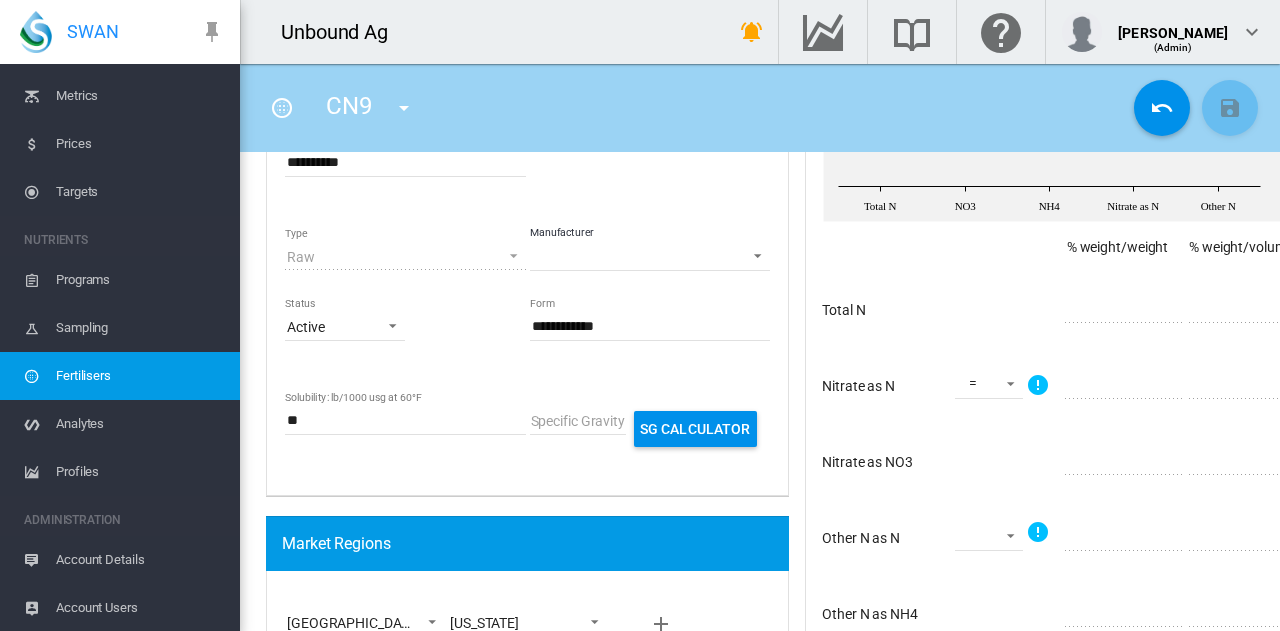 click on "Raw" at bounding box center [389, 258] 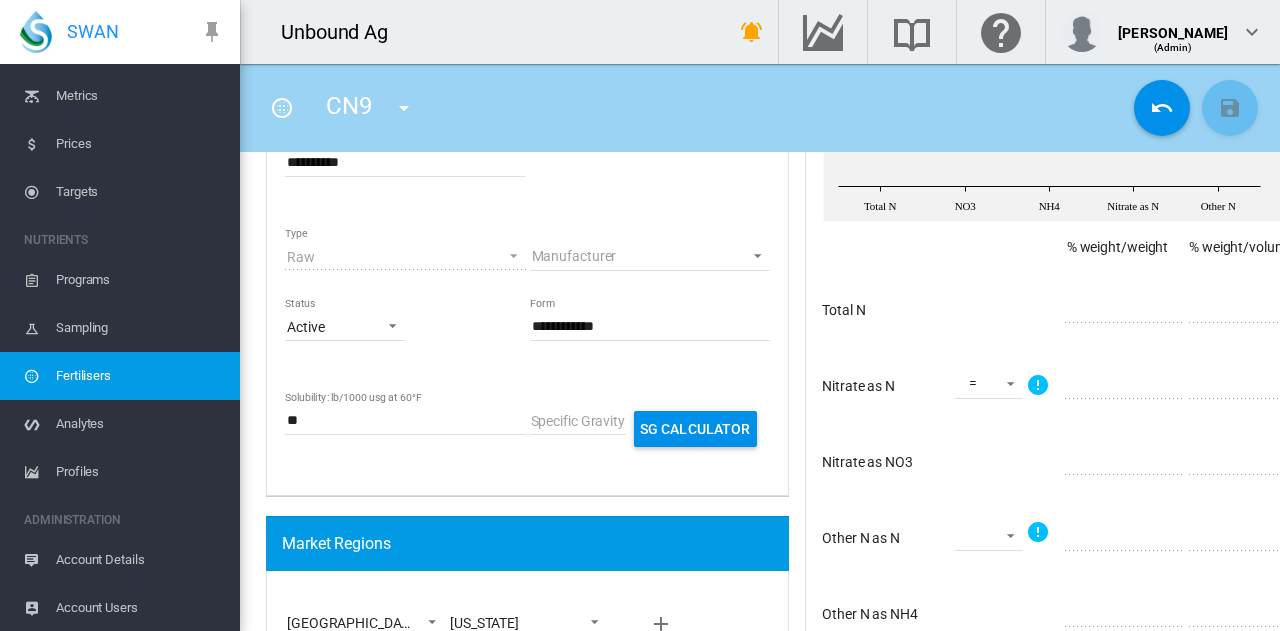 click at bounding box center (508, 254) 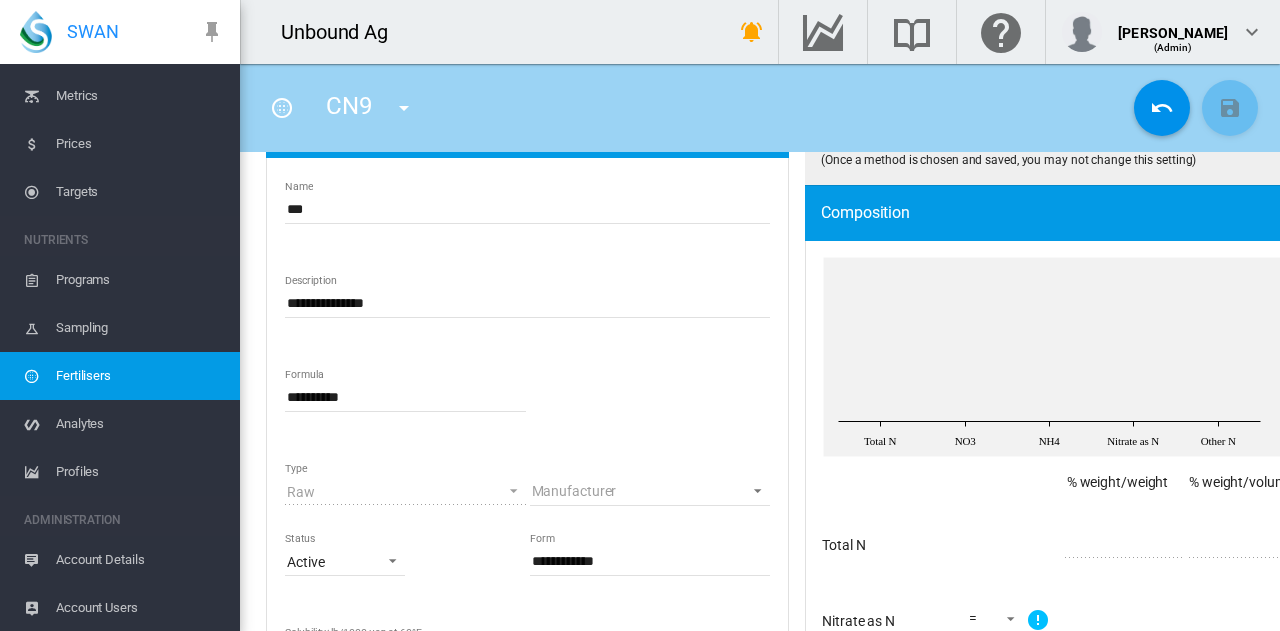 scroll, scrollTop: 0, scrollLeft: 0, axis: both 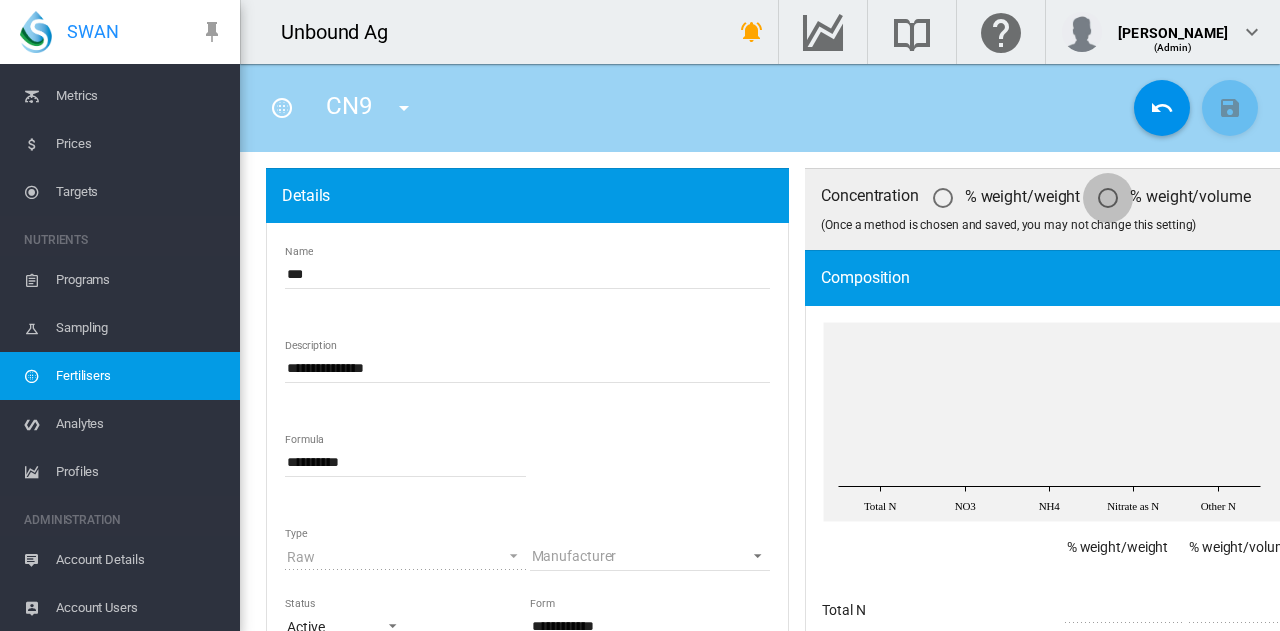 click at bounding box center (1108, 198) 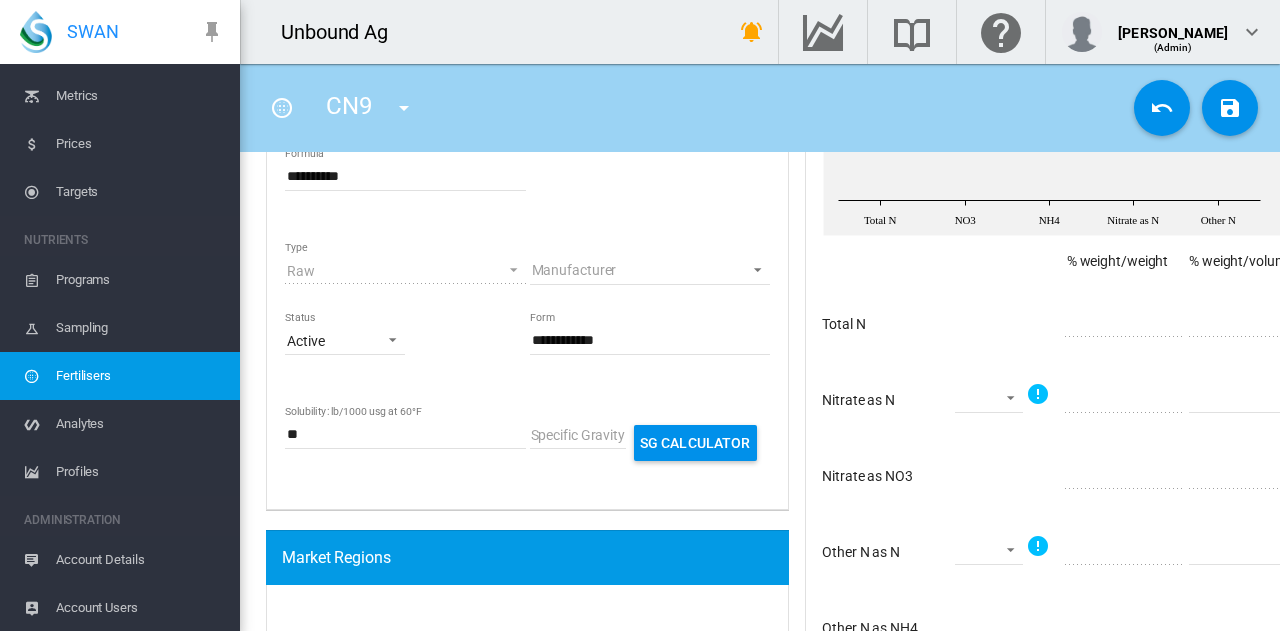 scroll, scrollTop: 300, scrollLeft: 0, axis: vertical 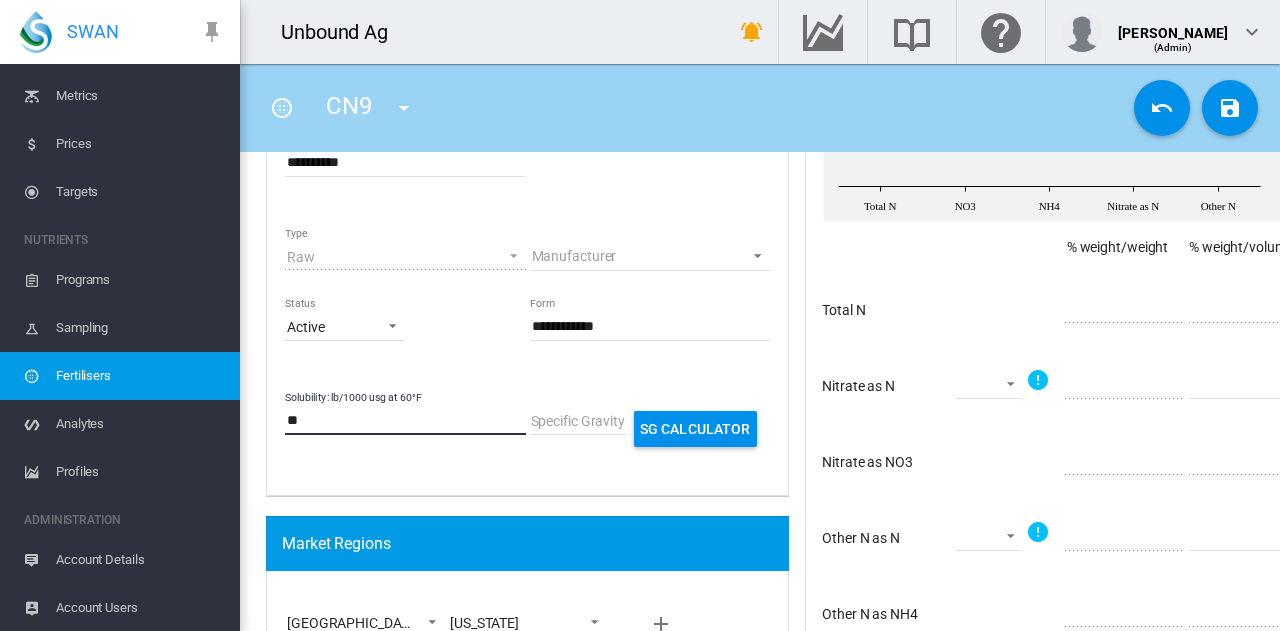 click on "**********" at bounding box center (797, 920) 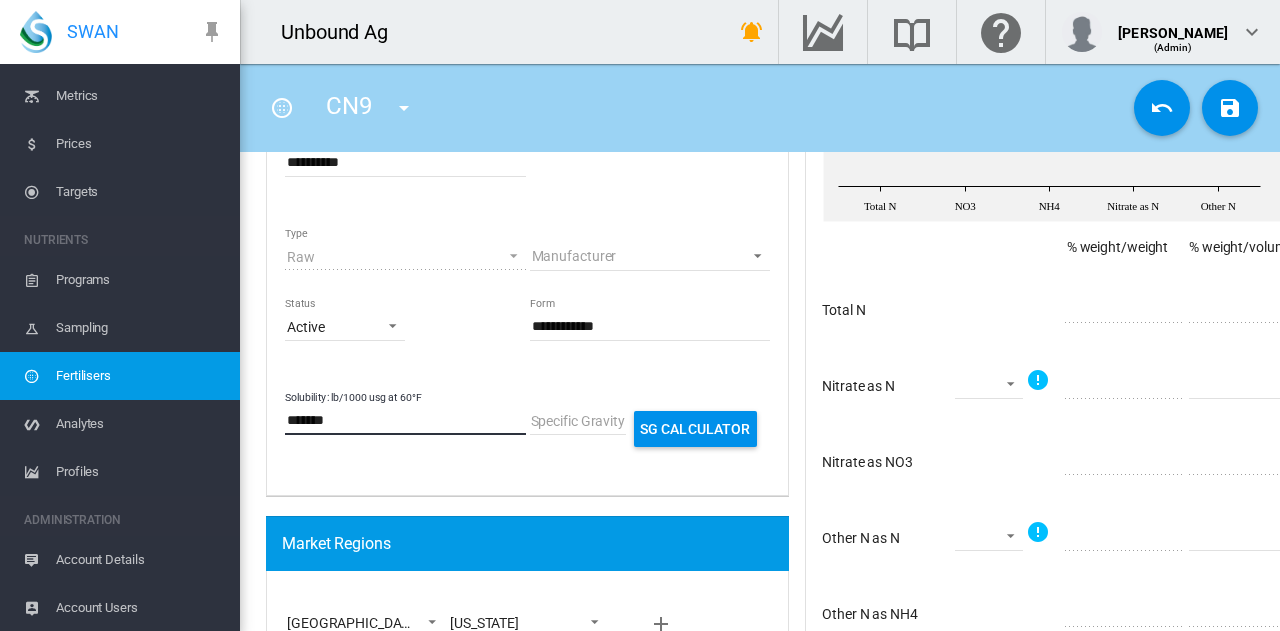 type on "******" 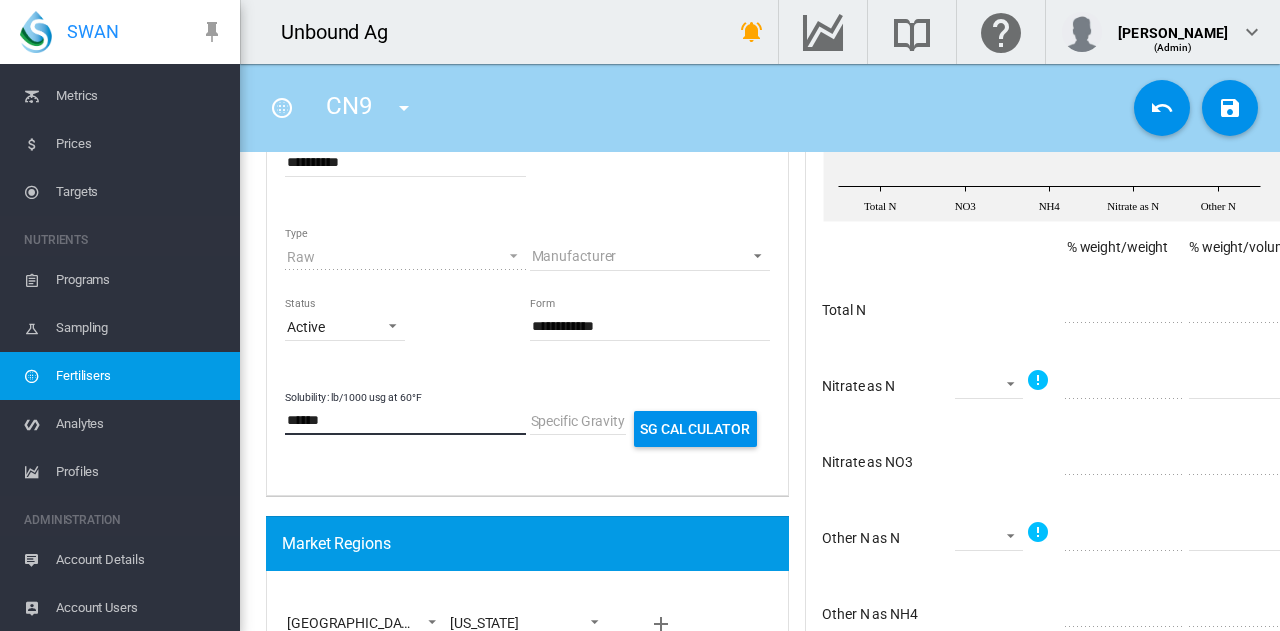 drag, startPoint x: 363, startPoint y: 412, endPoint x: 174, endPoint y: 420, distance: 189.16924 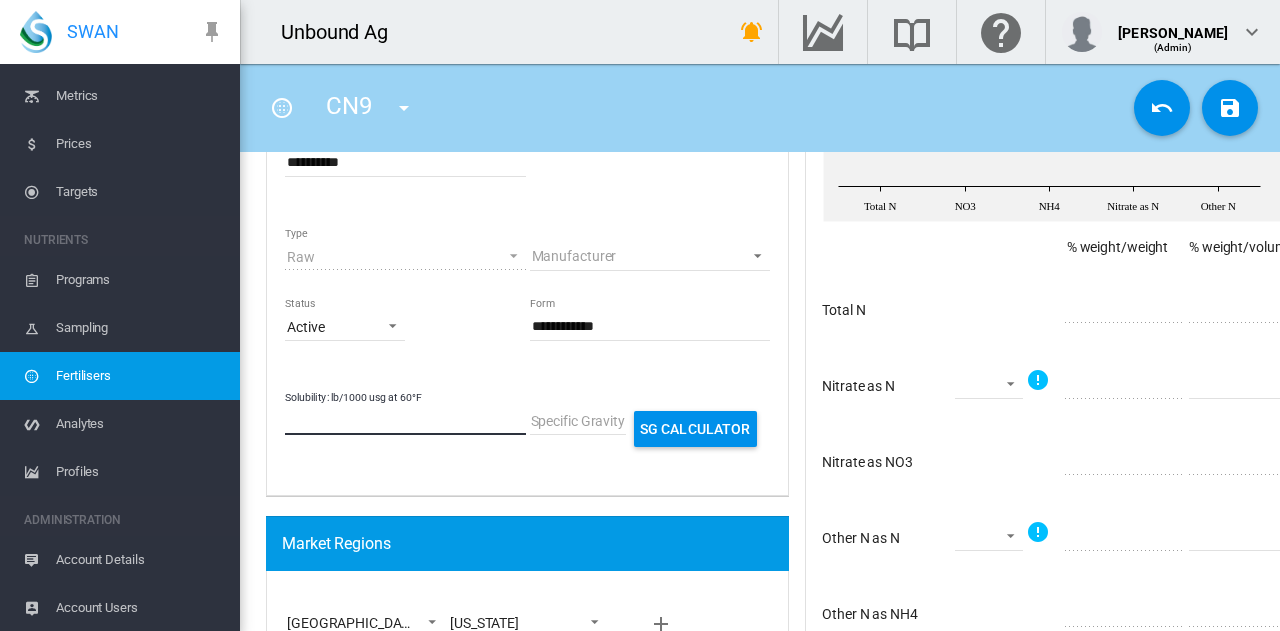 type 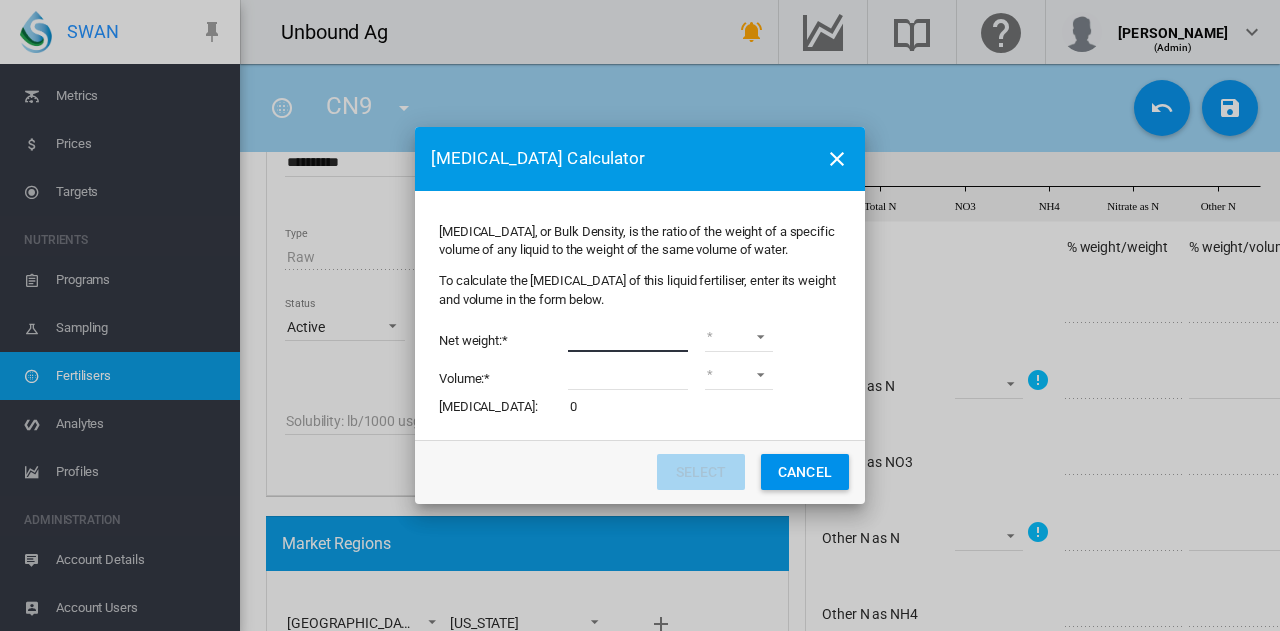 click at bounding box center (628, 337) 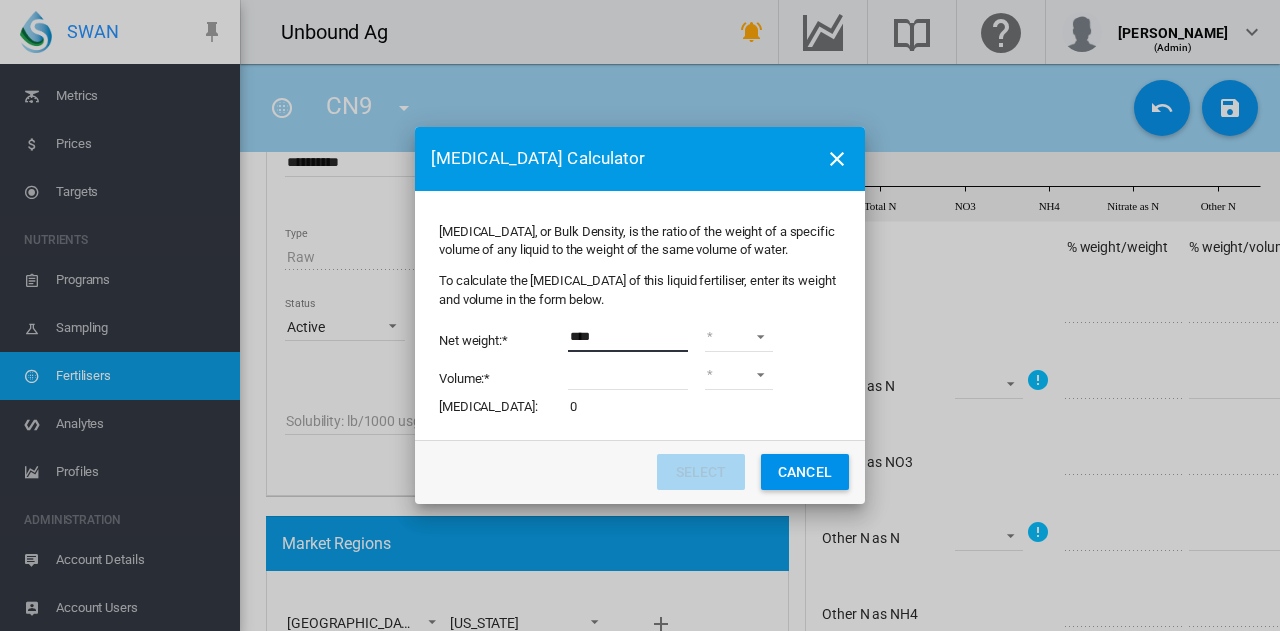 type on "****" 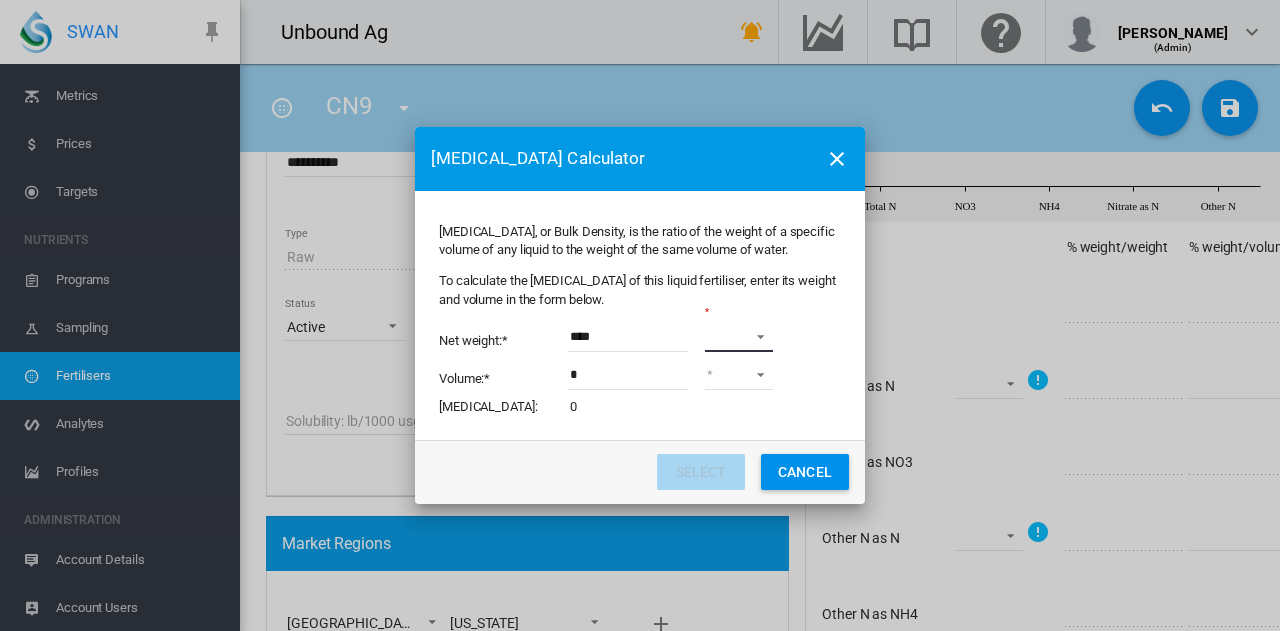 click on "kg
lb" at bounding box center [739, 337] 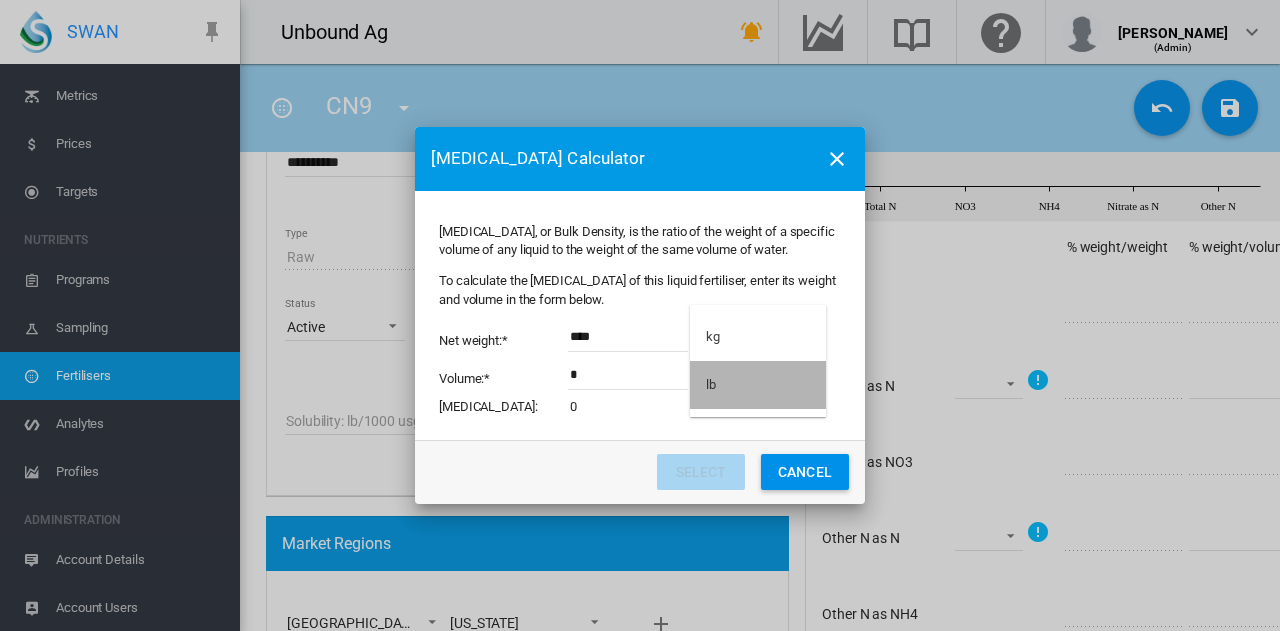 click on "lb" at bounding box center (758, 385) 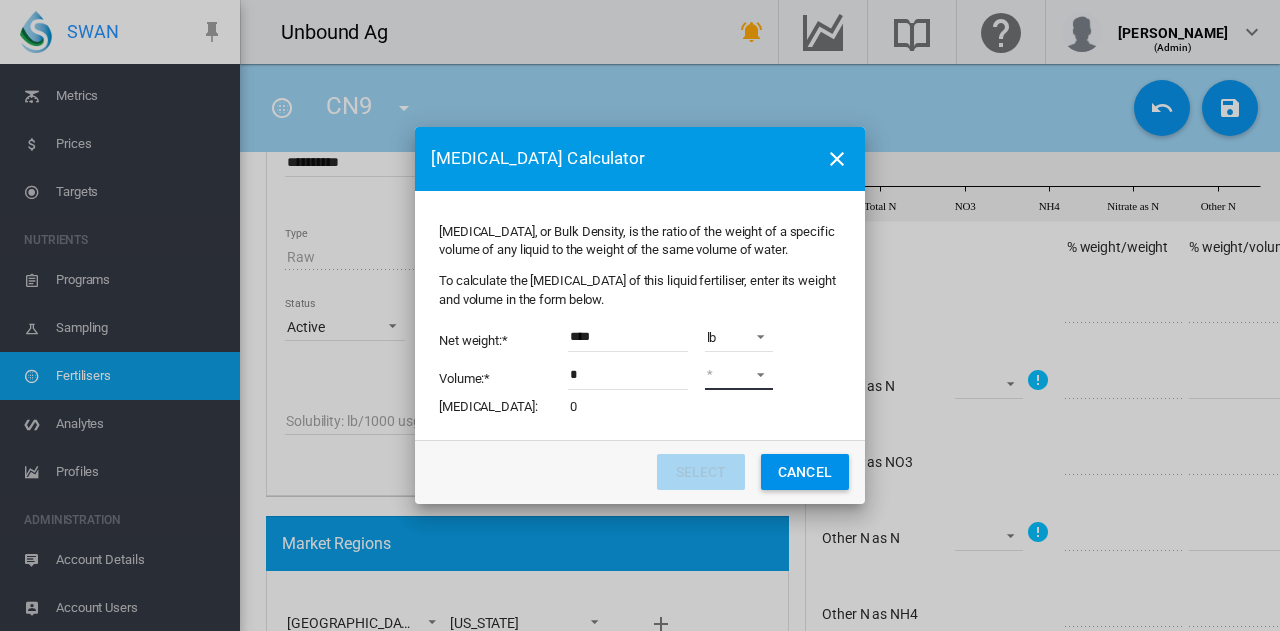 click on "L
usg" at bounding box center (739, 375) 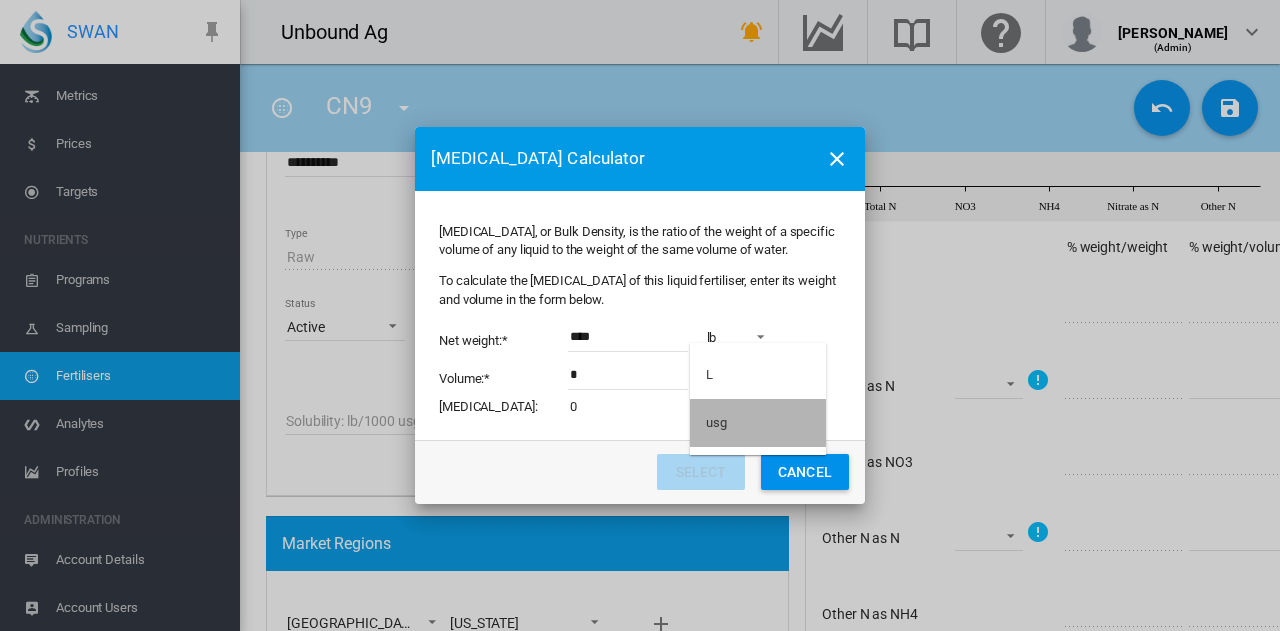 click on "usg" at bounding box center (716, 423) 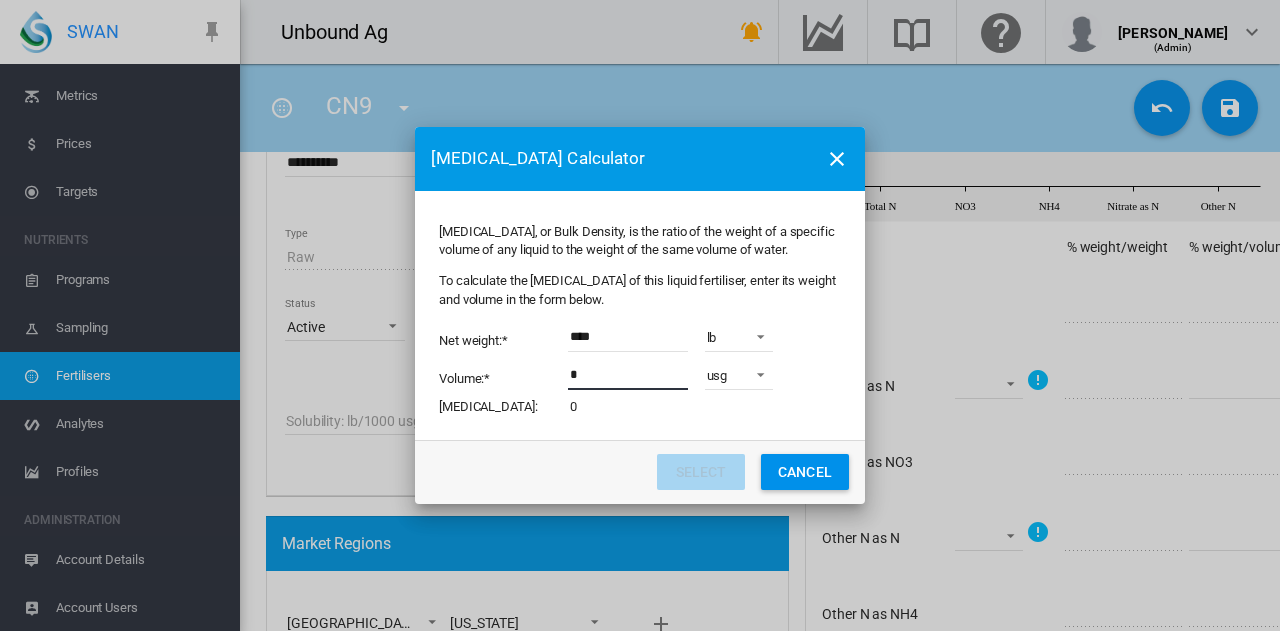 drag, startPoint x: 626, startPoint y: 377, endPoint x: 537, endPoint y: 369, distance: 89.358826 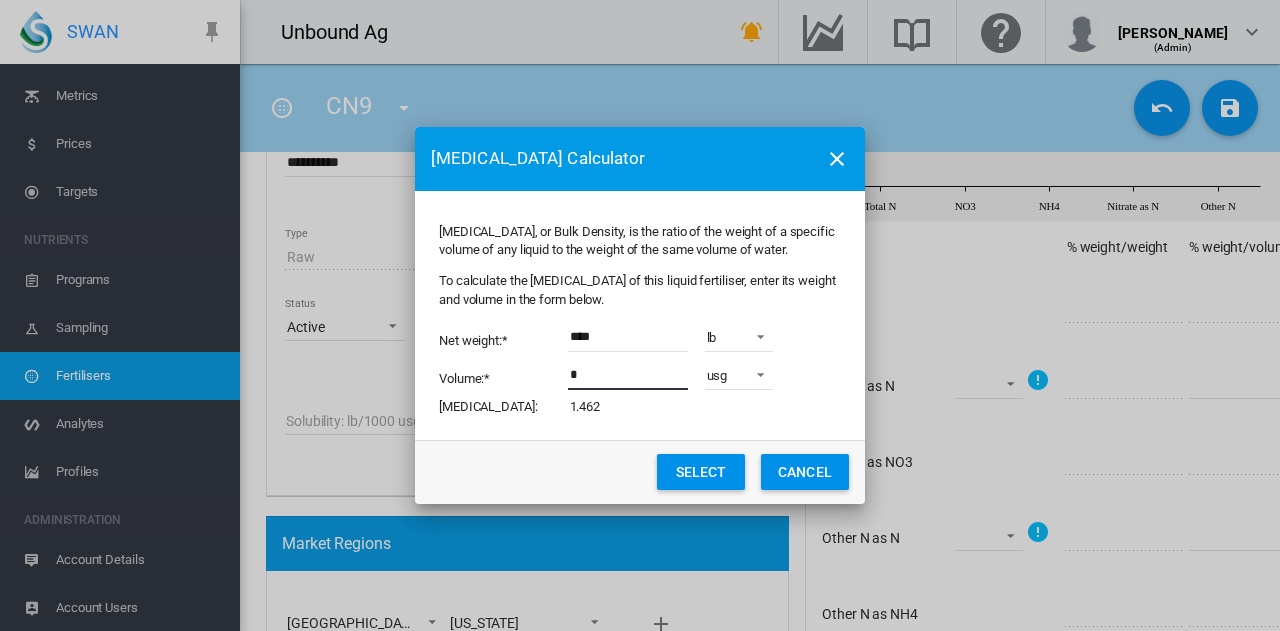 type on "*" 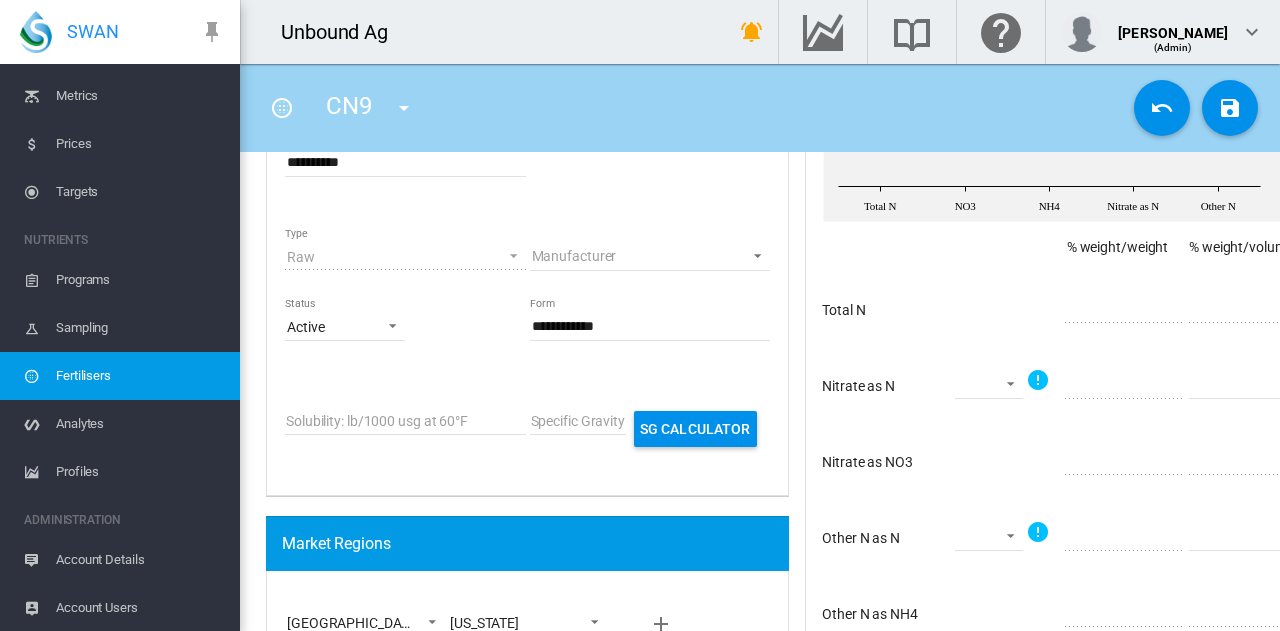 type on "*****" 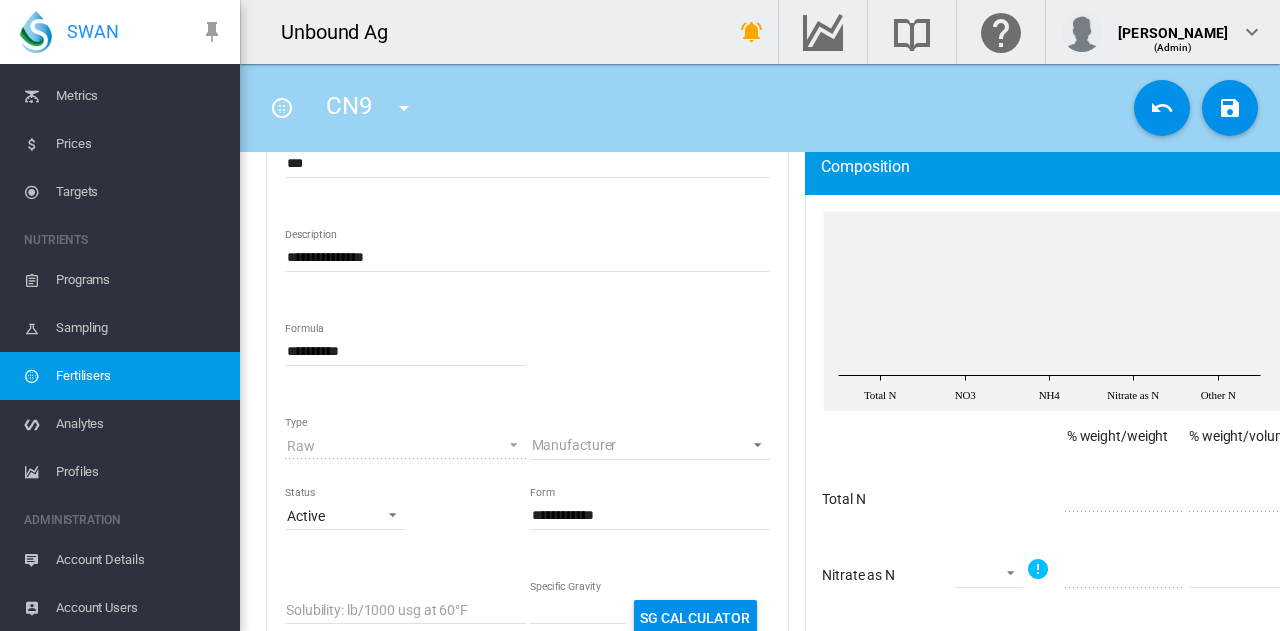 scroll, scrollTop: 300, scrollLeft: 0, axis: vertical 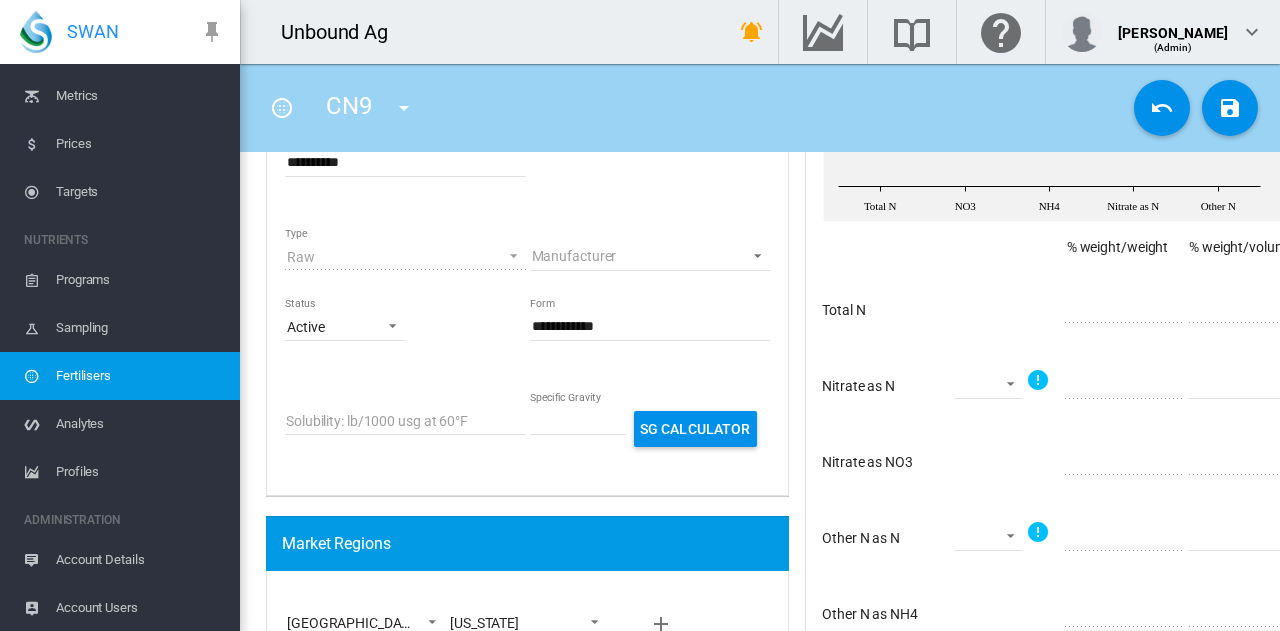 click on "*" at bounding box center (1249, 384) 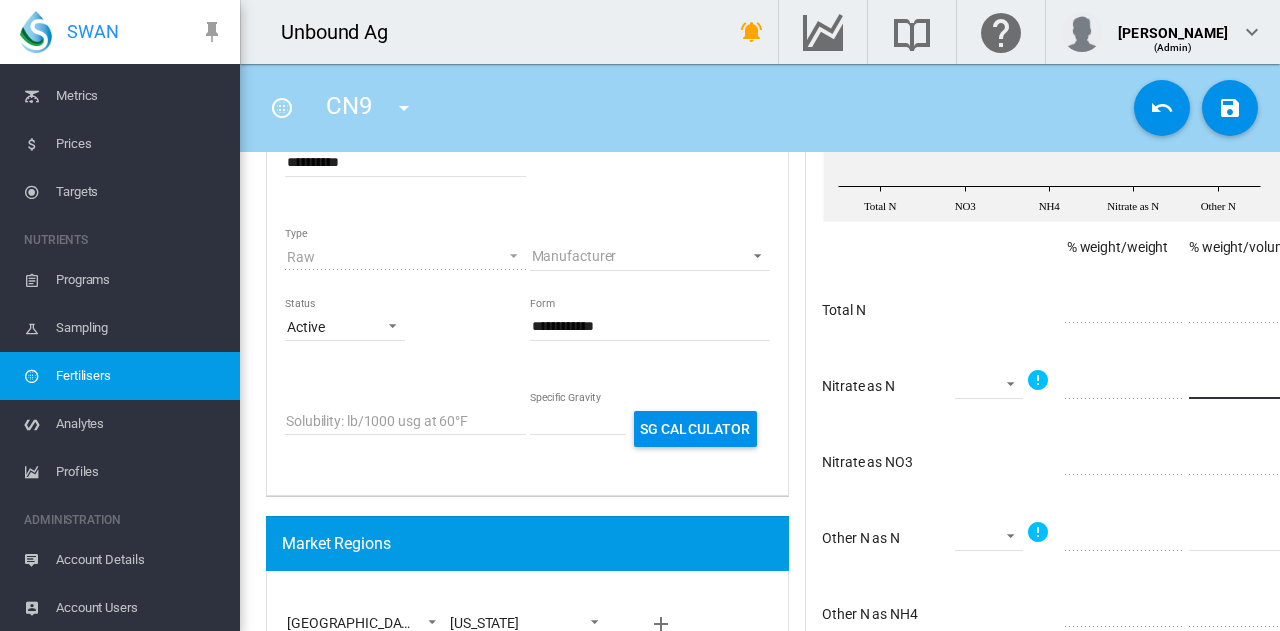 click on "*" at bounding box center [1249, 384] 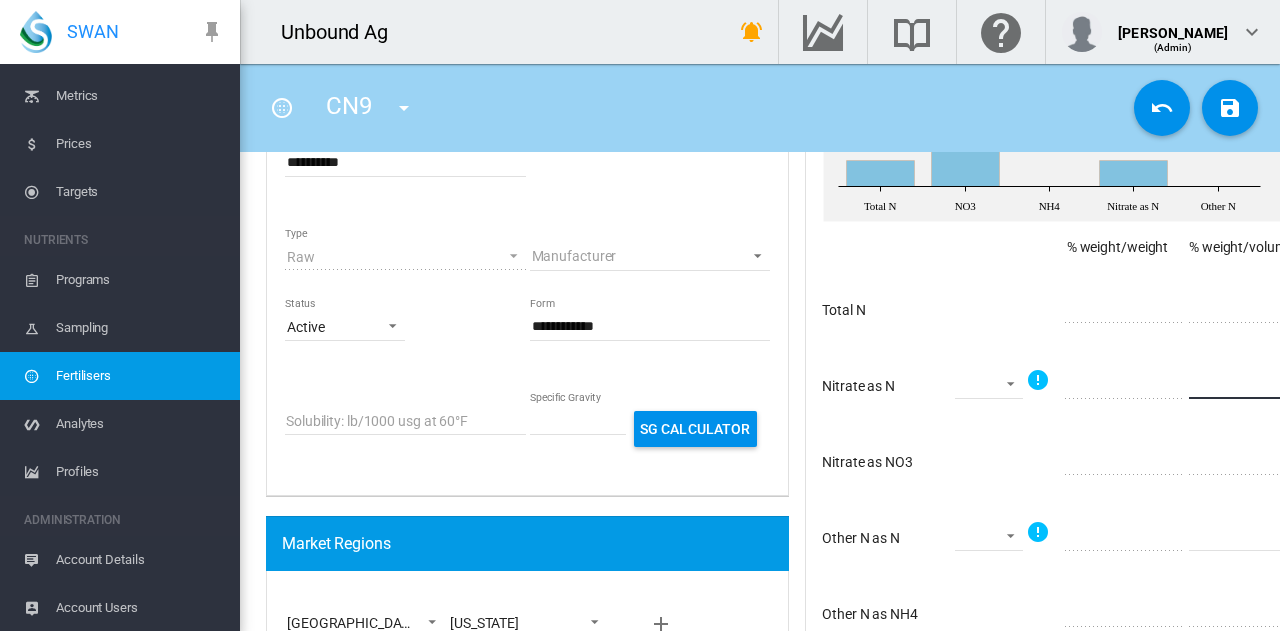 type on "*" 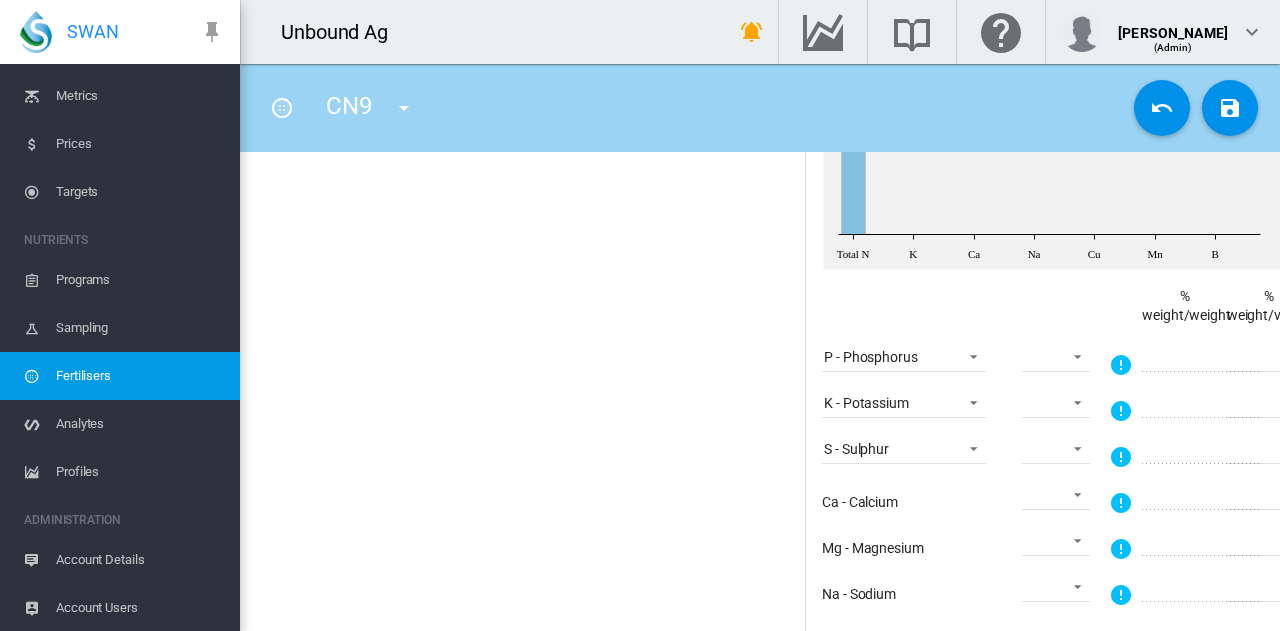 scroll, scrollTop: 1100, scrollLeft: 0, axis: vertical 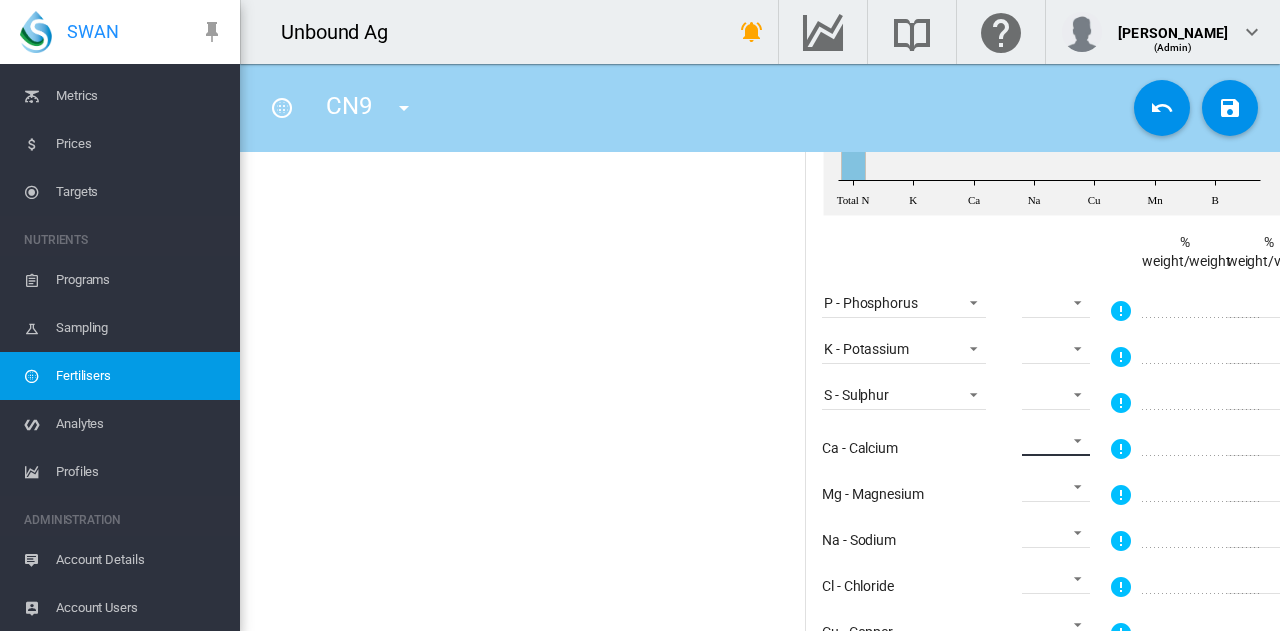 click on "=
<
N/A" at bounding box center [1056, 441] 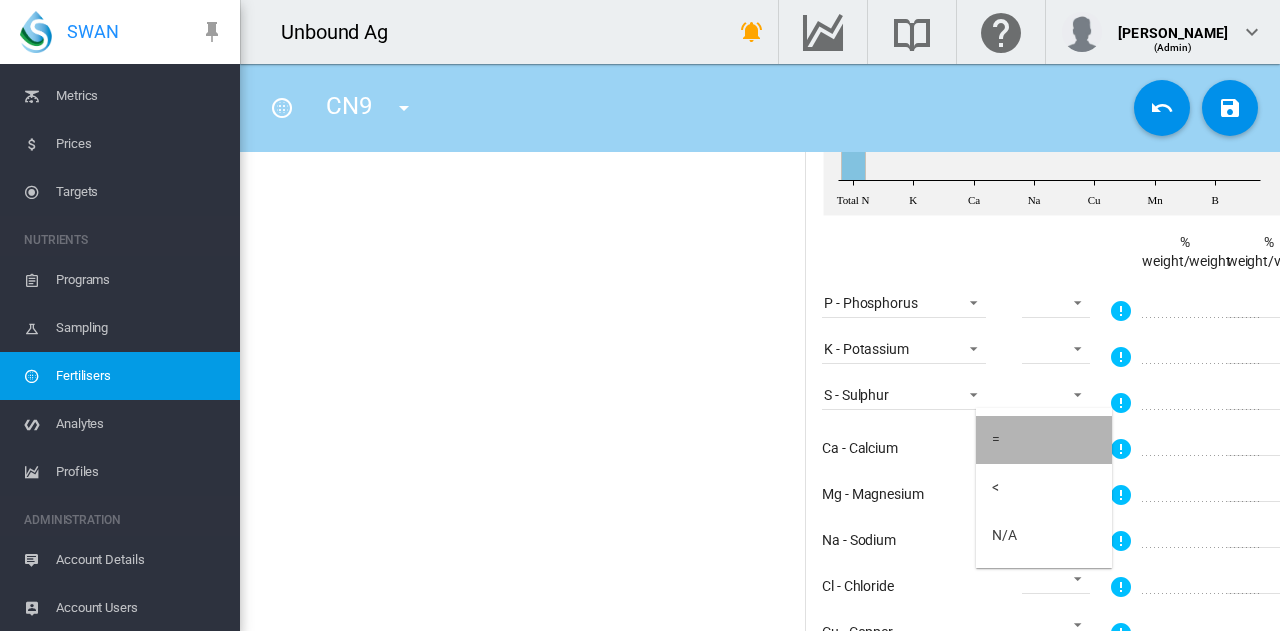 click on "=" at bounding box center [1044, 440] 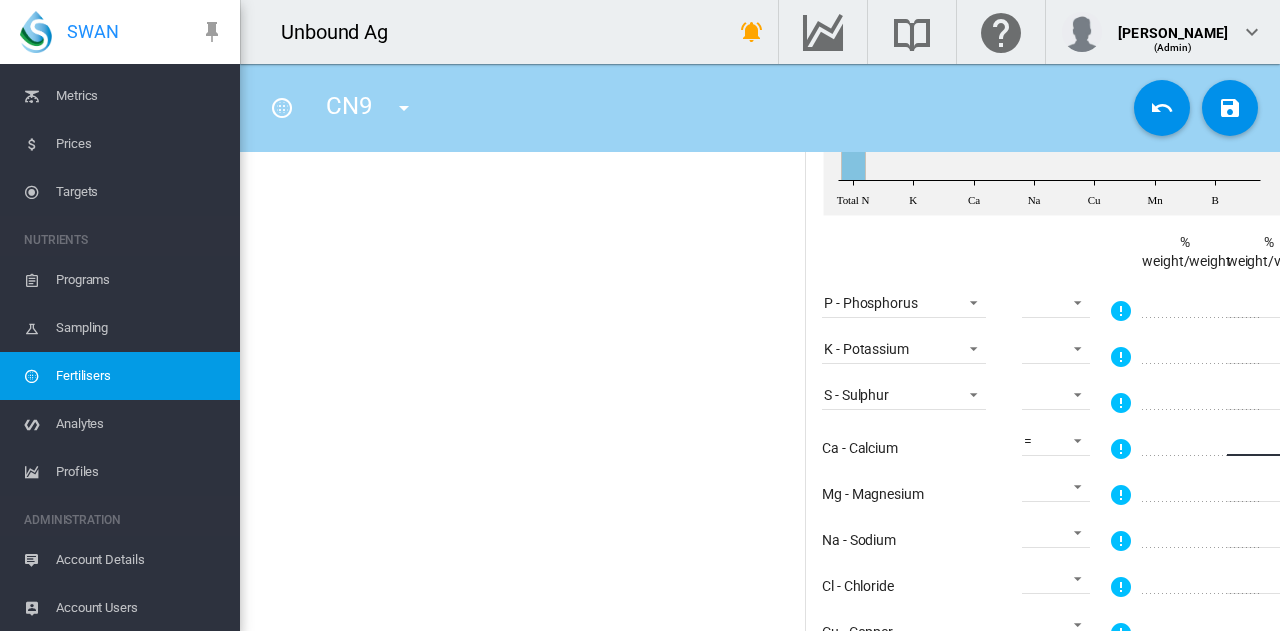 click on "*" at bounding box center (1287, 441) 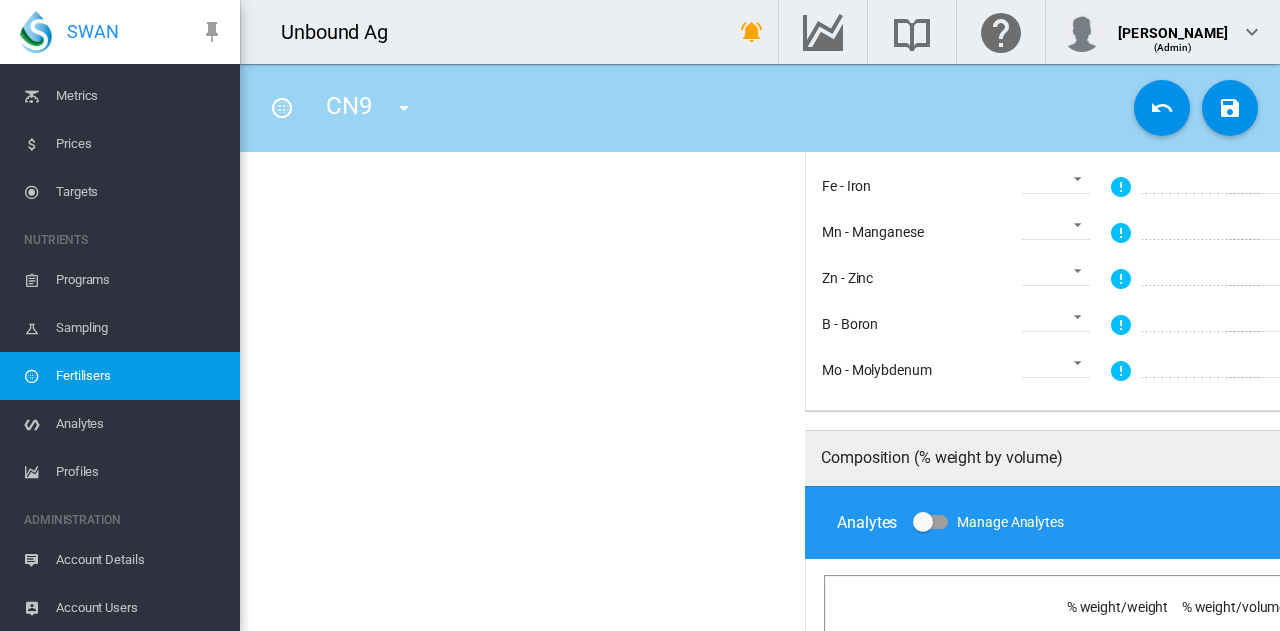 scroll, scrollTop: 1684, scrollLeft: 0, axis: vertical 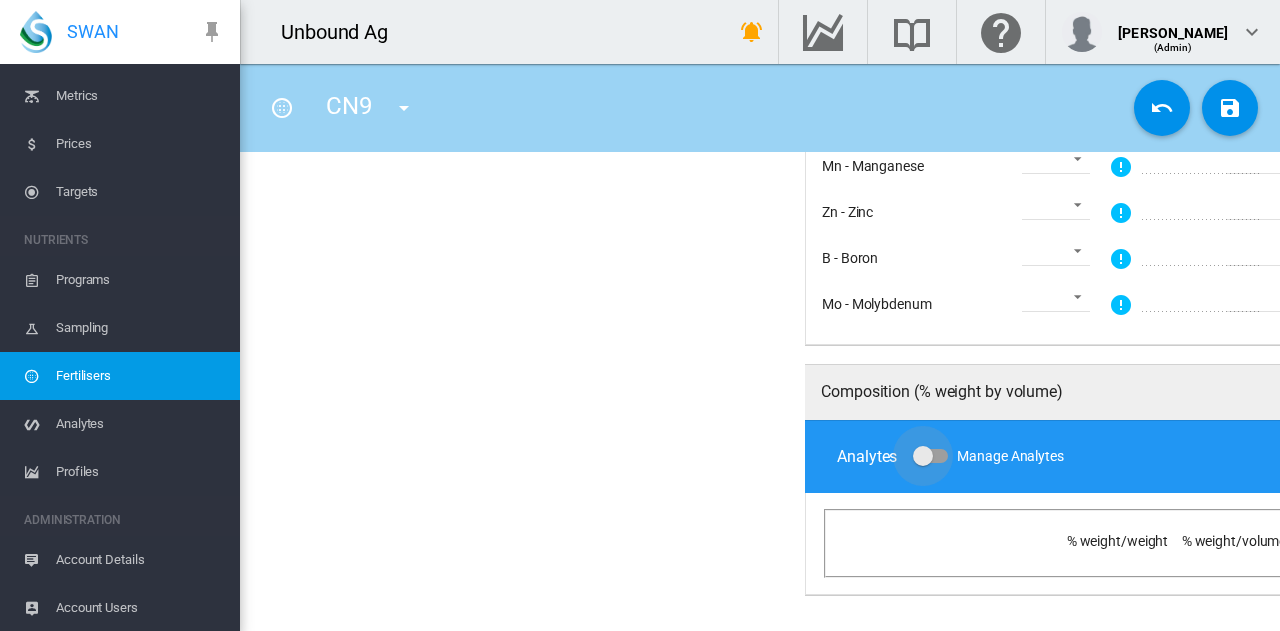 click at bounding box center (923, 456) 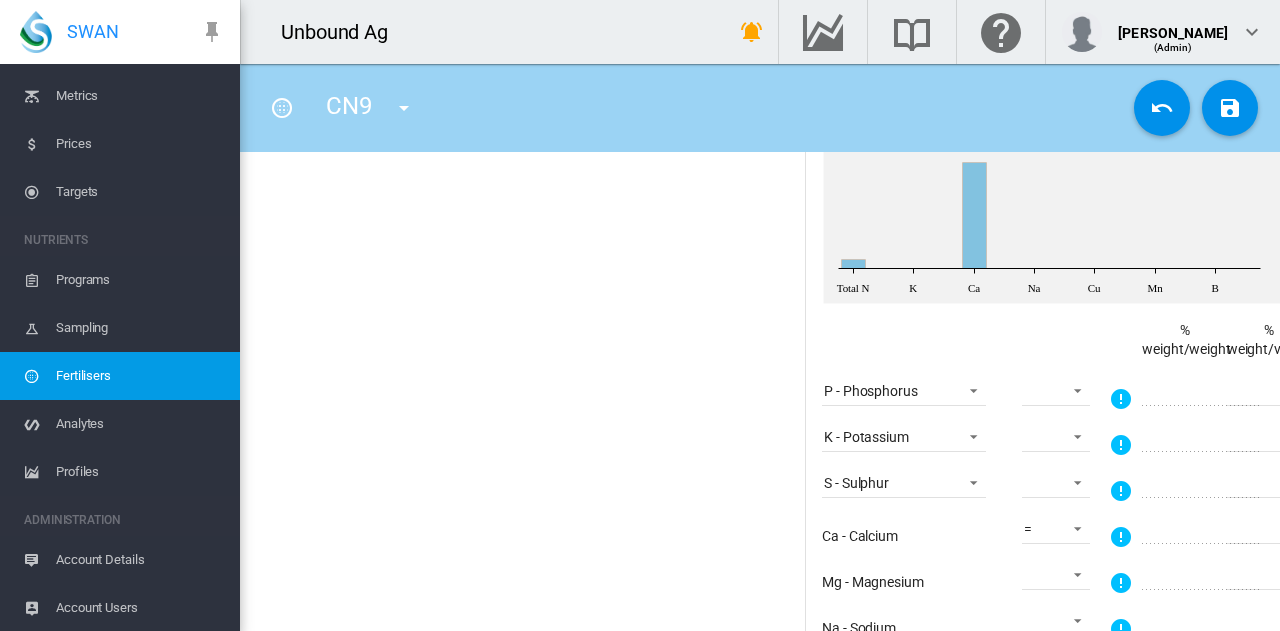 scroll, scrollTop: 1084, scrollLeft: 0, axis: vertical 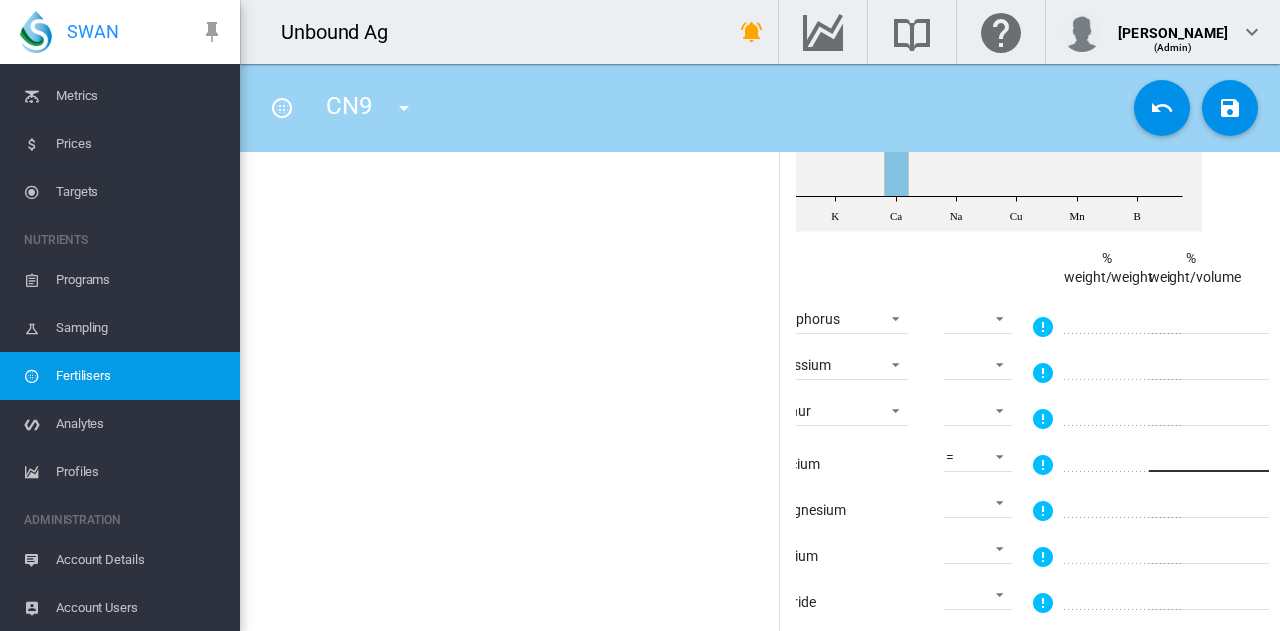 drag, startPoint x: 1228, startPoint y: 450, endPoint x: 1279, endPoint y: 456, distance: 51.351727 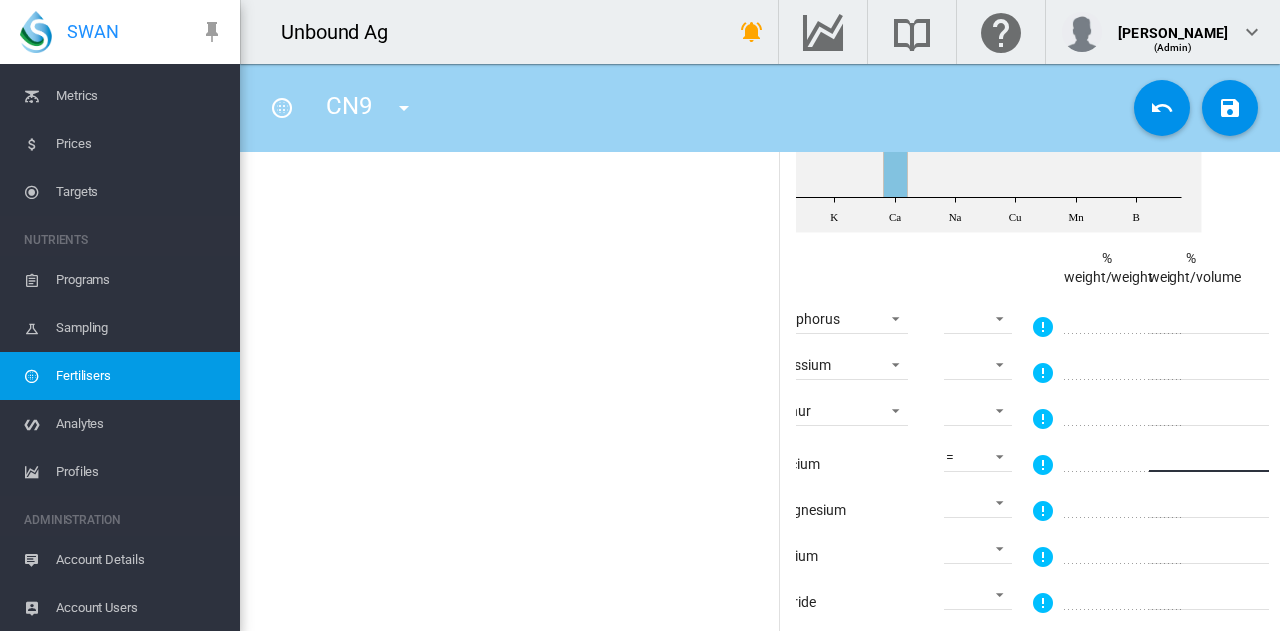 scroll, scrollTop: 1184, scrollLeft: 0, axis: vertical 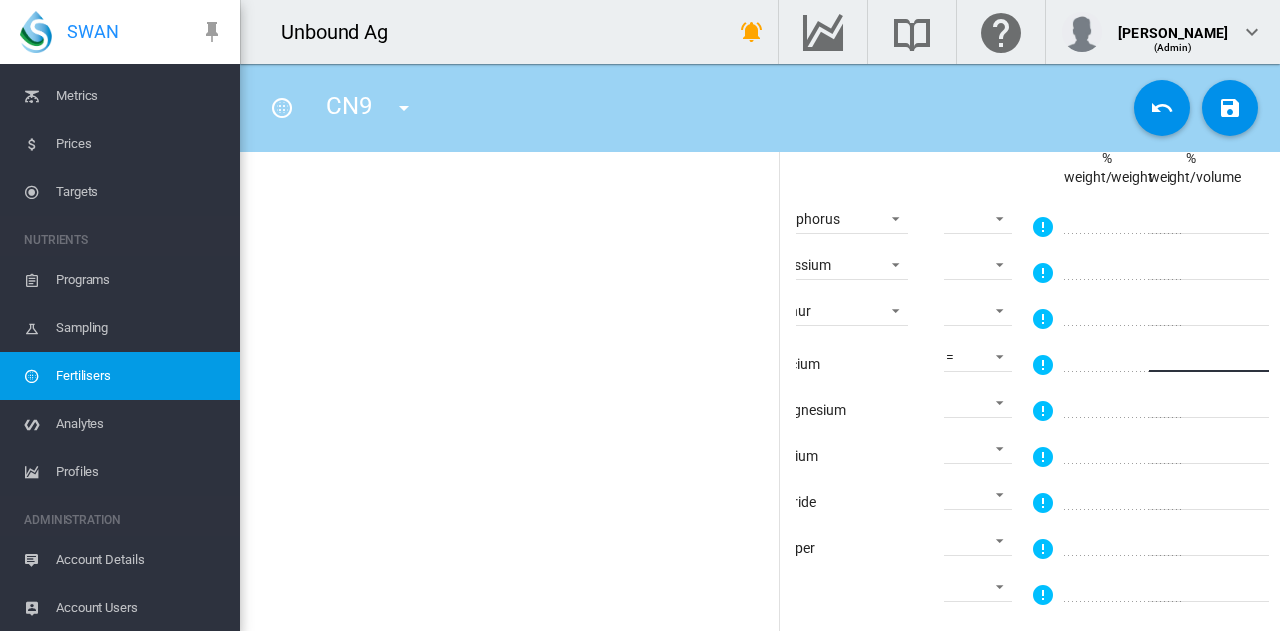 type on "**" 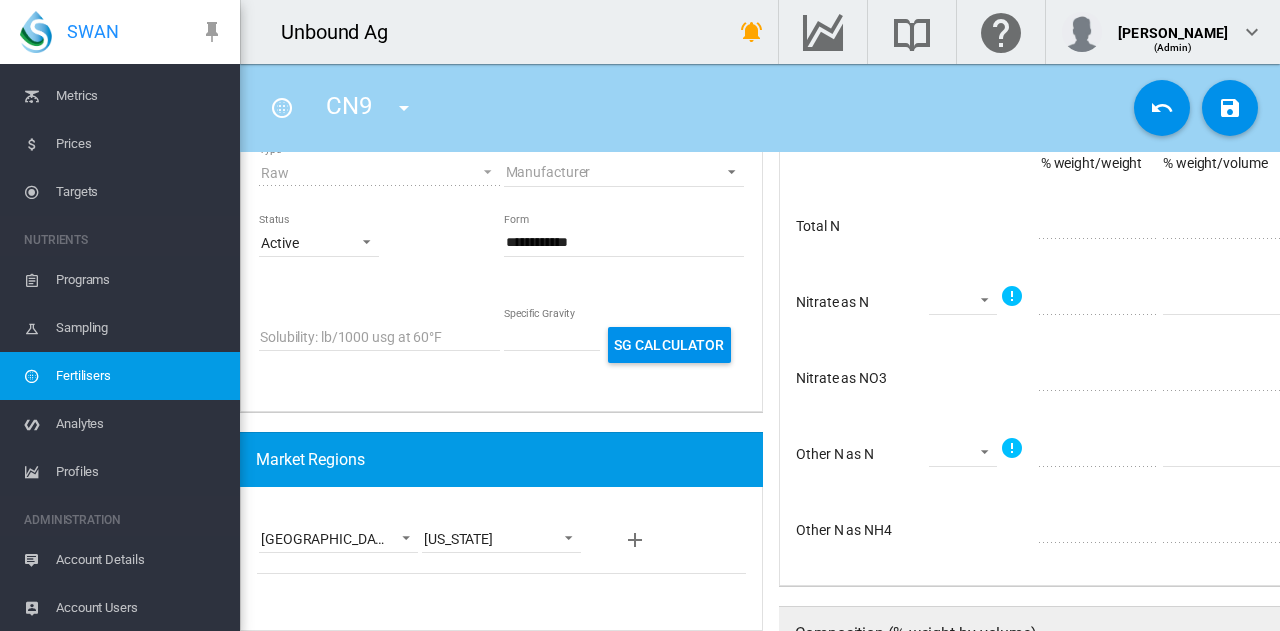 scroll, scrollTop: 284, scrollLeft: 0, axis: vertical 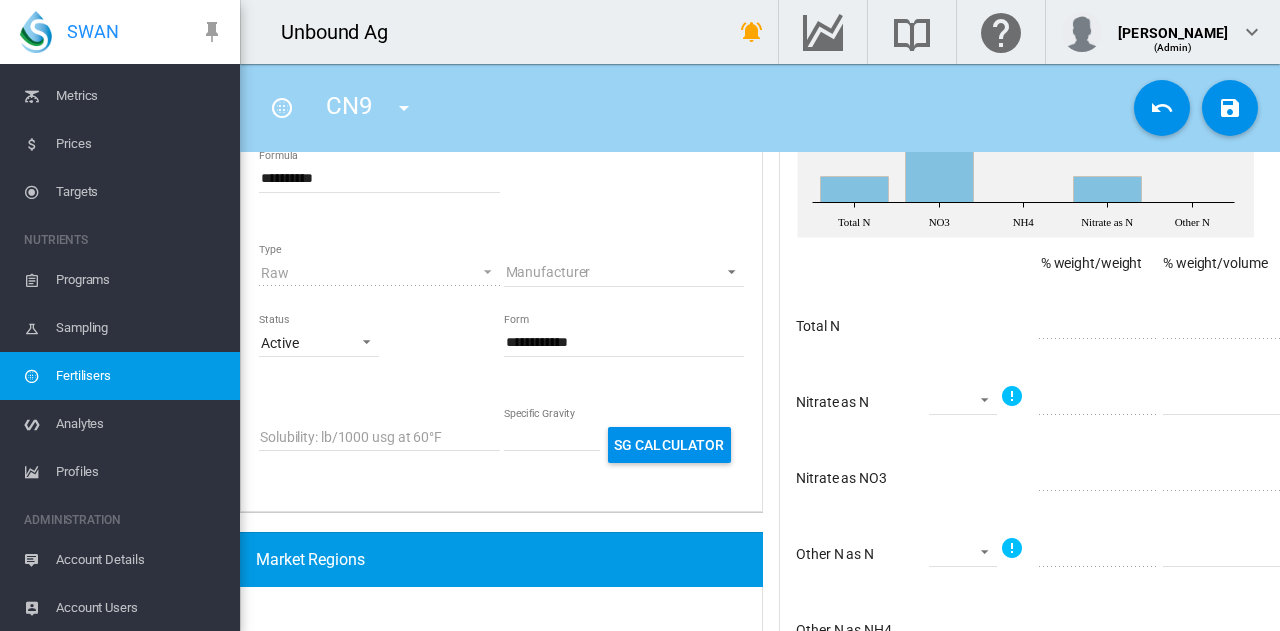 click on "Nitrate as NO3
*****
*****" at bounding box center (1040, 479) 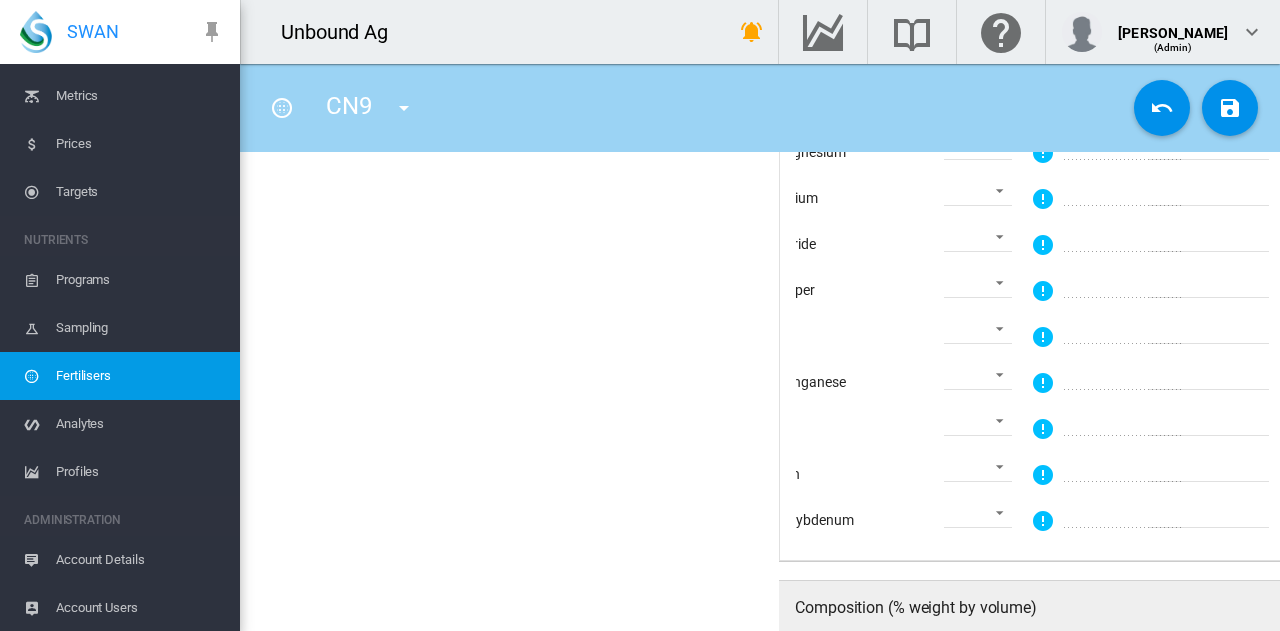 scroll, scrollTop: 1684, scrollLeft: 0, axis: vertical 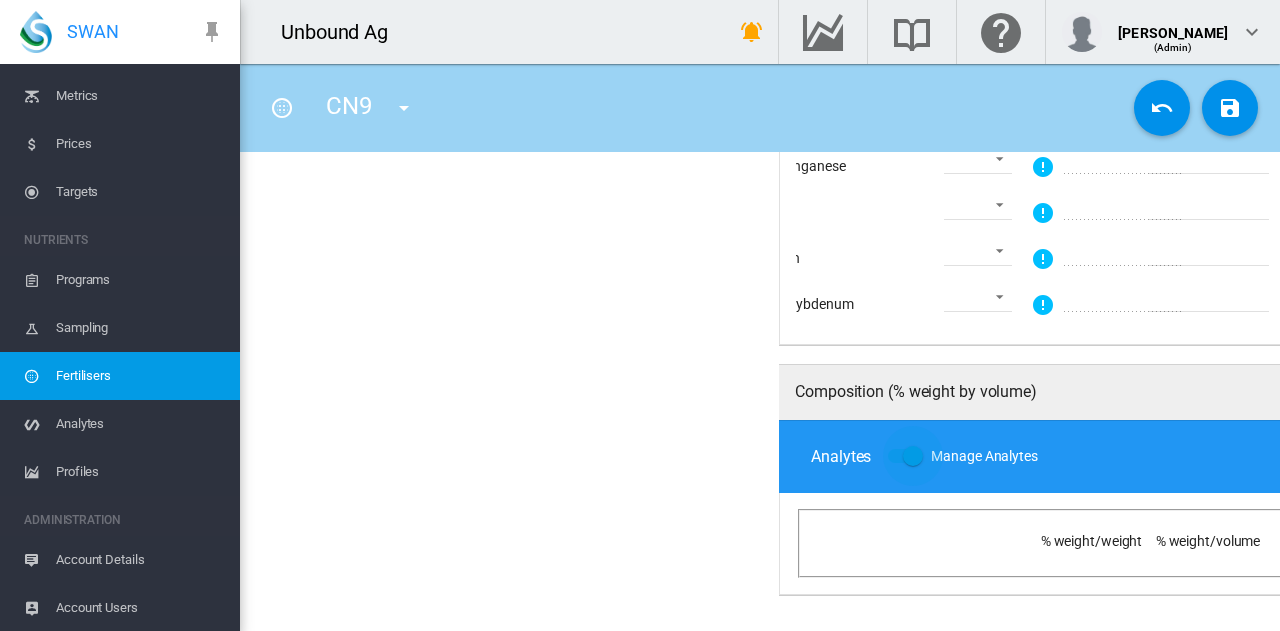 click at bounding box center (913, 456) 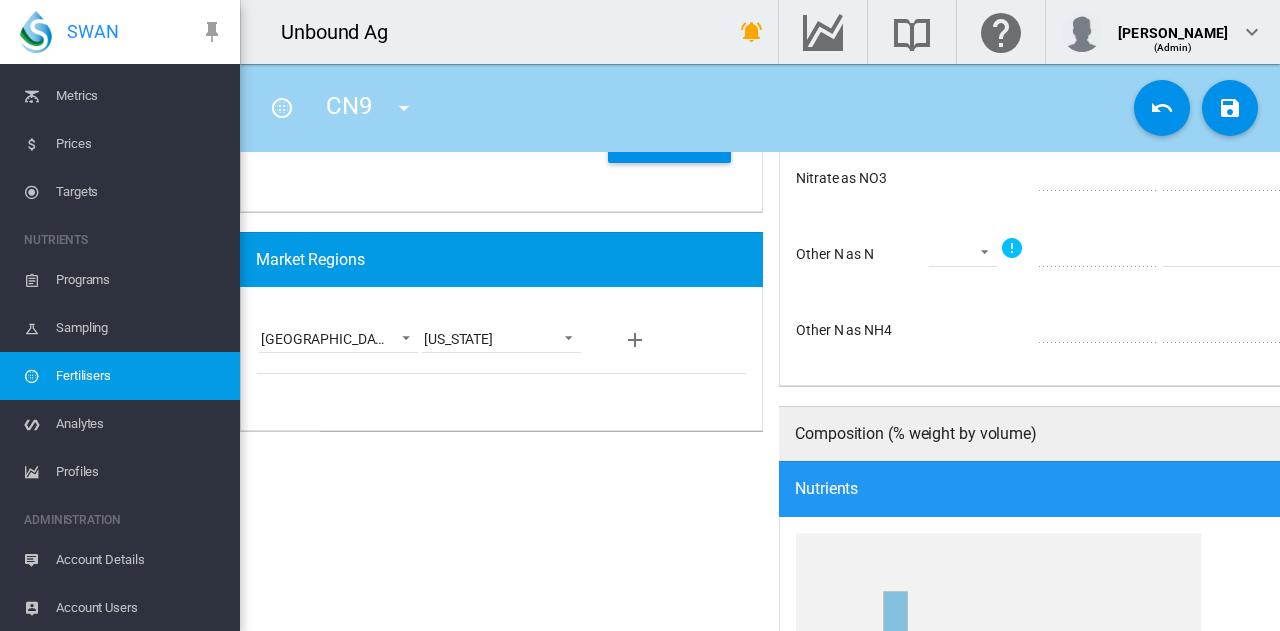 scroll, scrollTop: 84, scrollLeft: 0, axis: vertical 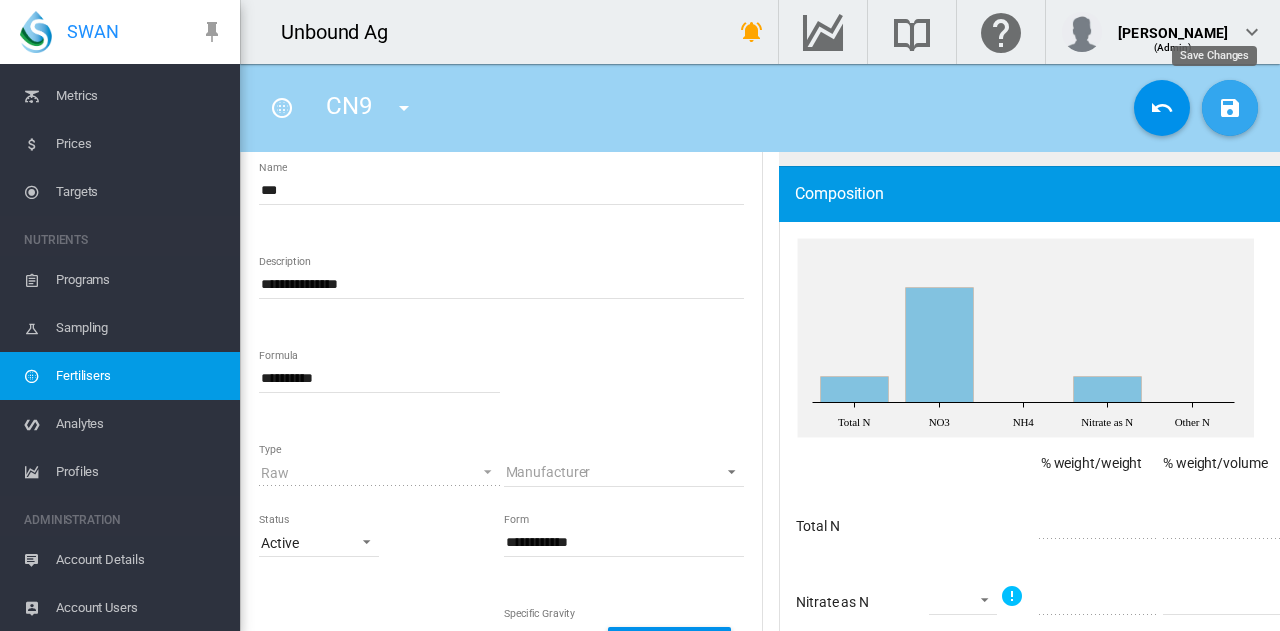 click at bounding box center [1230, 108] 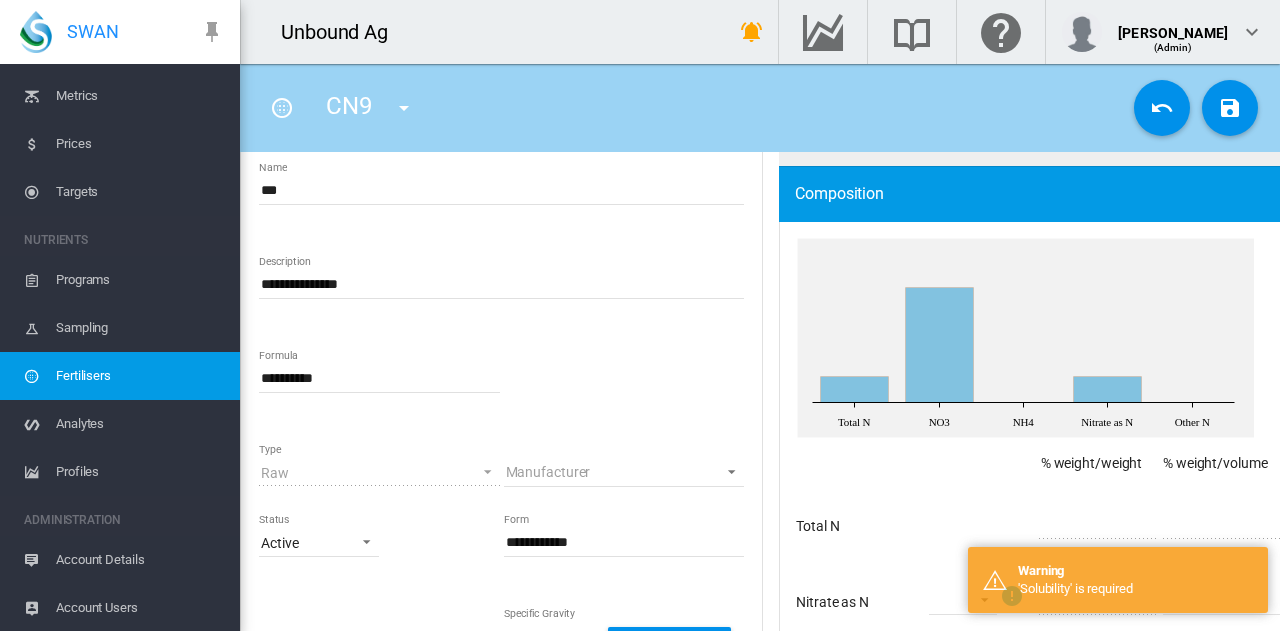 scroll, scrollTop: 184, scrollLeft: 0, axis: vertical 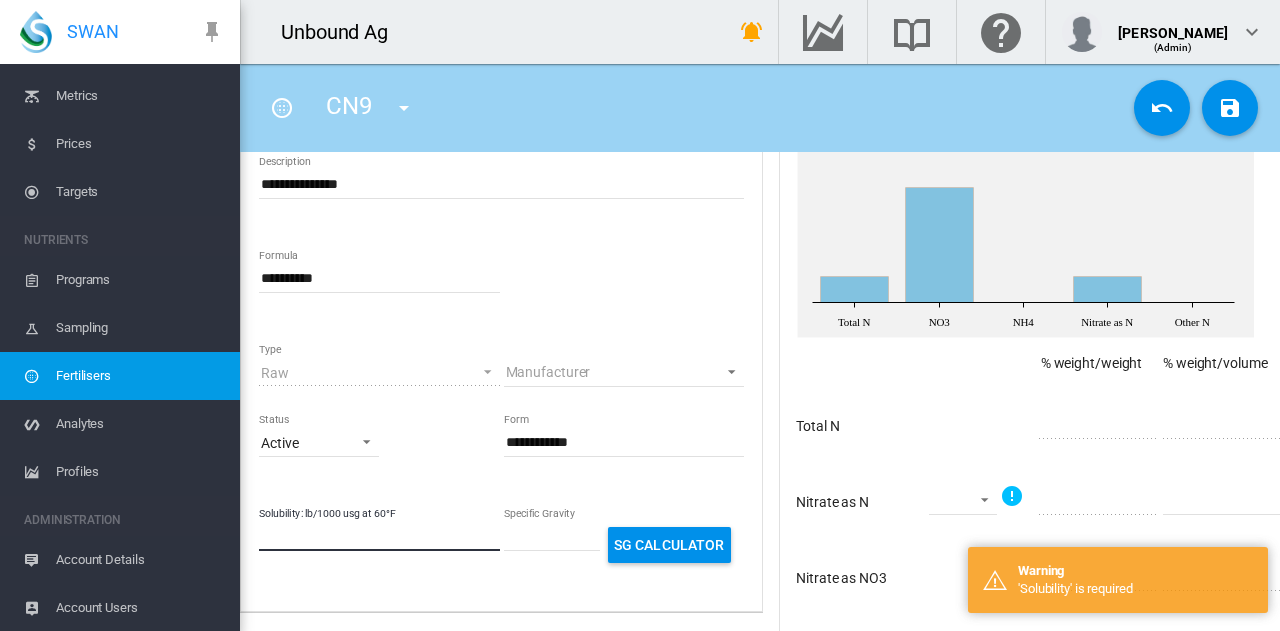 click on "Solubility: lb/1000 usg at 60°F" at bounding box center [379, 536] 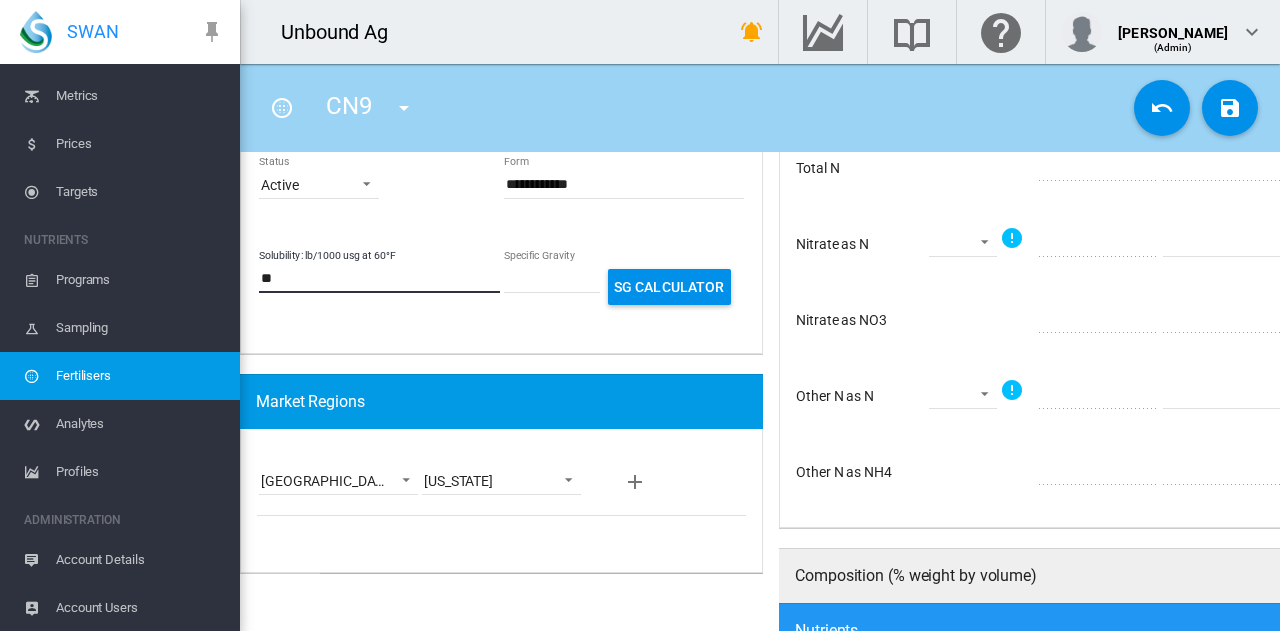 scroll, scrollTop: 484, scrollLeft: 0, axis: vertical 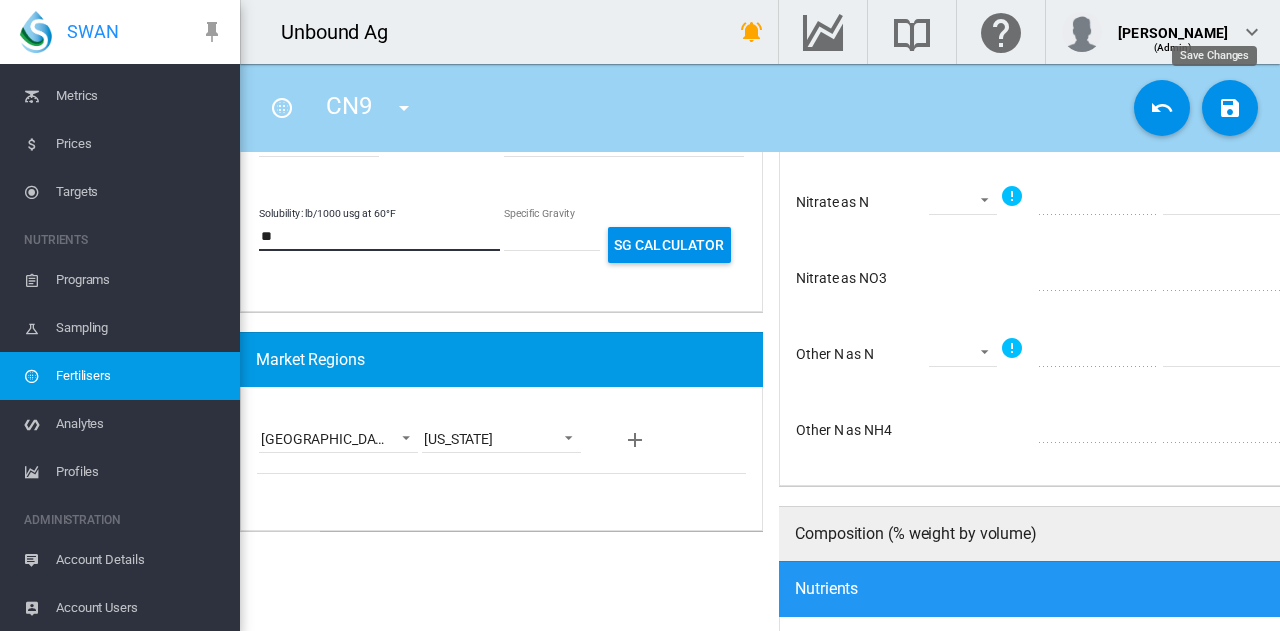 type on "**" 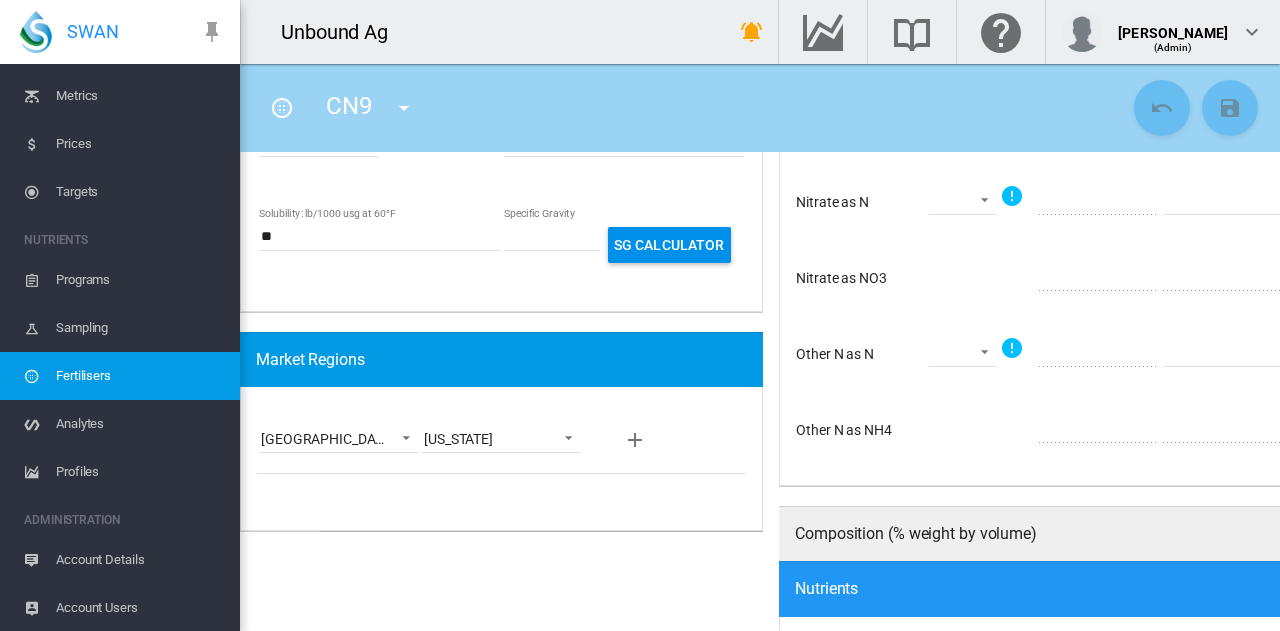 click on "Fertilisers" at bounding box center [140, 376] 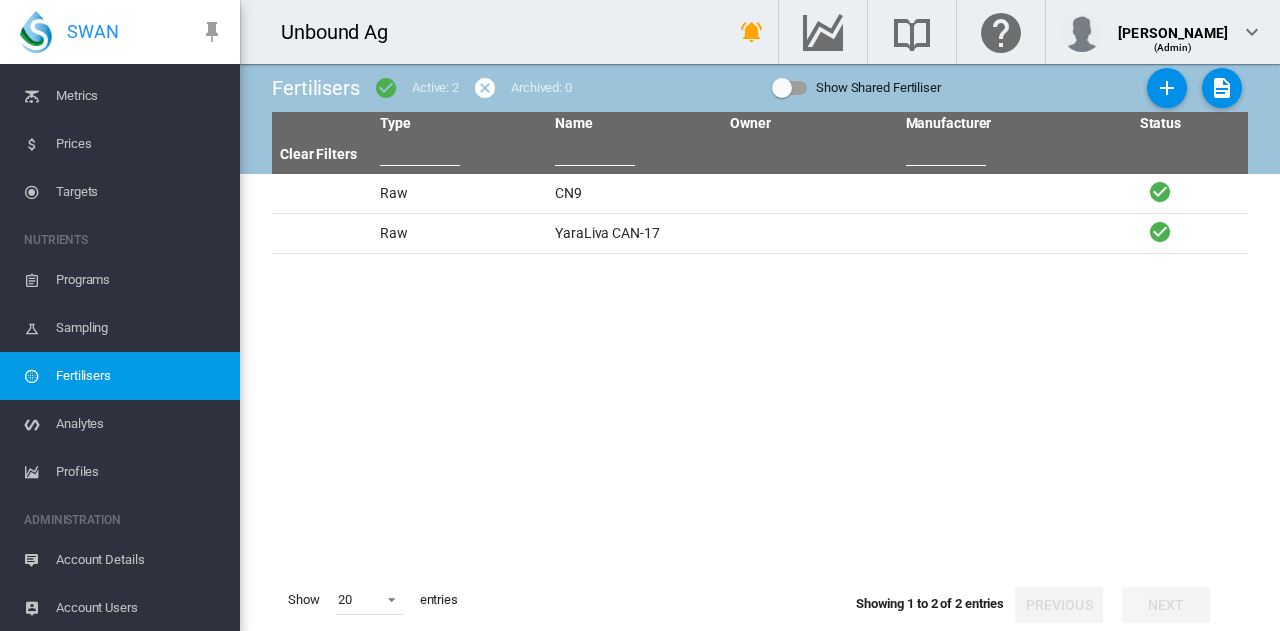 click on "Analytes" at bounding box center (140, 424) 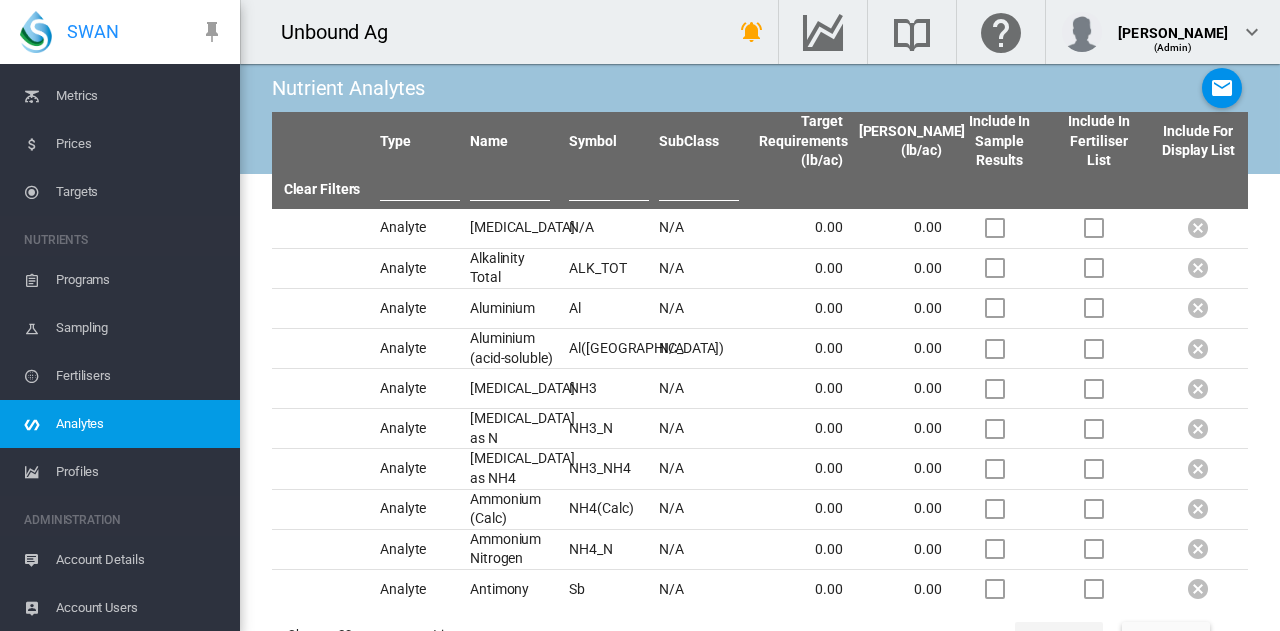 click on "Profiles" at bounding box center (140, 472) 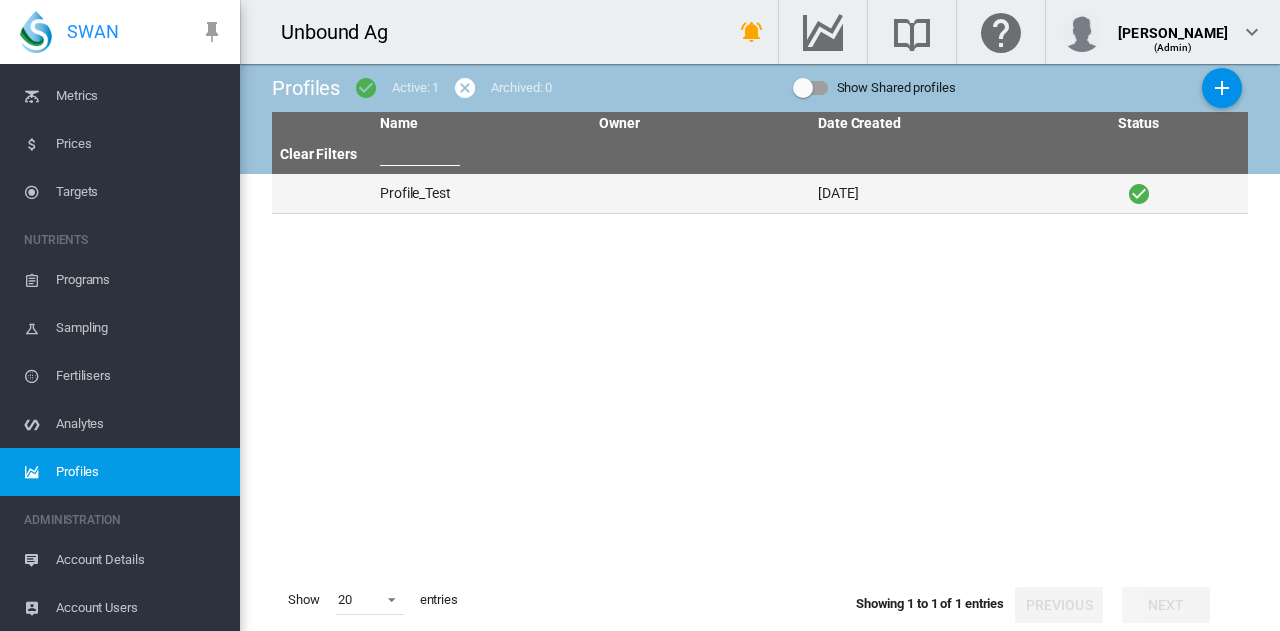 click on "Profile_Test" at bounding box center [481, 193] 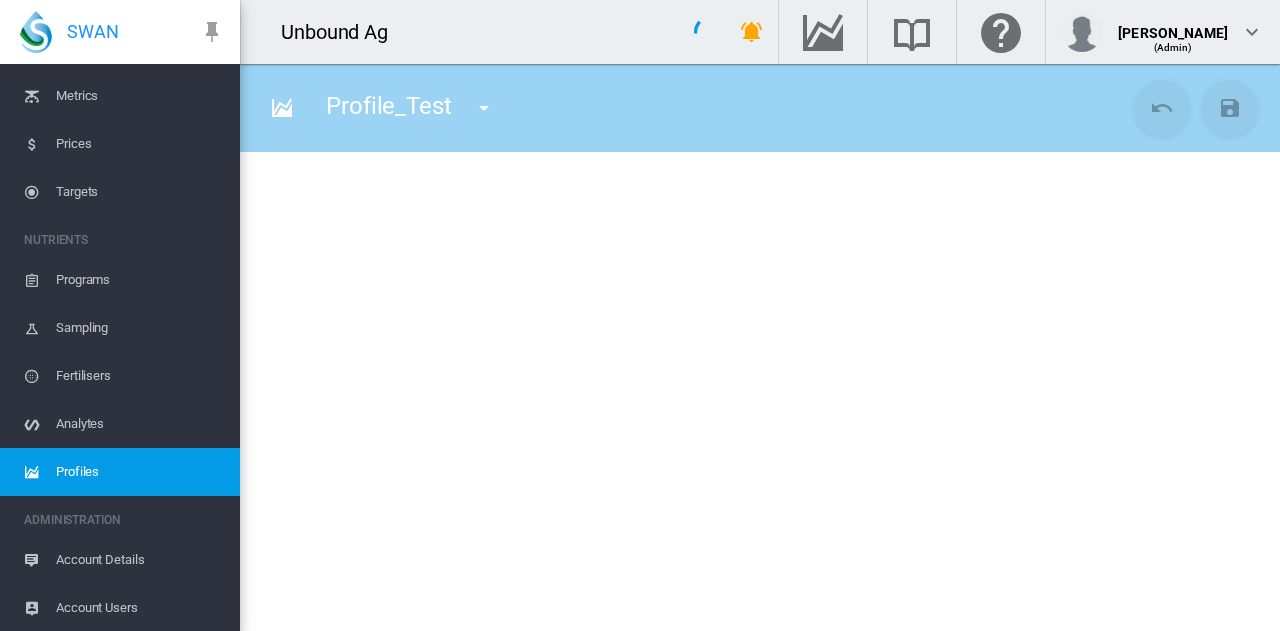 type on "**" 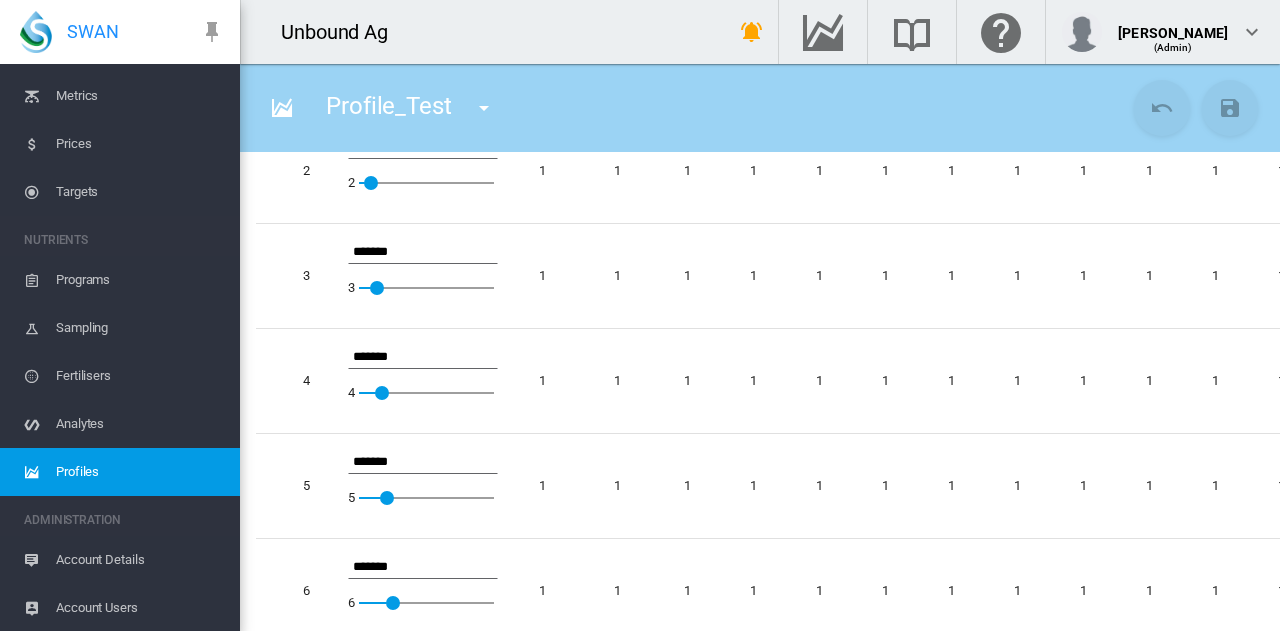 scroll, scrollTop: 666, scrollLeft: 0, axis: vertical 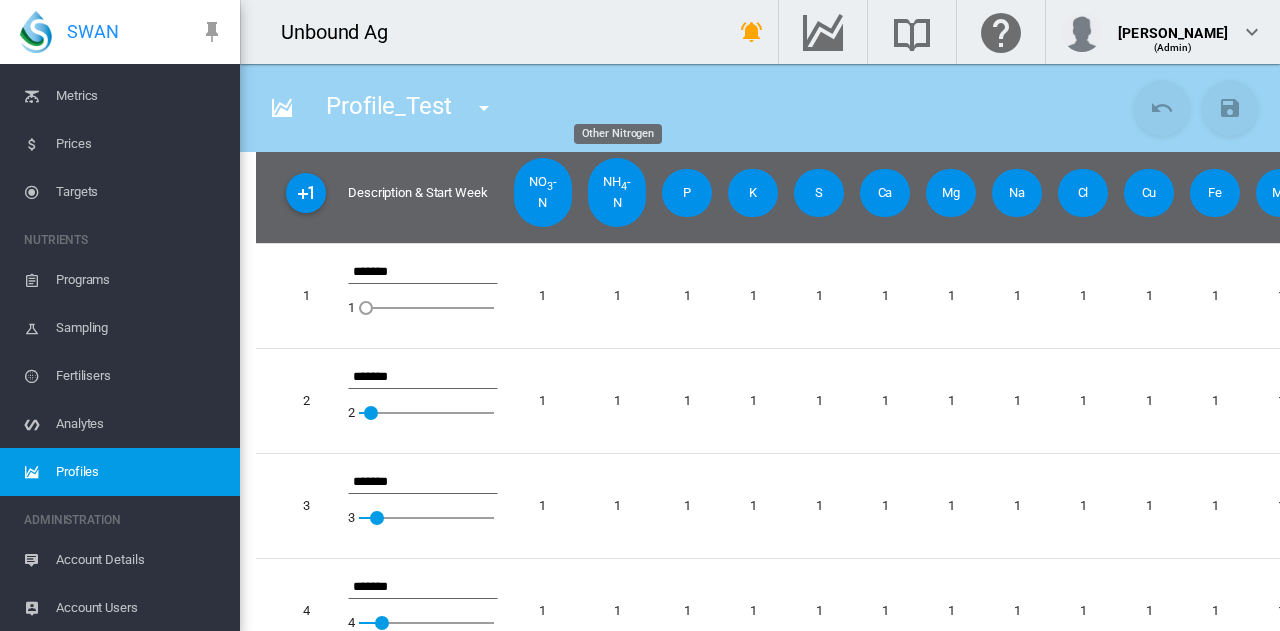 click on "NH 4 -N" at bounding box center (617, 192) 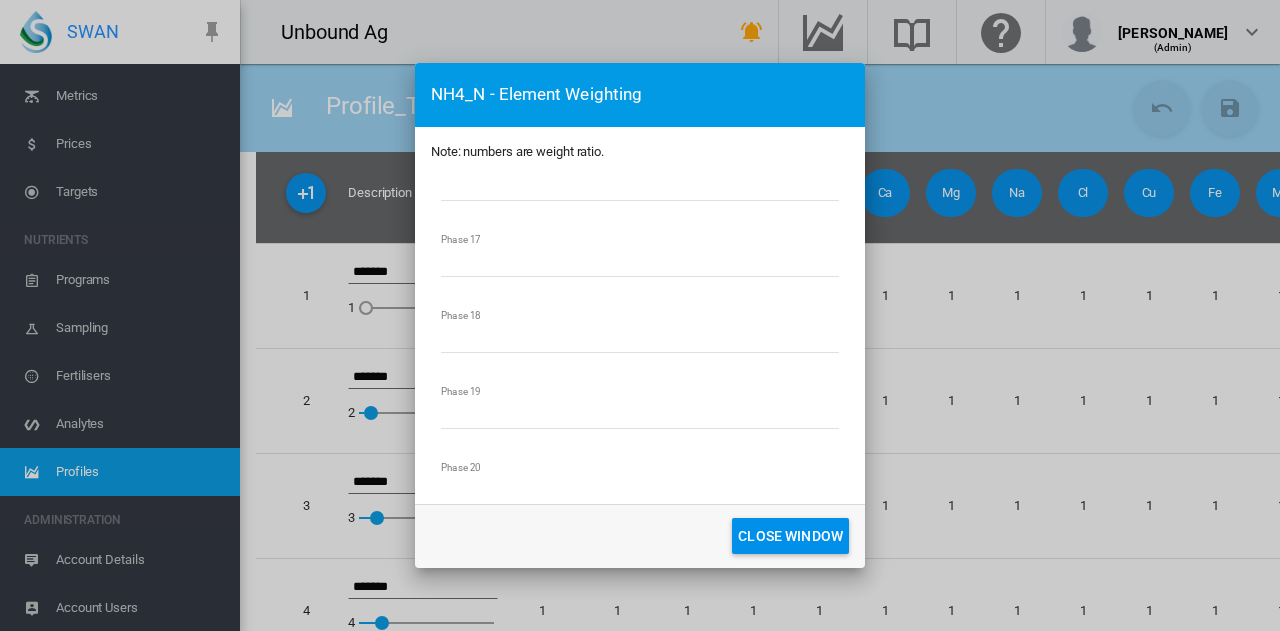 scroll, scrollTop: 1500, scrollLeft: 0, axis: vertical 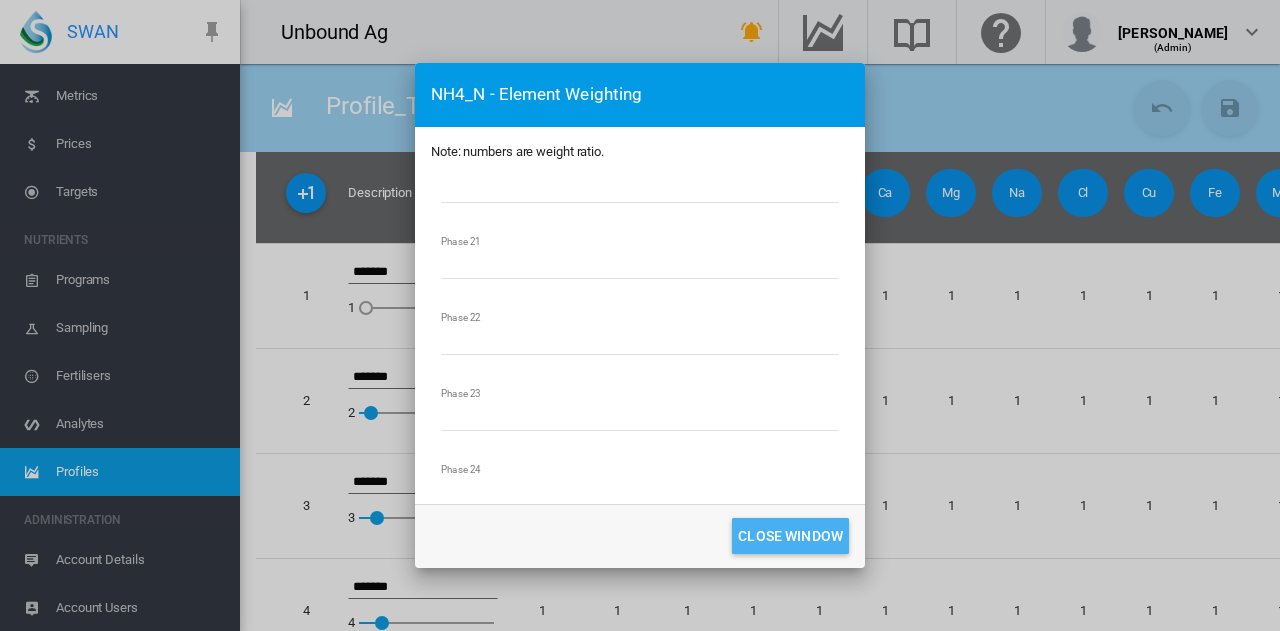 click on "CLOSE WINDOW" 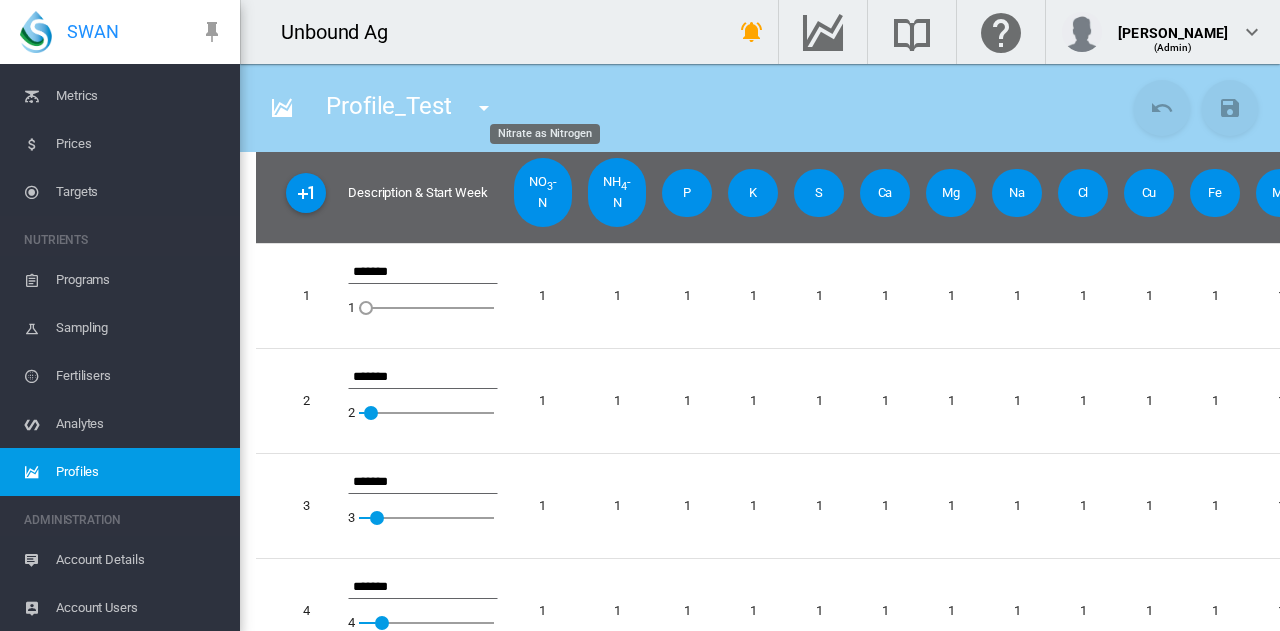 click on "NO 3 -N" at bounding box center (543, 192) 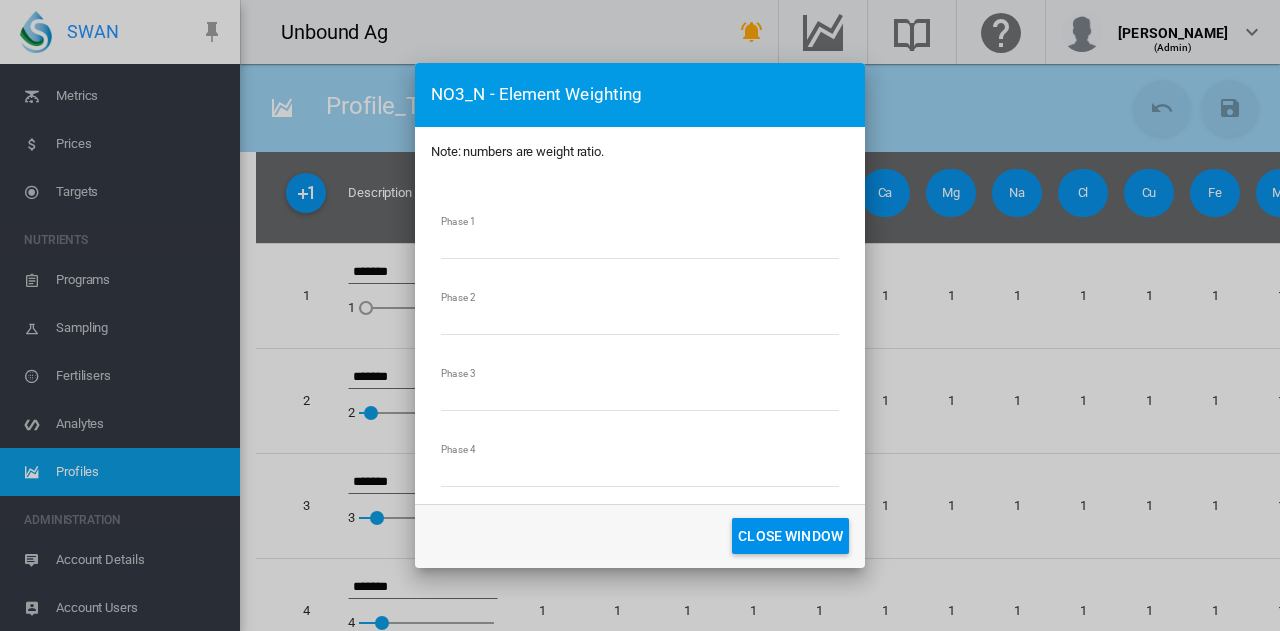 click on "*" at bounding box center [640, 244] 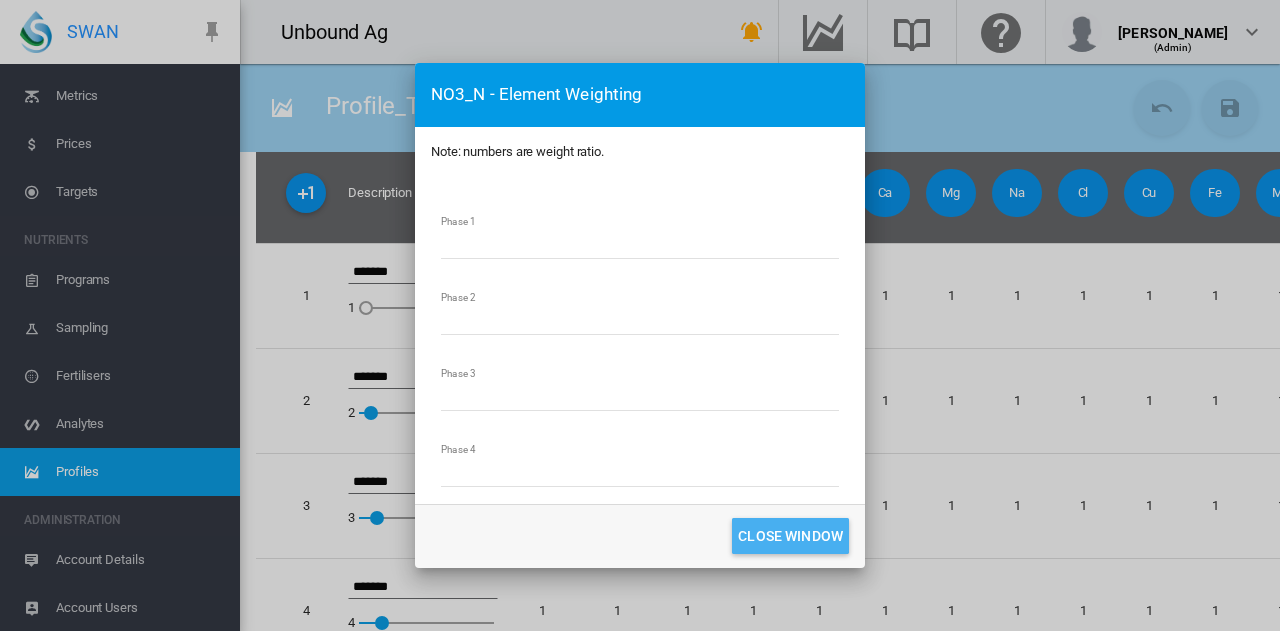 click on "CLOSE WINDOW" 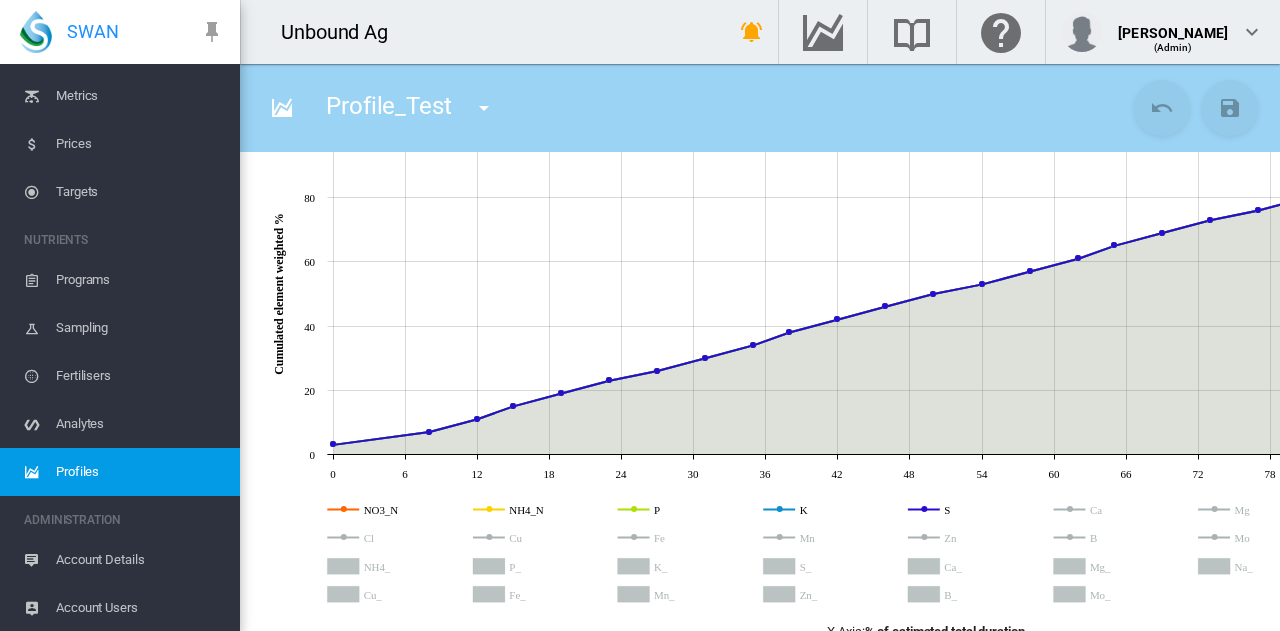 scroll, scrollTop: 0, scrollLeft: 0, axis: both 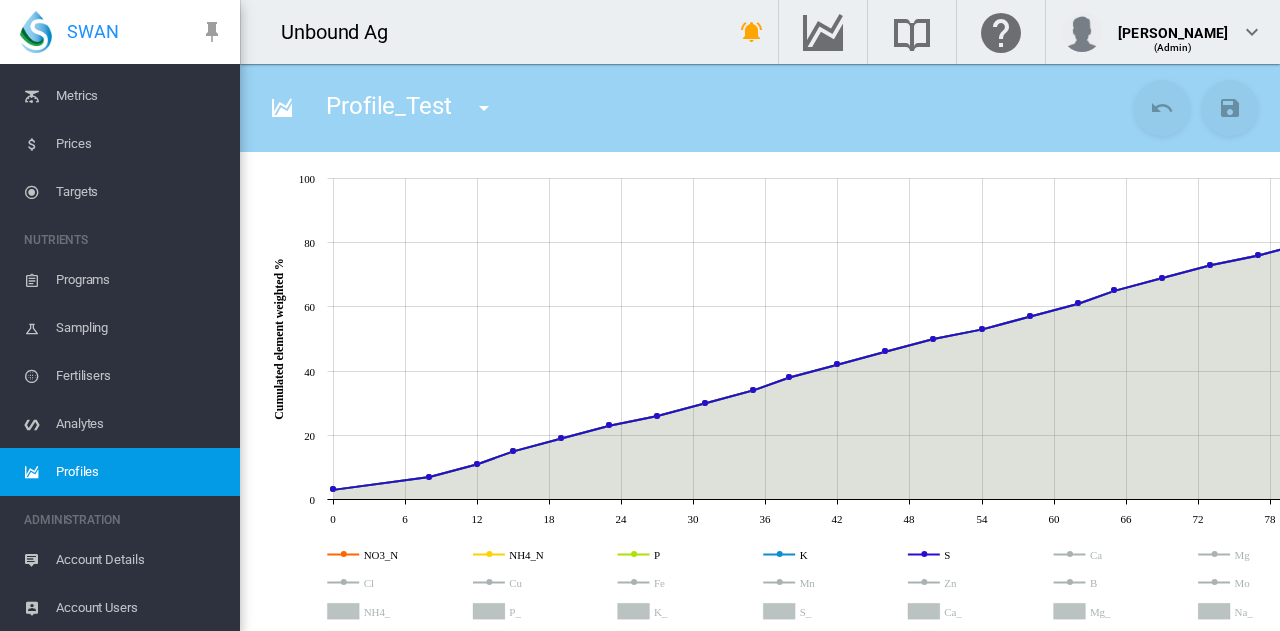 click 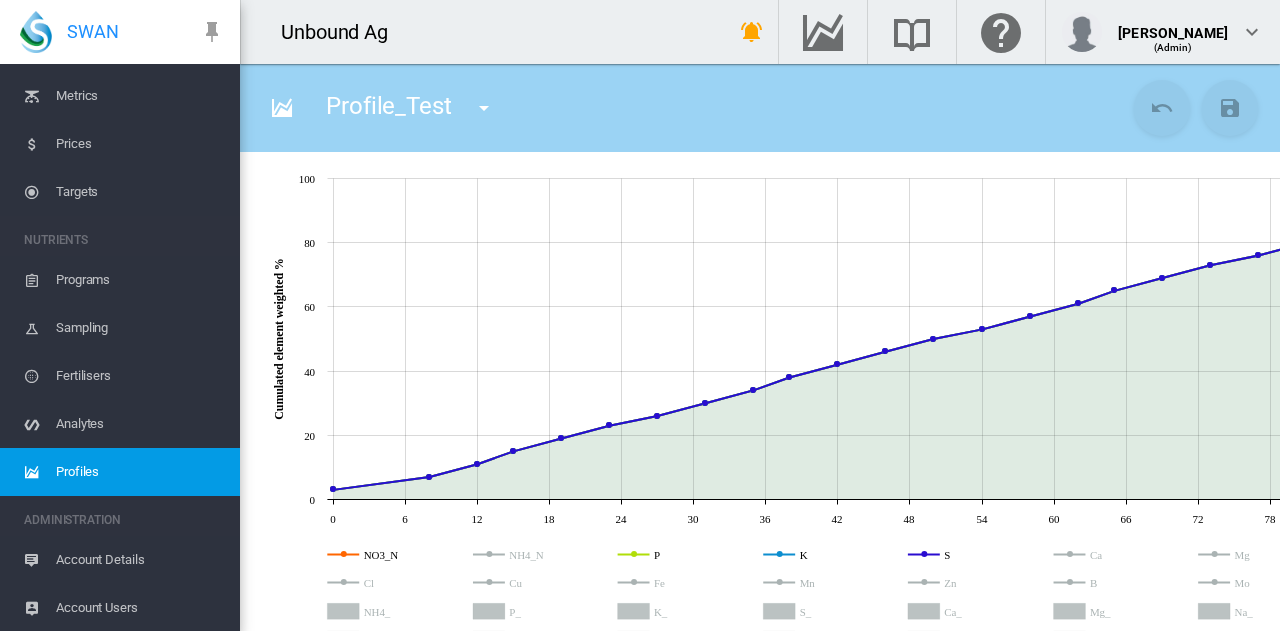click 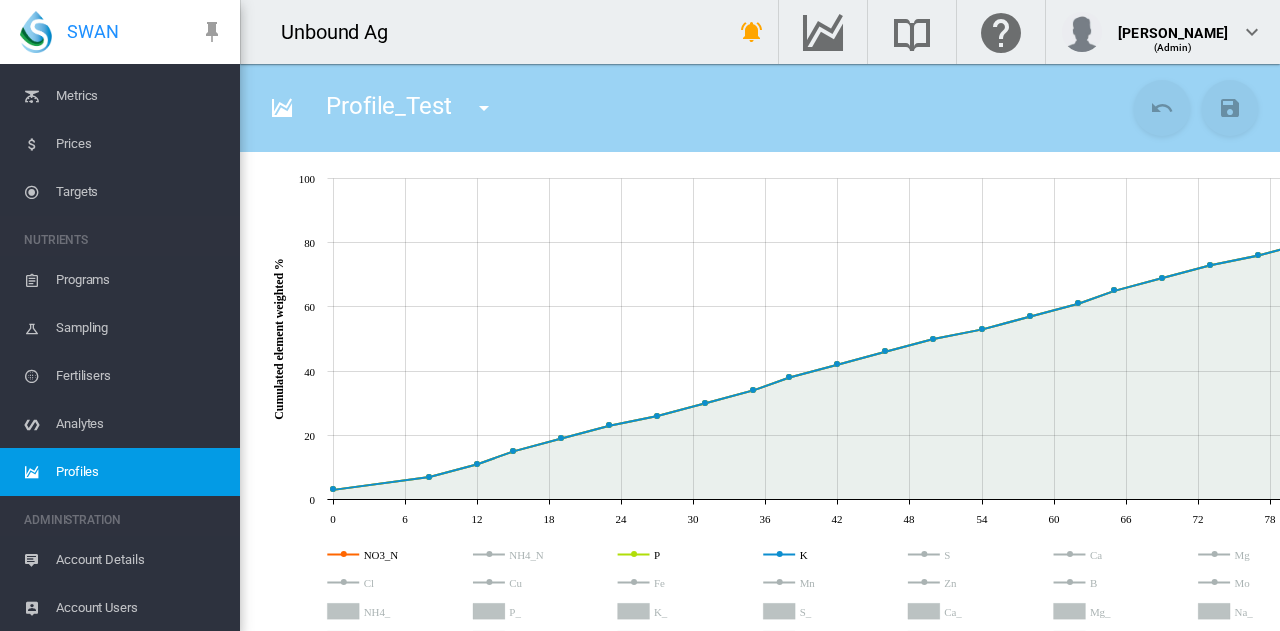 click 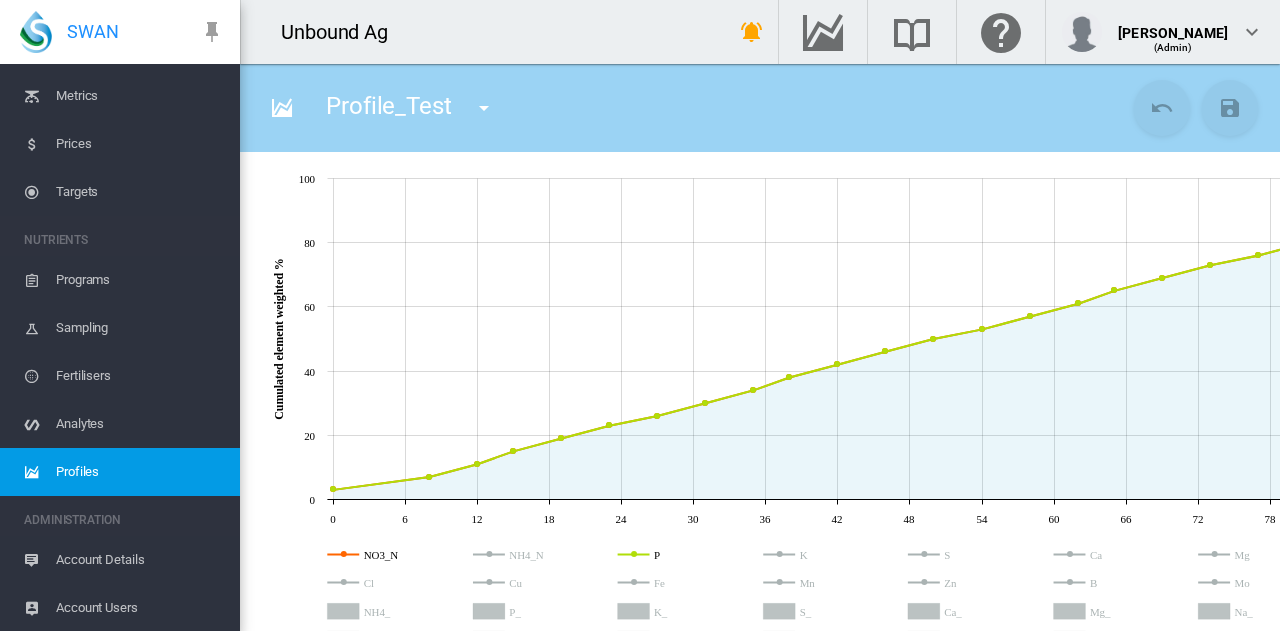 click 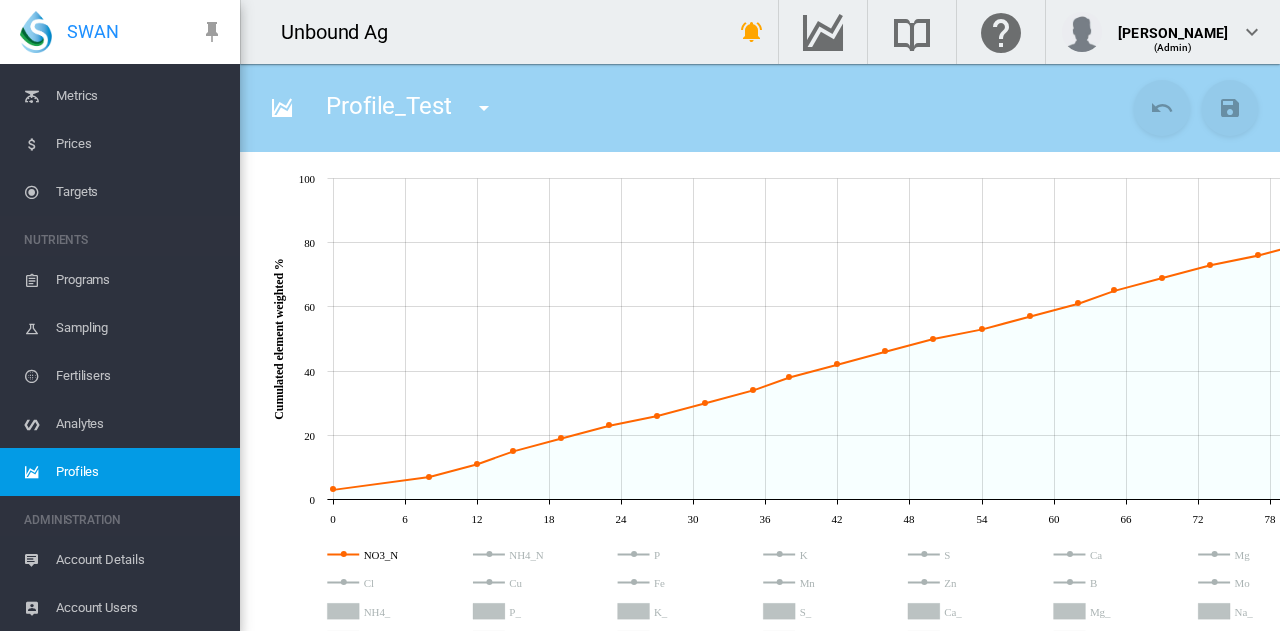 click 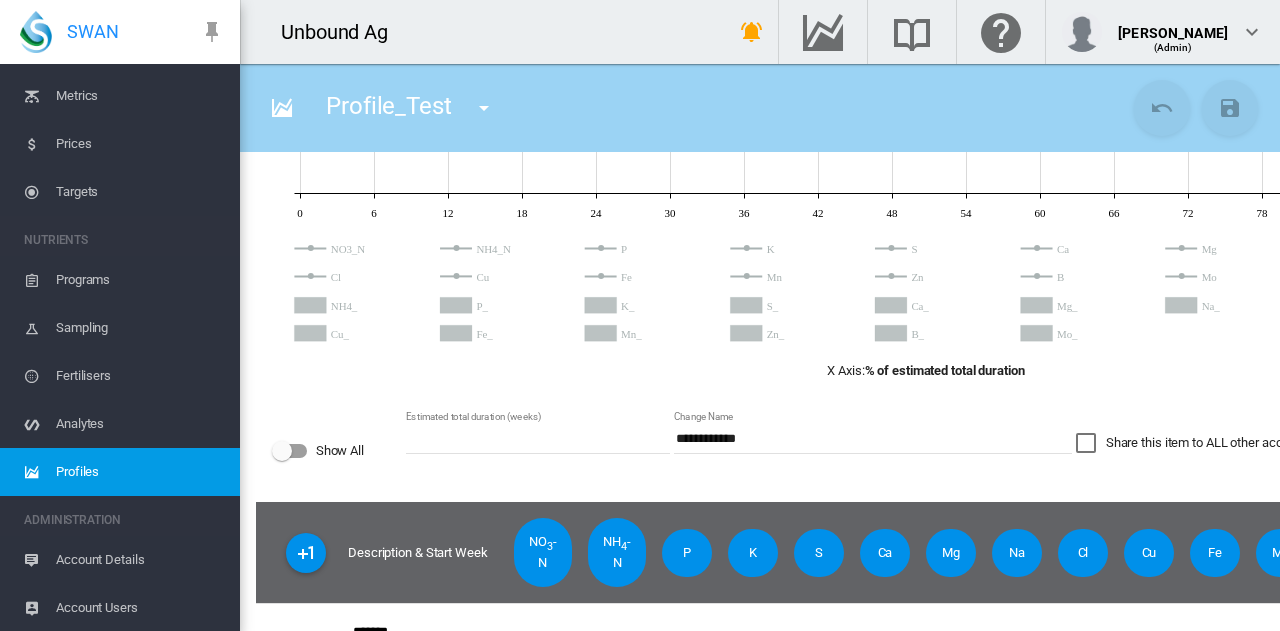scroll, scrollTop: 100, scrollLeft: 0, axis: vertical 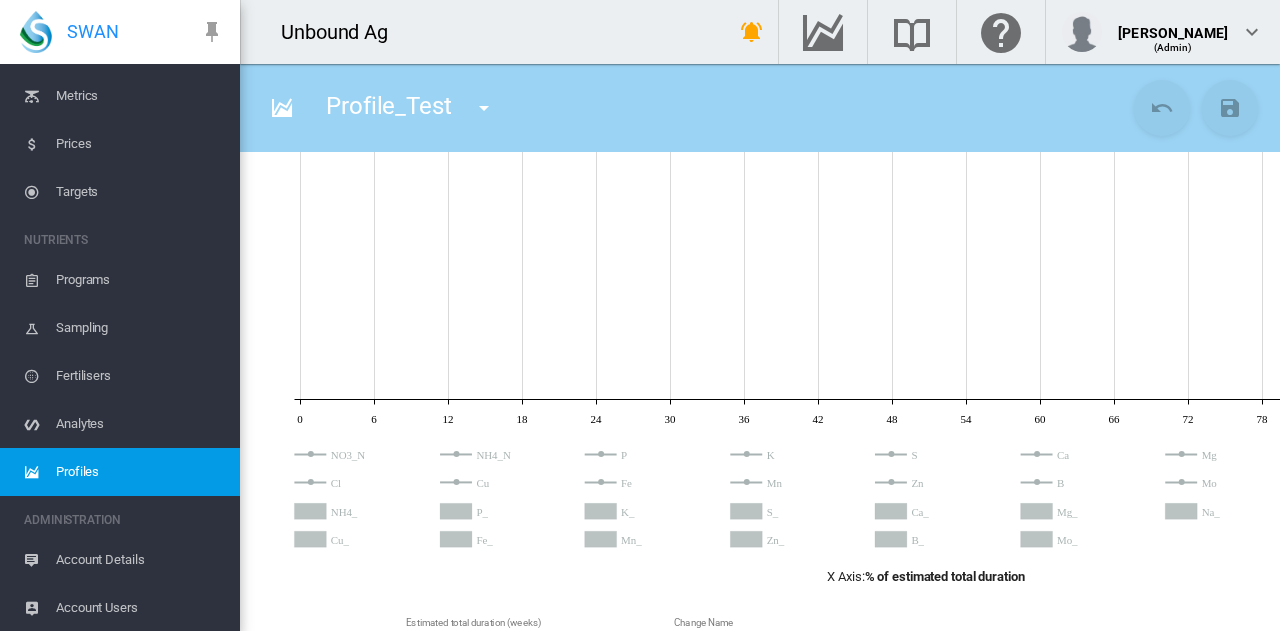click 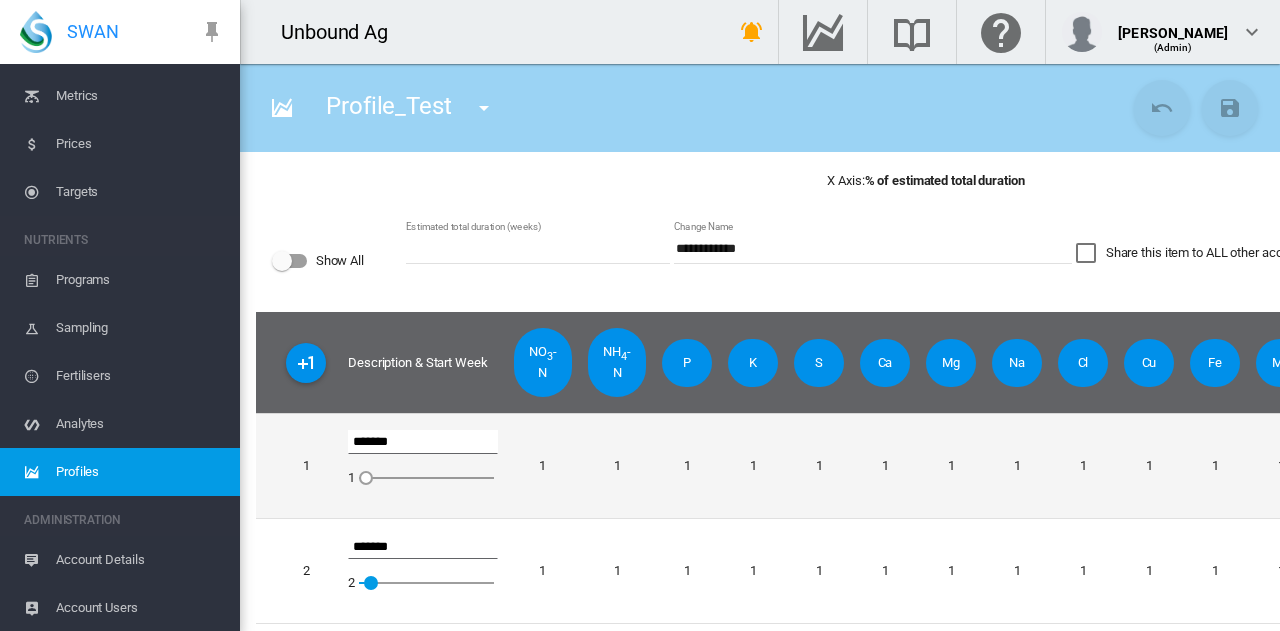 scroll, scrollTop: 500, scrollLeft: 0, axis: vertical 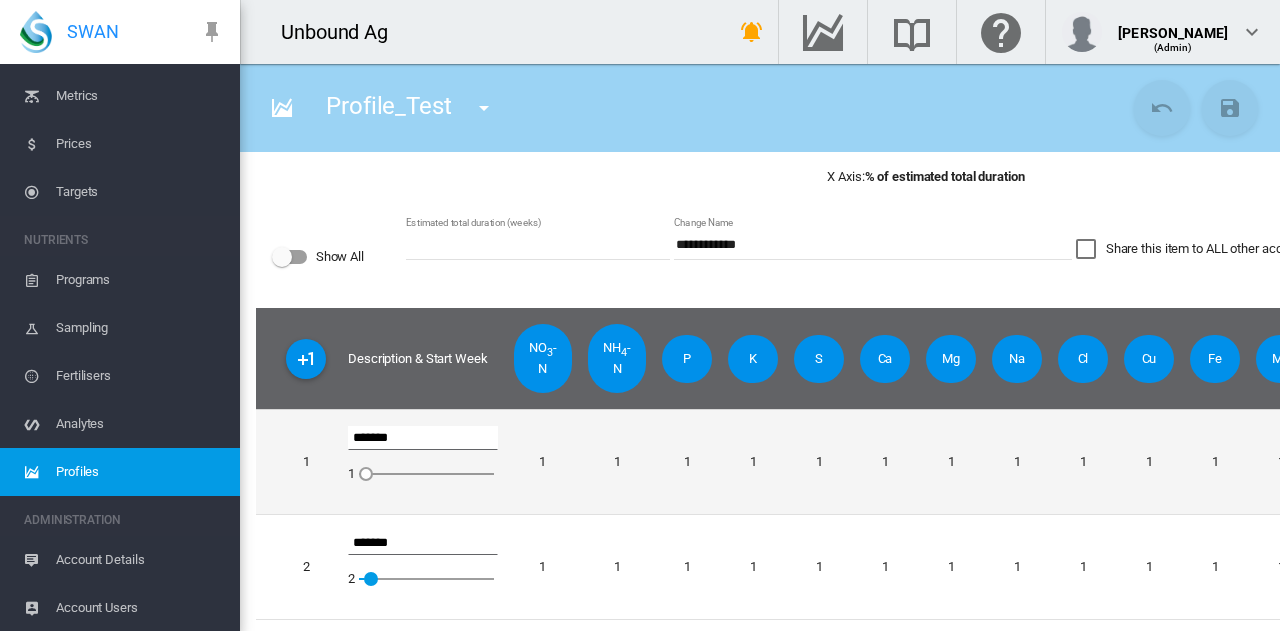 click on "1" at bounding box center (543, 461) 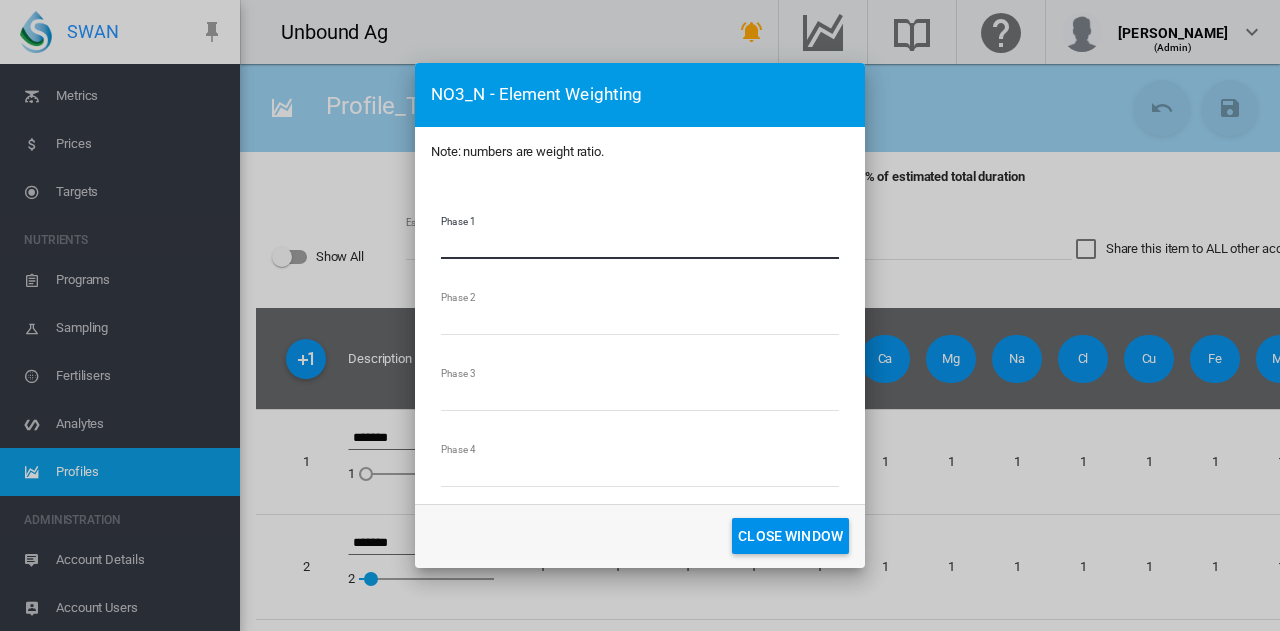 drag, startPoint x: 477, startPoint y: 248, endPoint x: 435, endPoint y: 245, distance: 42.107006 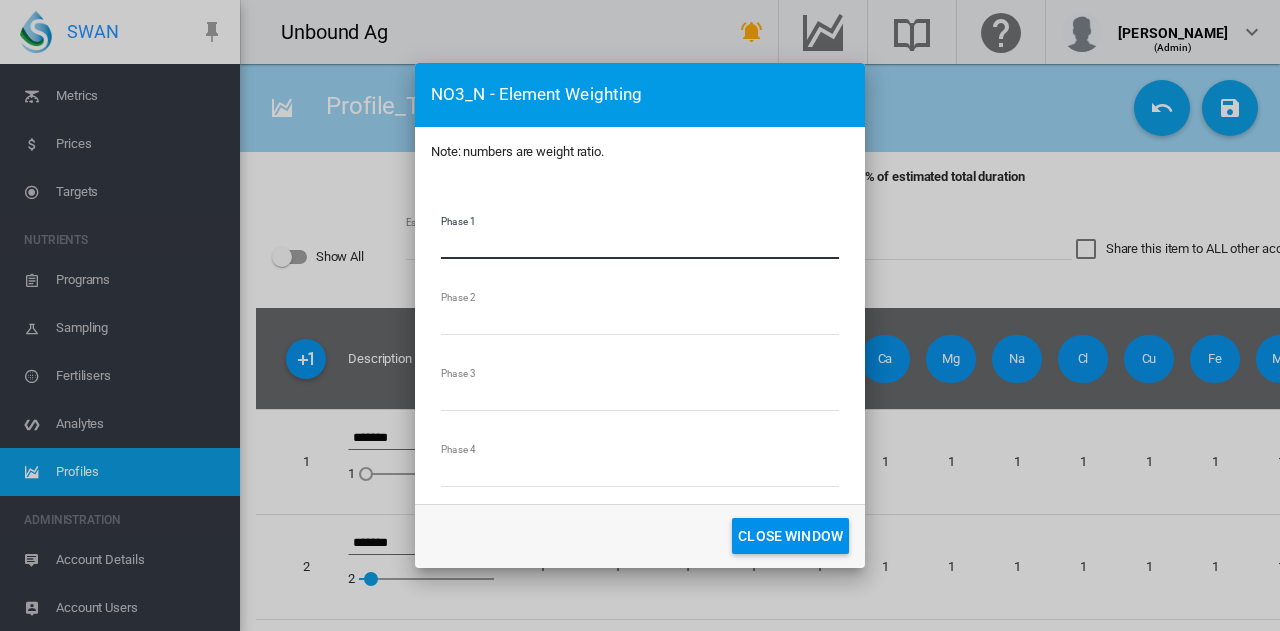 type on "*" 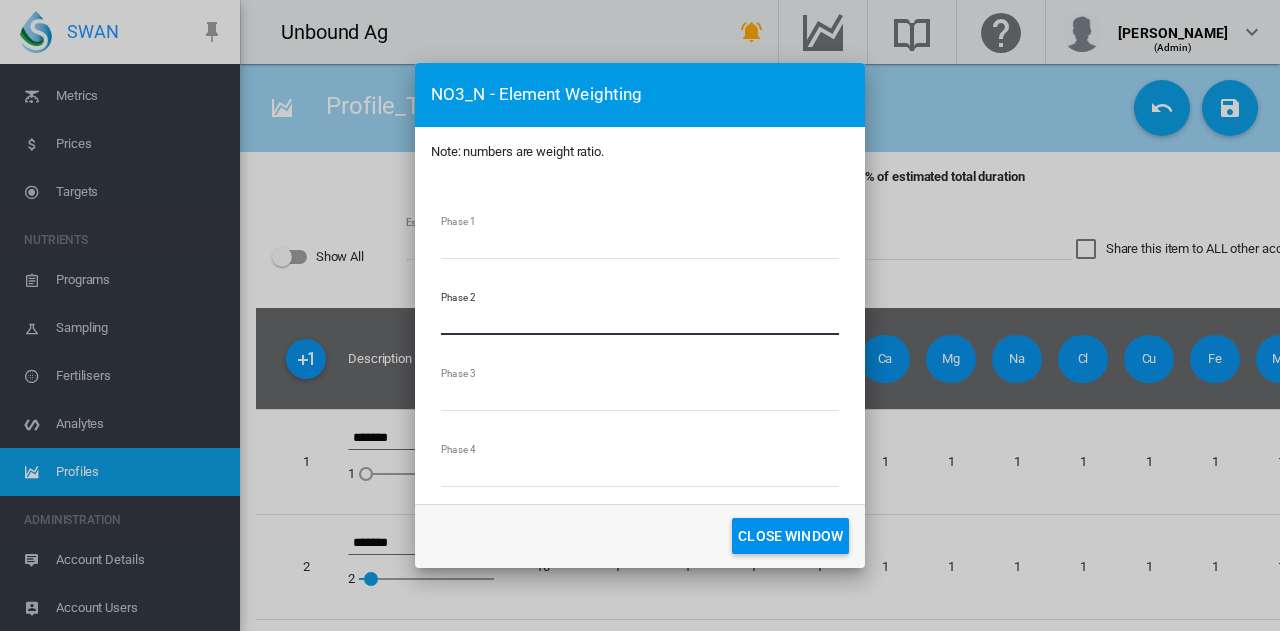 type on "**" 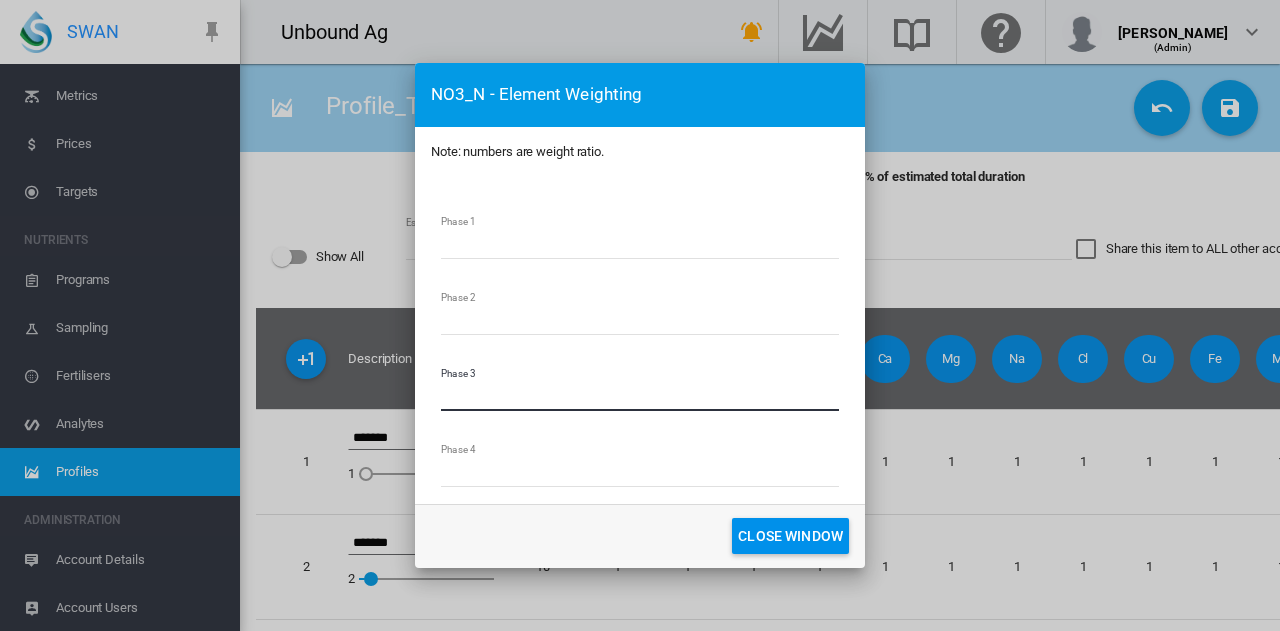 type on "**" 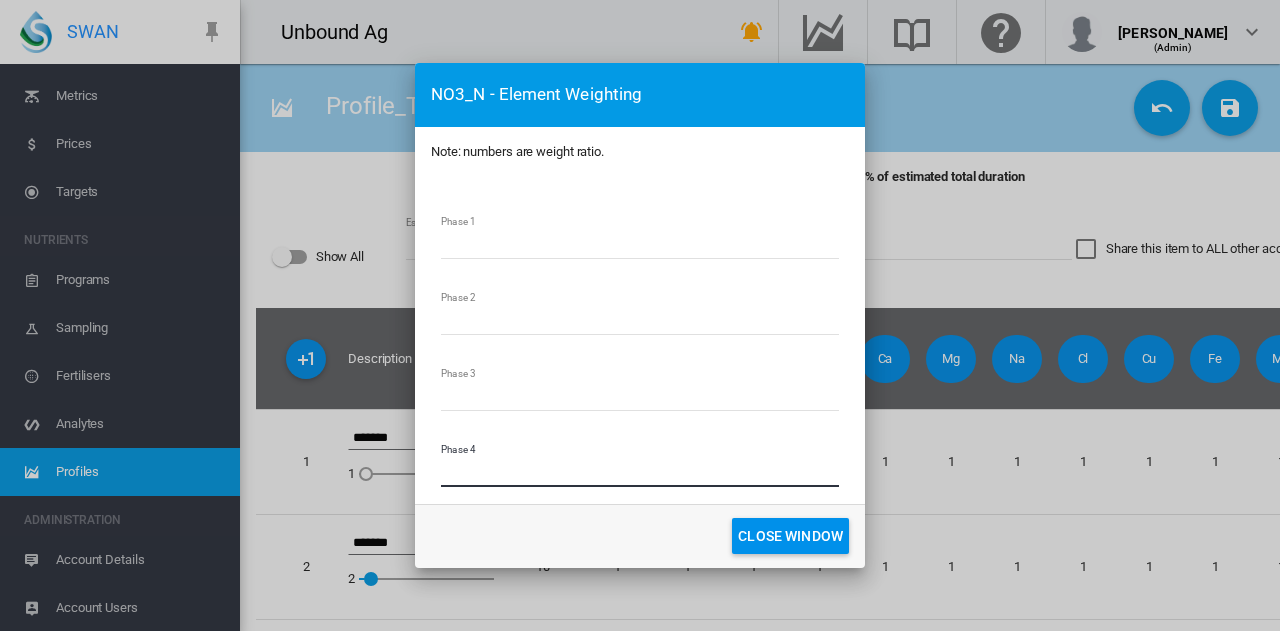 drag, startPoint x: 483, startPoint y: 474, endPoint x: 442, endPoint y: 470, distance: 41.19466 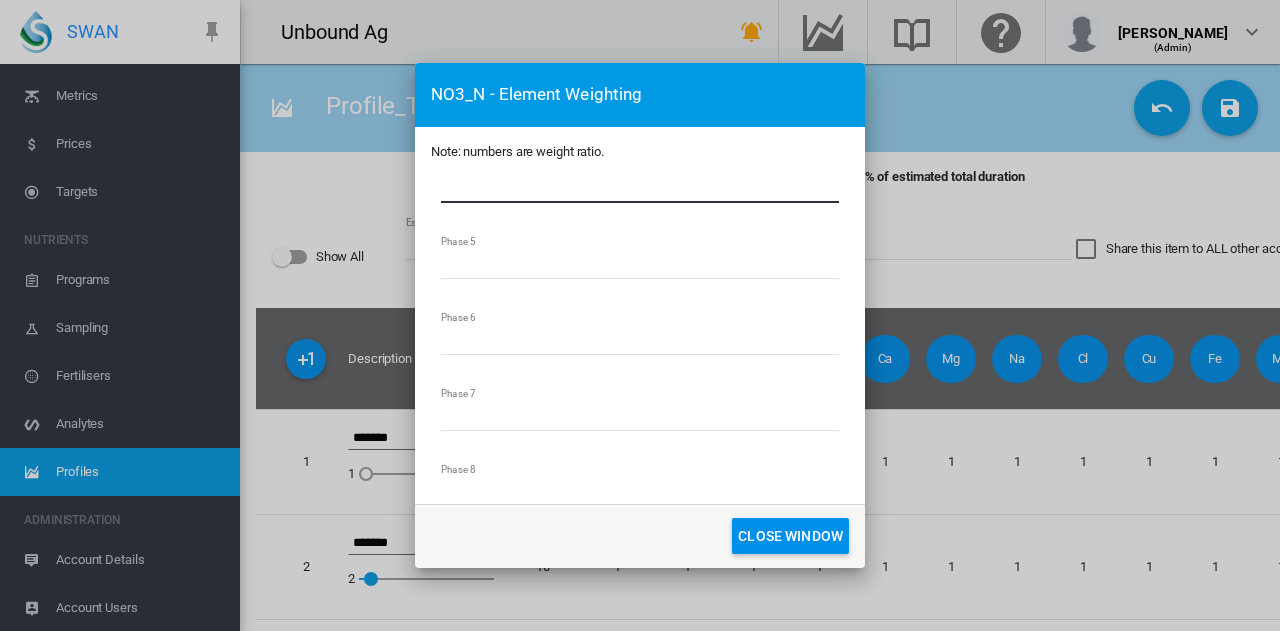 scroll, scrollTop: 300, scrollLeft: 0, axis: vertical 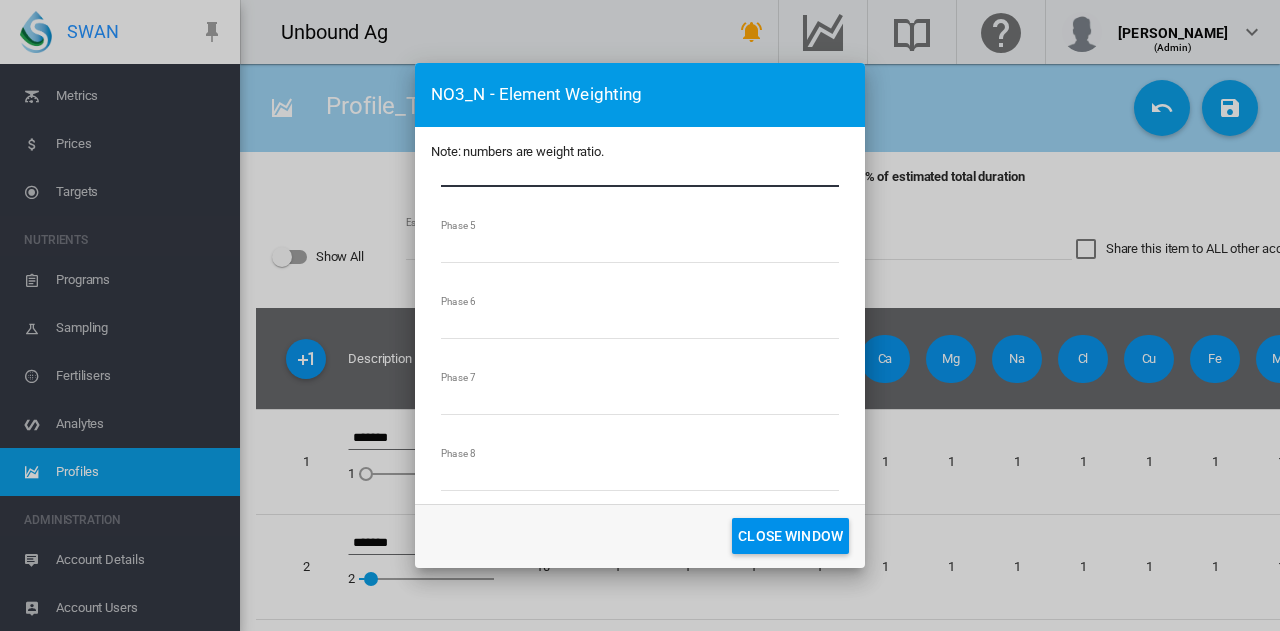 type on "**" 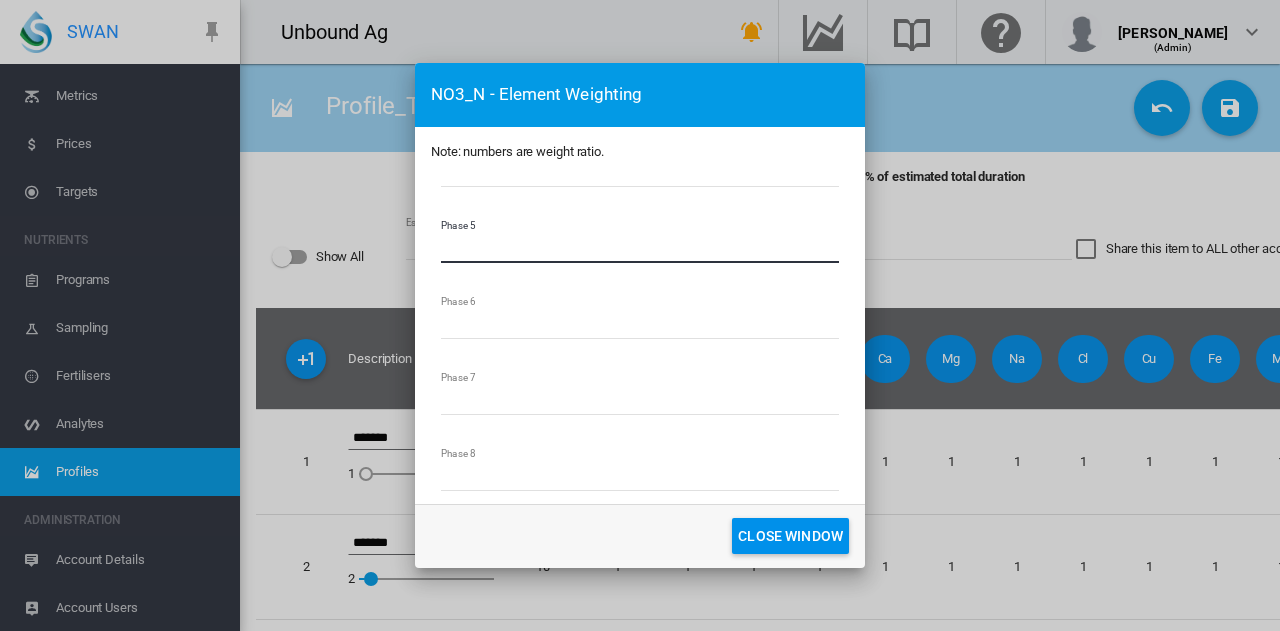 drag, startPoint x: 491, startPoint y: 244, endPoint x: 430, endPoint y: 248, distance: 61.13101 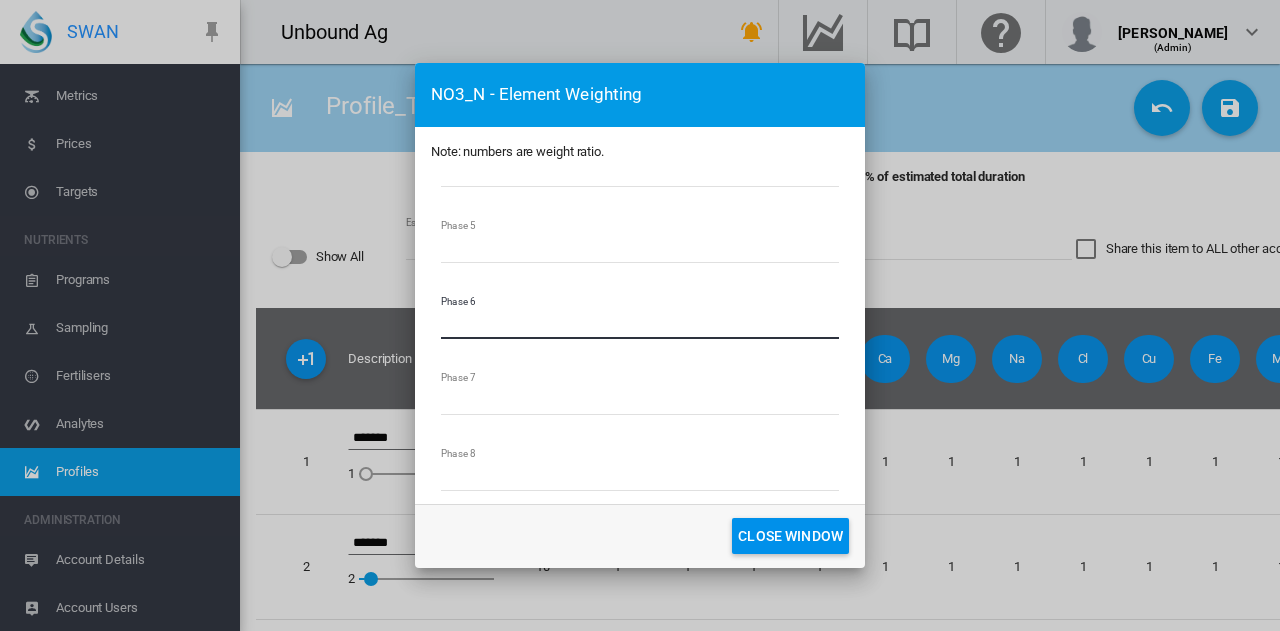 drag, startPoint x: 365, startPoint y: 323, endPoint x: 348, endPoint y: 323, distance: 17 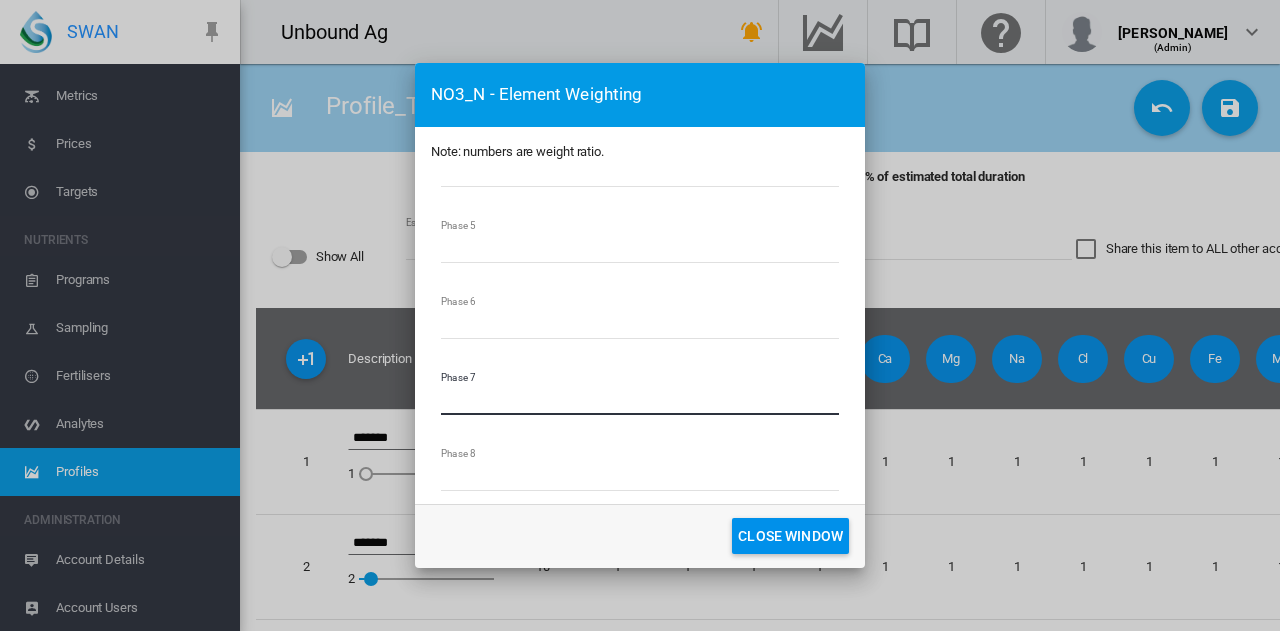 drag, startPoint x: 468, startPoint y: 403, endPoint x: 415, endPoint y: 405, distance: 53.037724 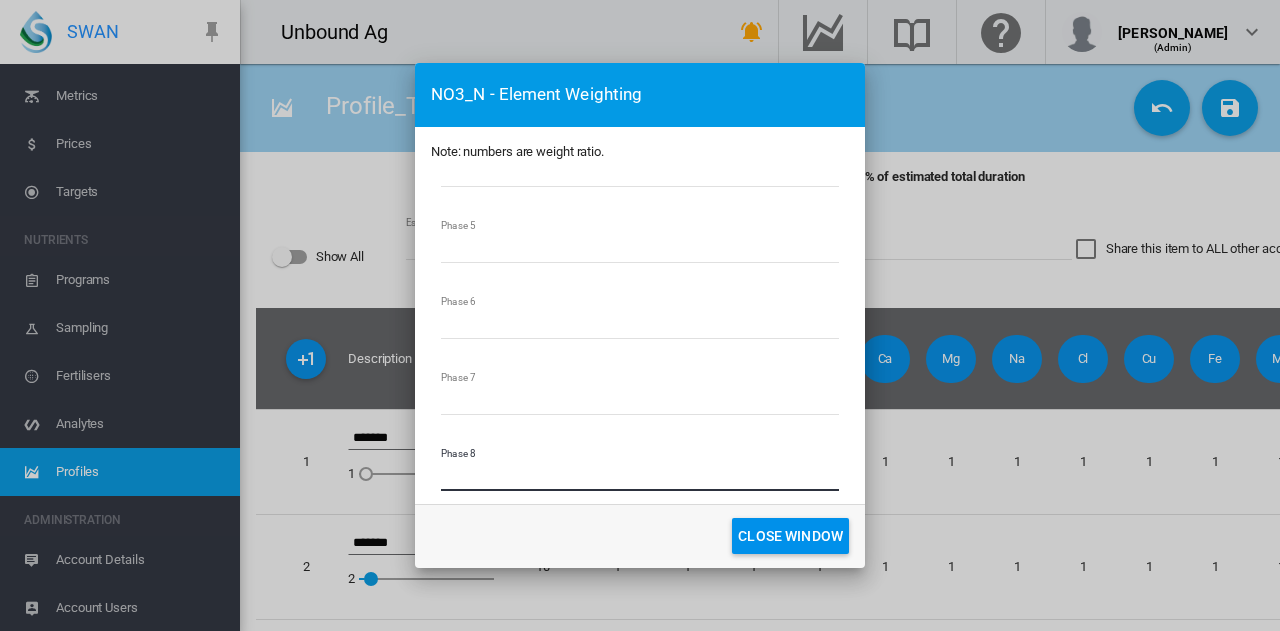click on "*" at bounding box center [640, 476] 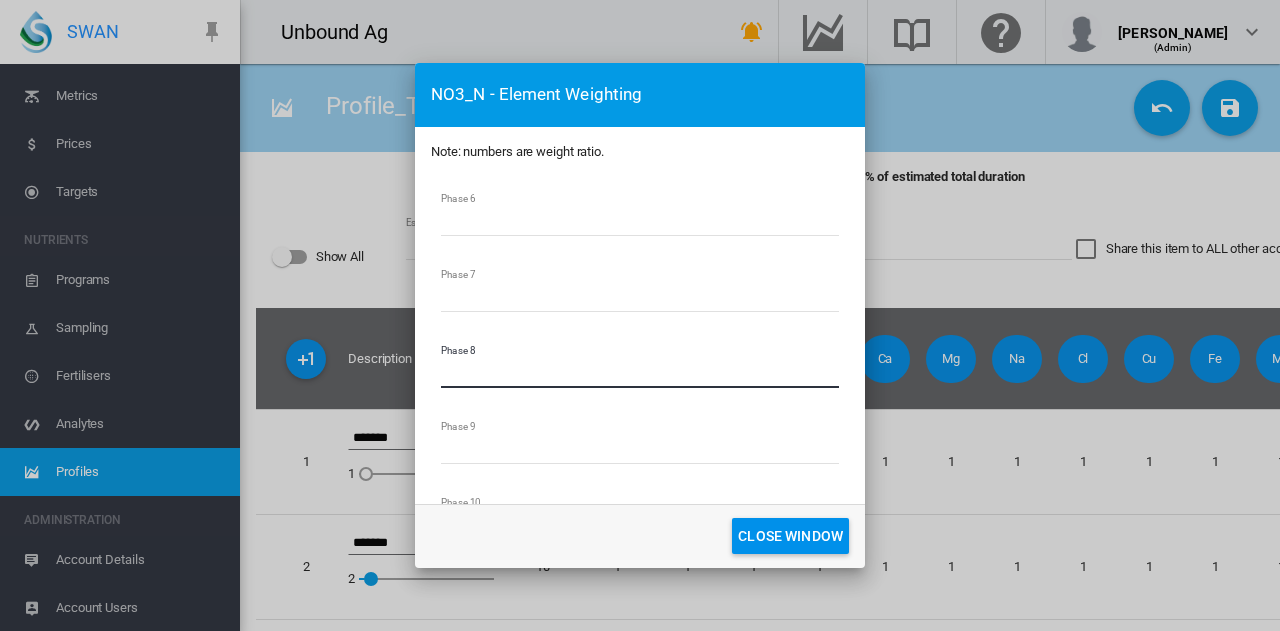 scroll, scrollTop: 500, scrollLeft: 0, axis: vertical 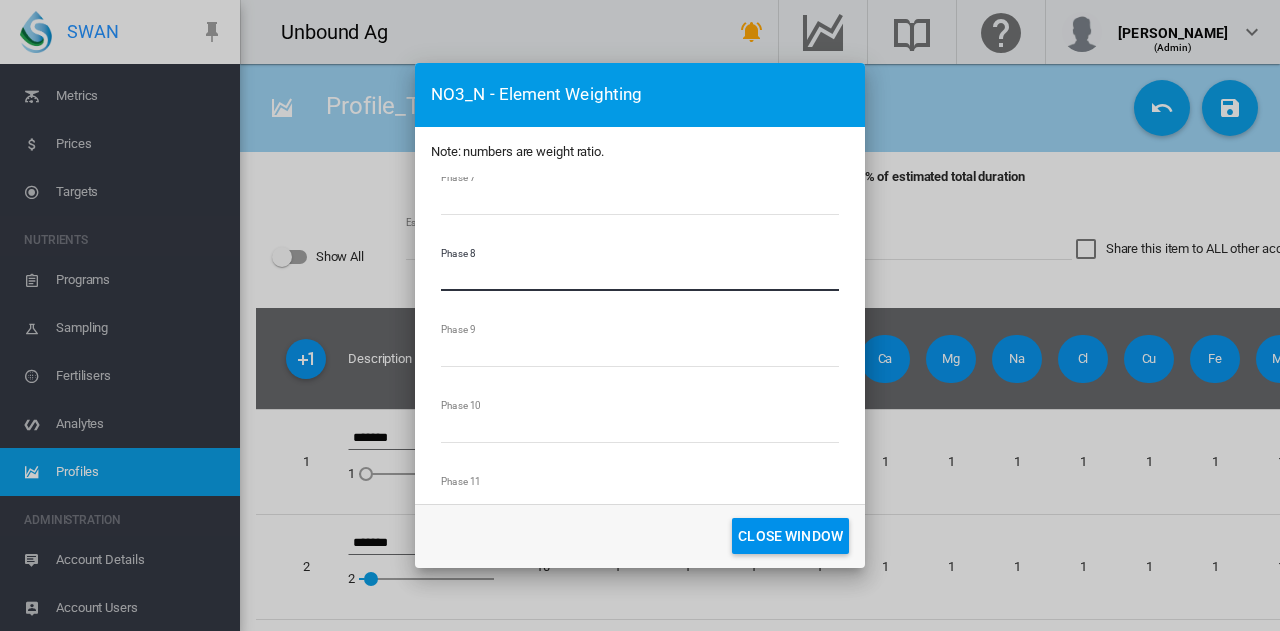 type on "**" 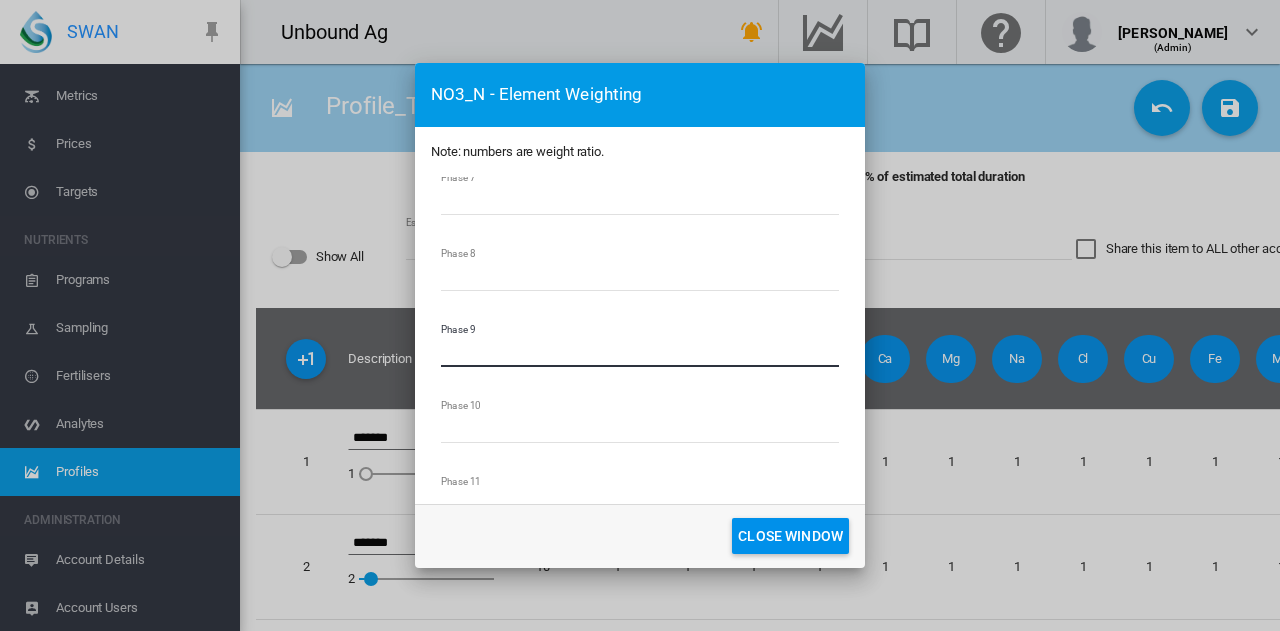 drag, startPoint x: 477, startPoint y: 355, endPoint x: 430, endPoint y: 354, distance: 47.010635 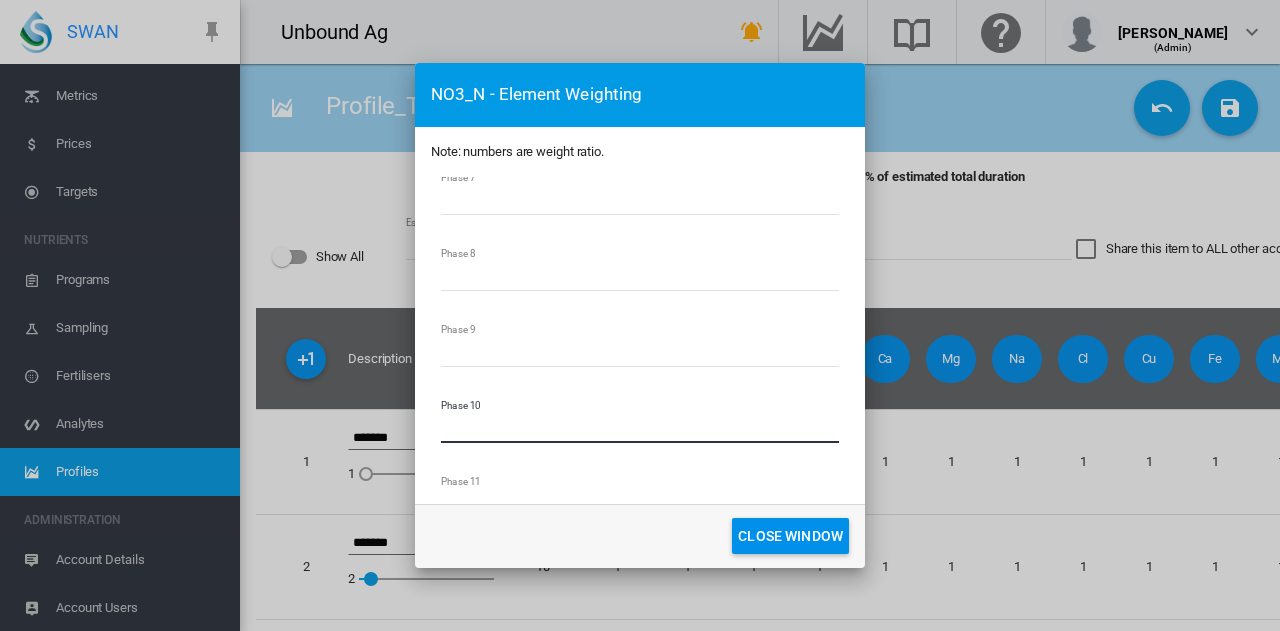 drag, startPoint x: 444, startPoint y: 437, endPoint x: 423, endPoint y: 433, distance: 21.377558 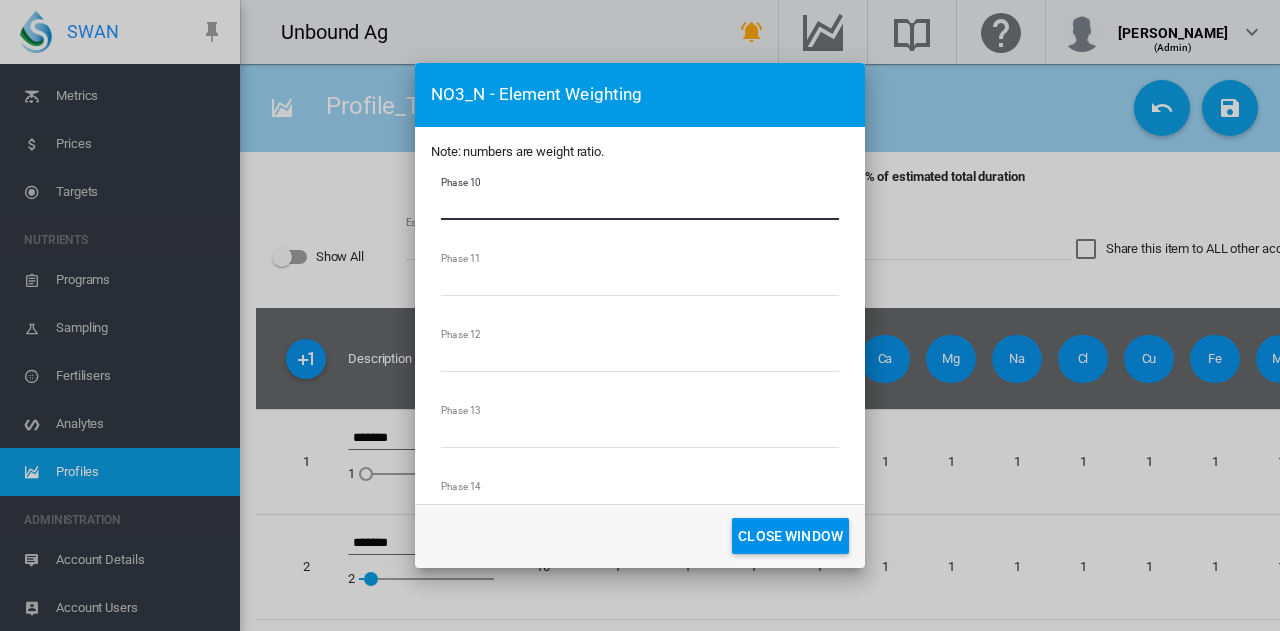 scroll, scrollTop: 700, scrollLeft: 0, axis: vertical 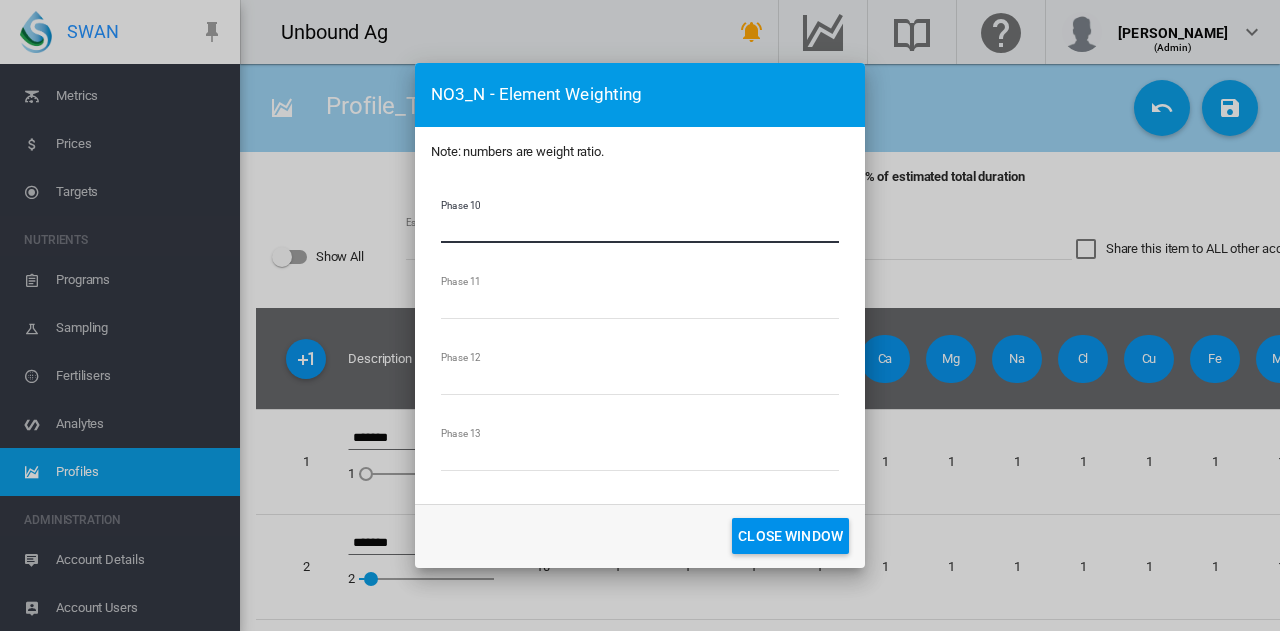 type on "*" 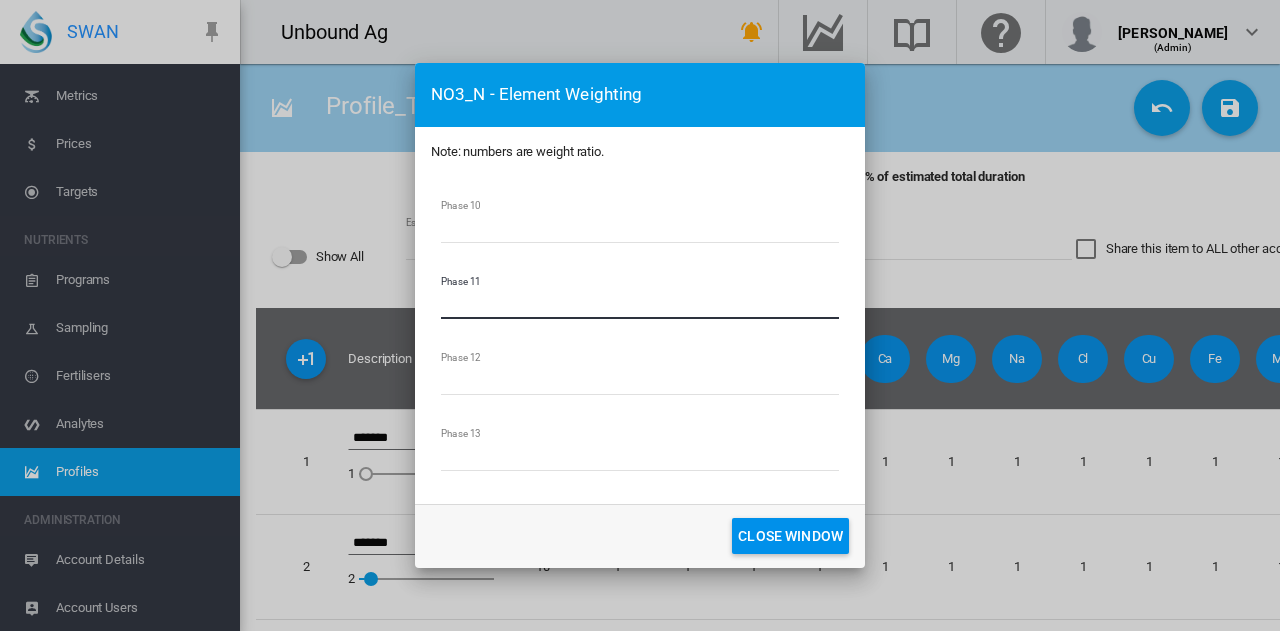 drag, startPoint x: 461, startPoint y: 313, endPoint x: 418, endPoint y: 313, distance: 43 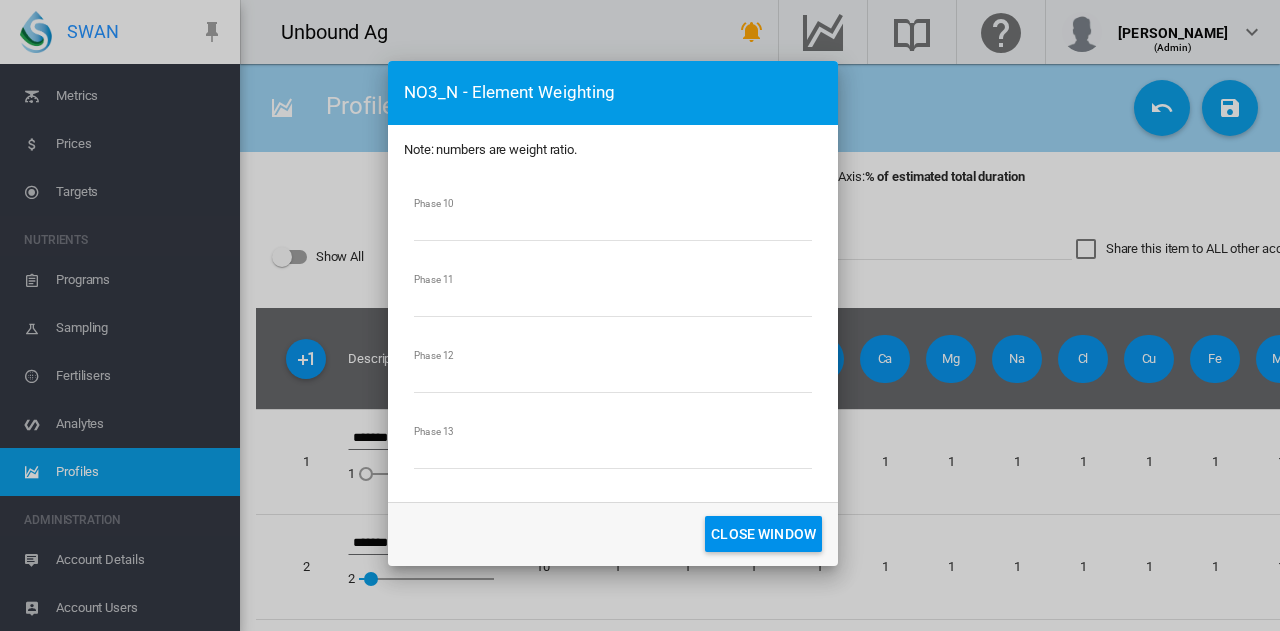 drag, startPoint x: 476, startPoint y: 398, endPoint x: 449, endPoint y: 396, distance: 27.073973 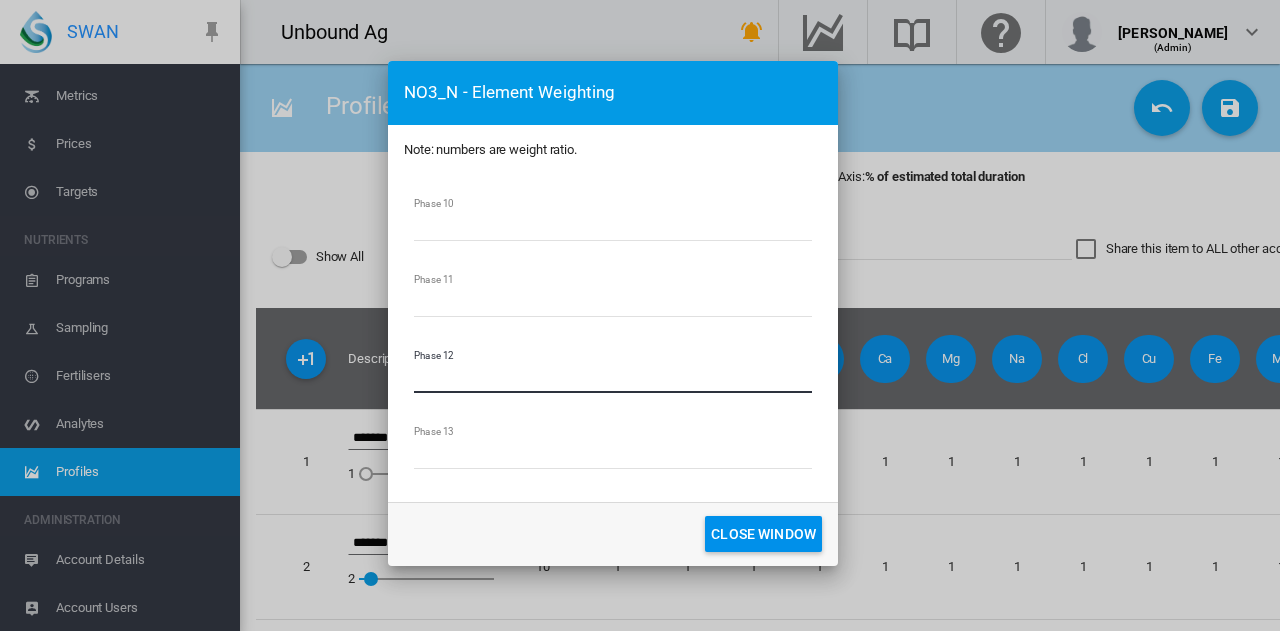 drag, startPoint x: 452, startPoint y: 387, endPoint x: 380, endPoint y: 381, distance: 72.249565 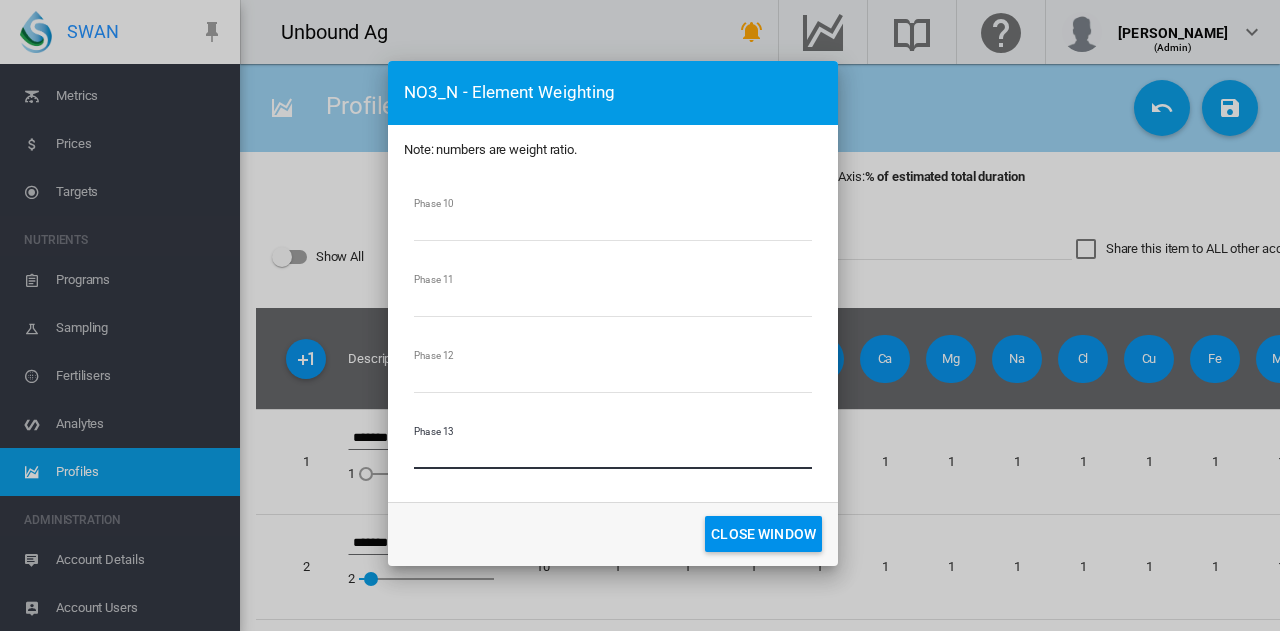 drag, startPoint x: 438, startPoint y: 452, endPoint x: 386, endPoint y: 456, distance: 52.153618 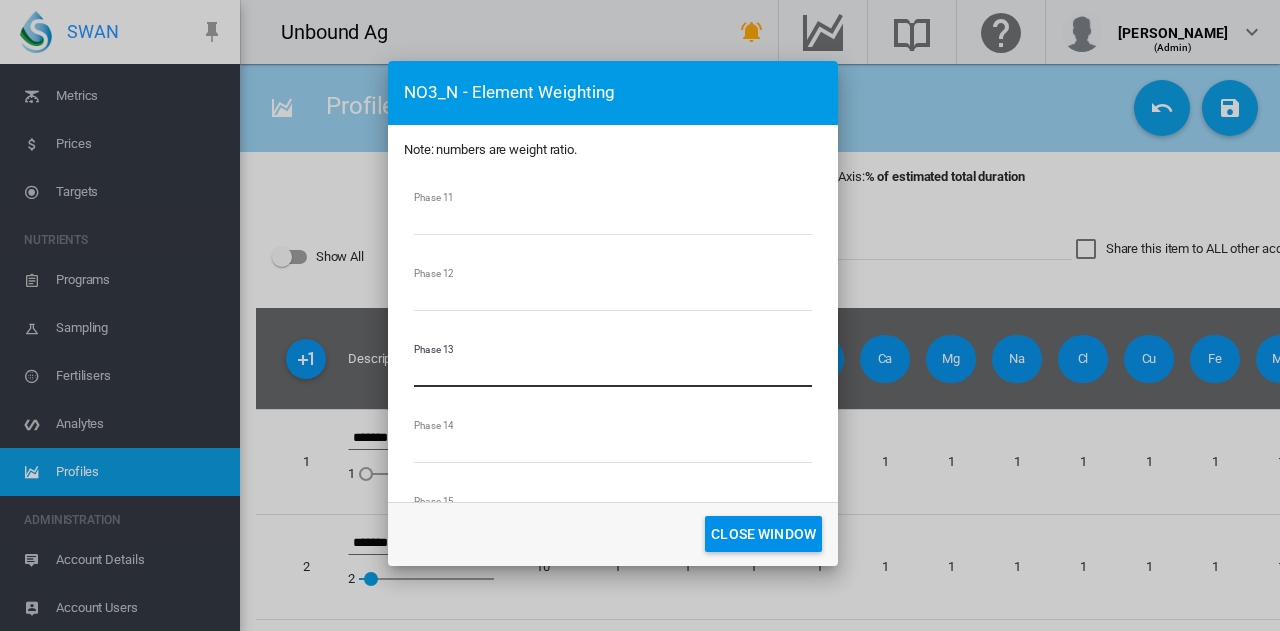 scroll, scrollTop: 900, scrollLeft: 0, axis: vertical 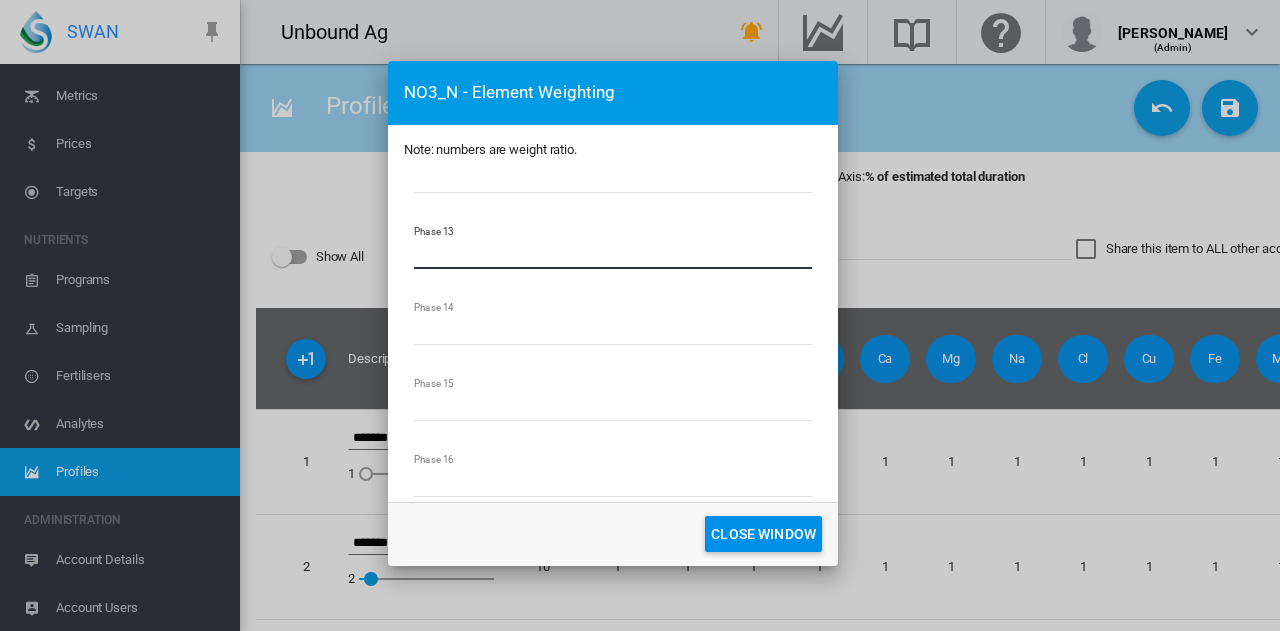 type on "*" 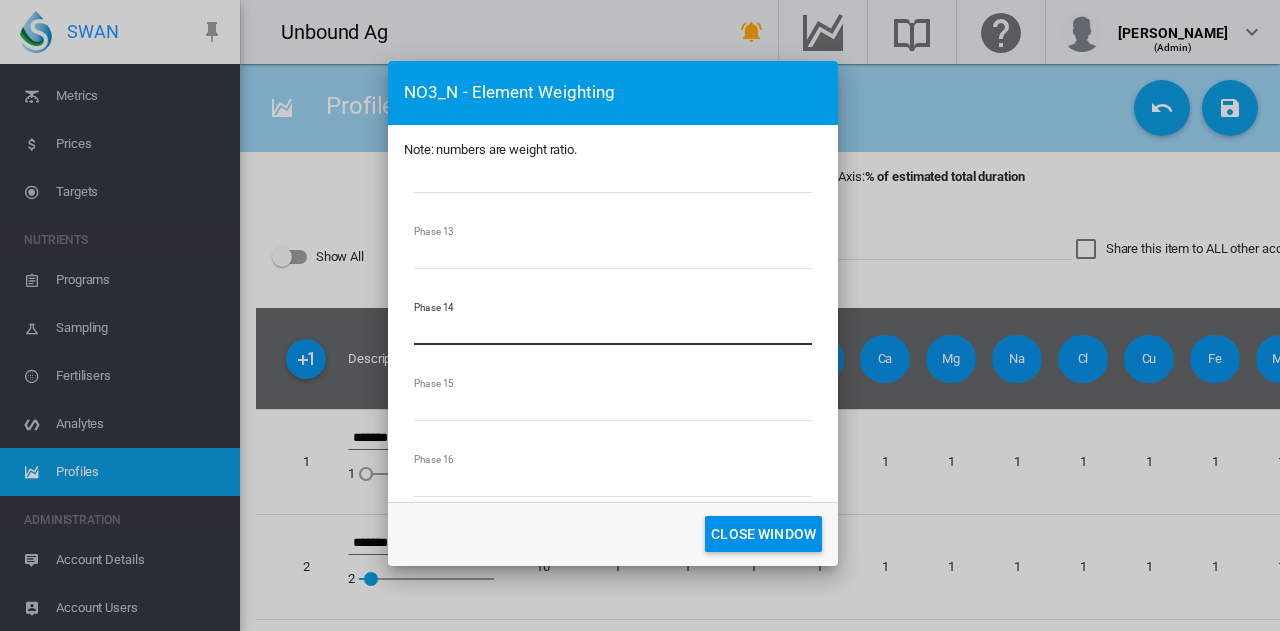drag, startPoint x: 432, startPoint y: 332, endPoint x: 394, endPoint y: 325, distance: 38.63936 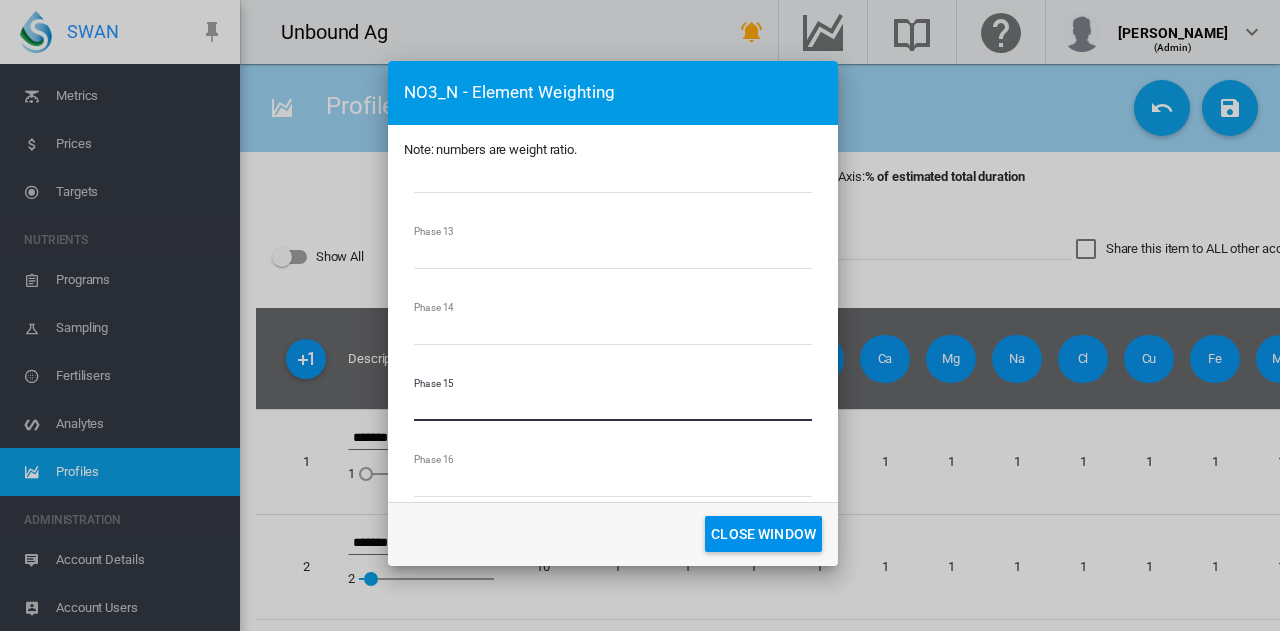 drag, startPoint x: 424, startPoint y: 407, endPoint x: 372, endPoint y: 407, distance: 52 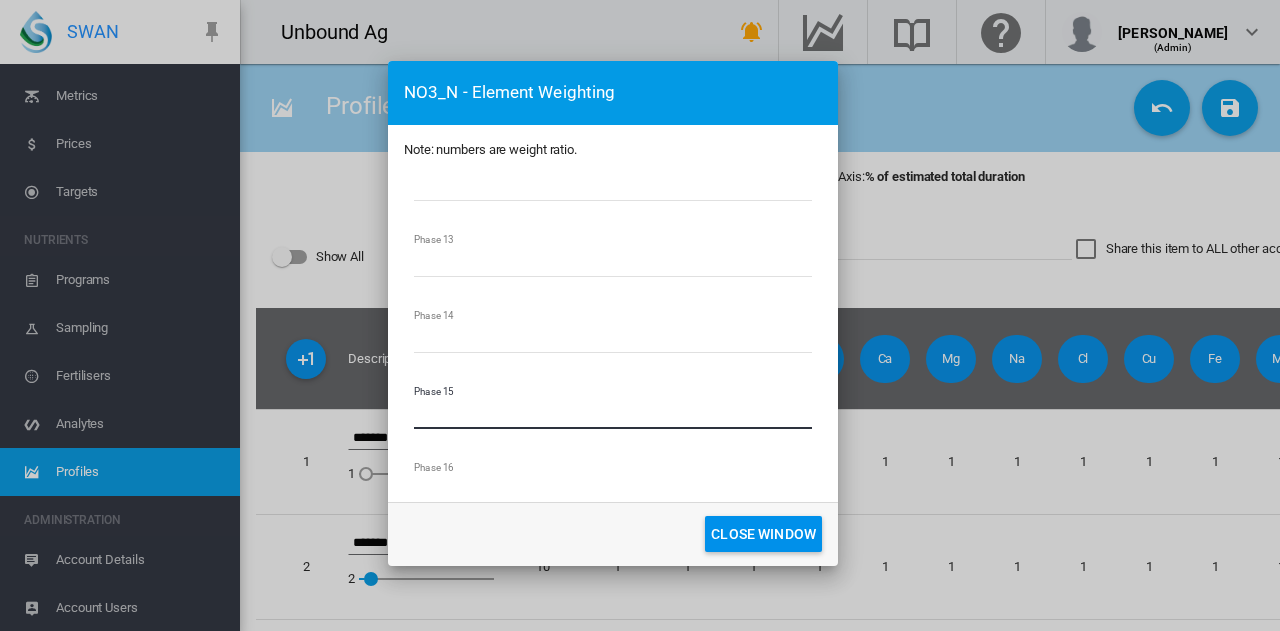scroll, scrollTop: 900, scrollLeft: 0, axis: vertical 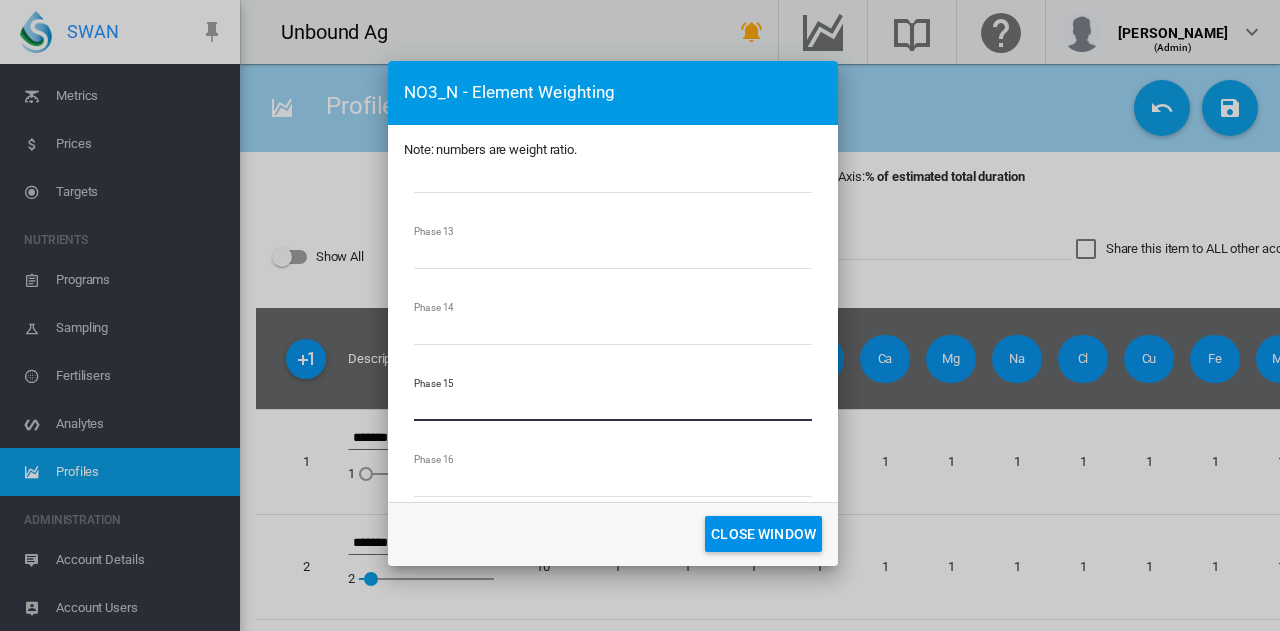type on "*" 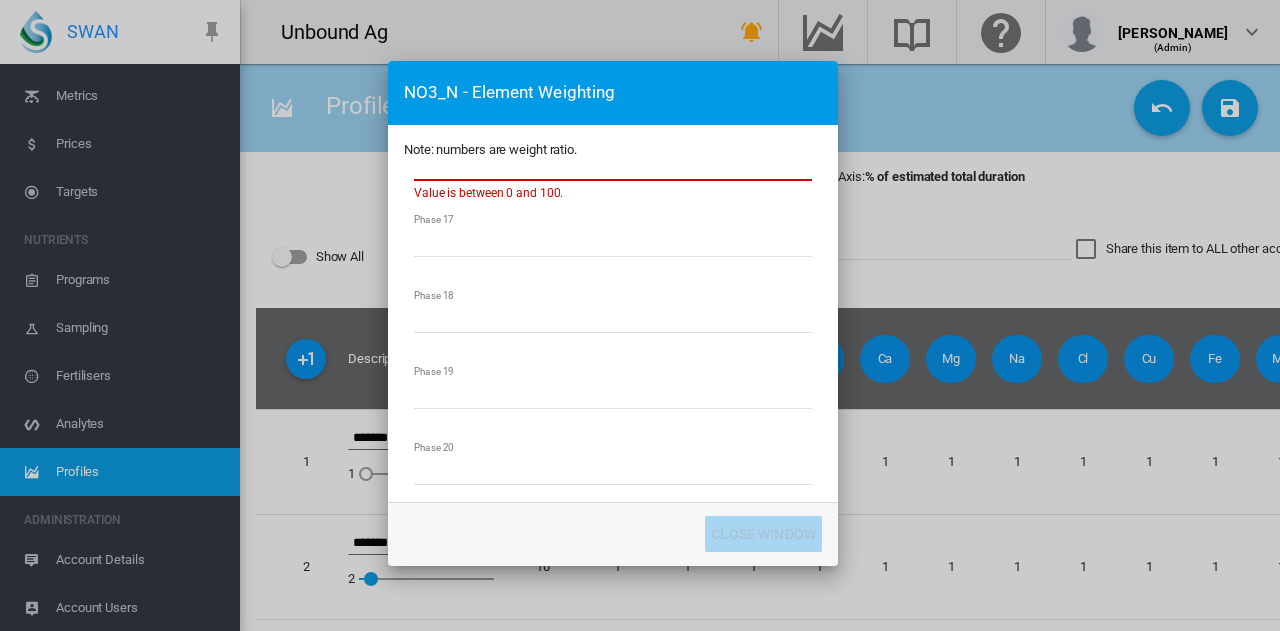 scroll, scrollTop: 1116, scrollLeft: 0, axis: vertical 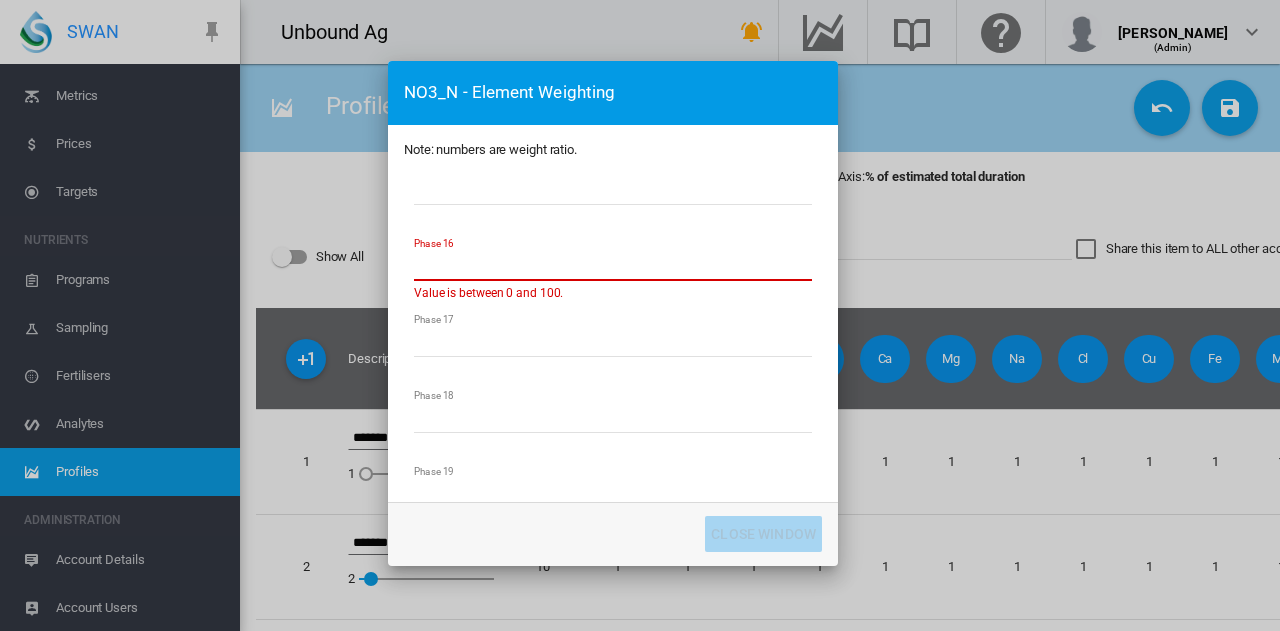 drag, startPoint x: 410, startPoint y: 268, endPoint x: 396, endPoint y: 269, distance: 14.035668 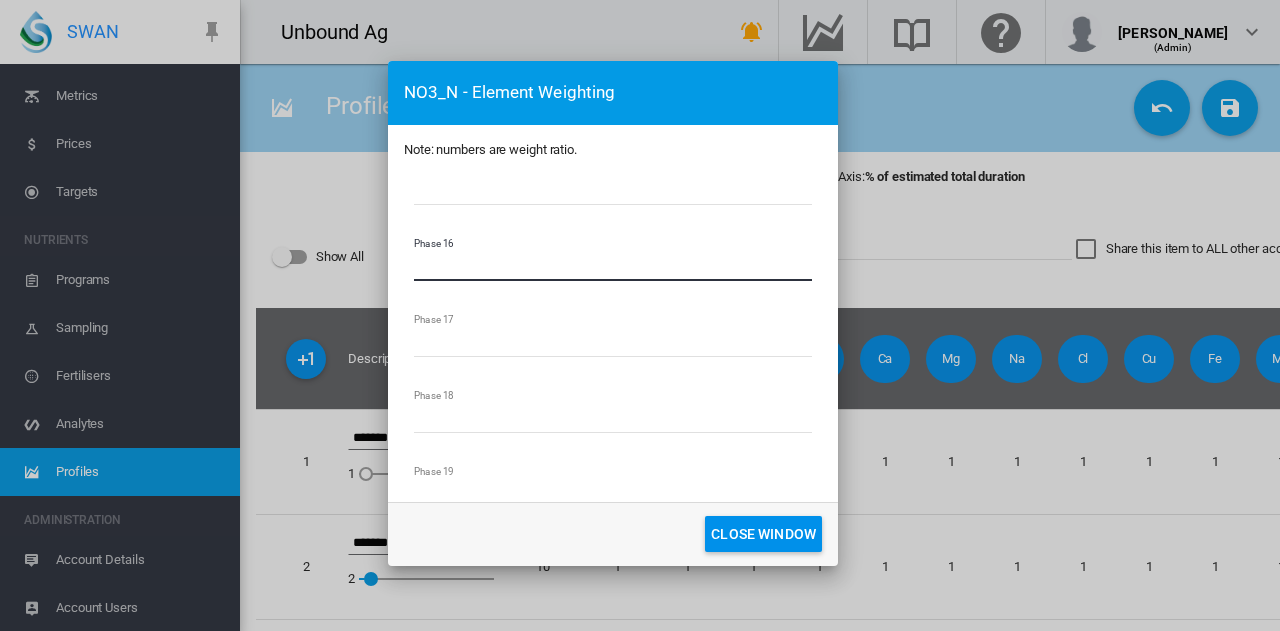 drag, startPoint x: 436, startPoint y: 266, endPoint x: 411, endPoint y: 264, distance: 25.079872 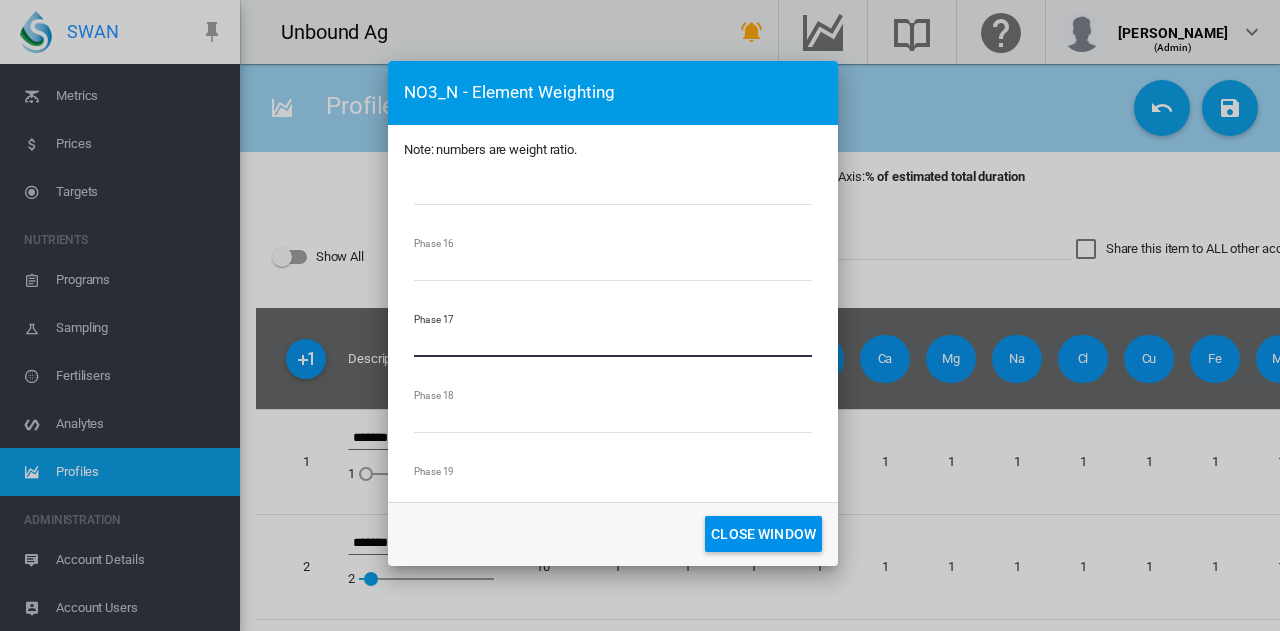 drag, startPoint x: 437, startPoint y: 335, endPoint x: 396, endPoint y: 361, distance: 48.548943 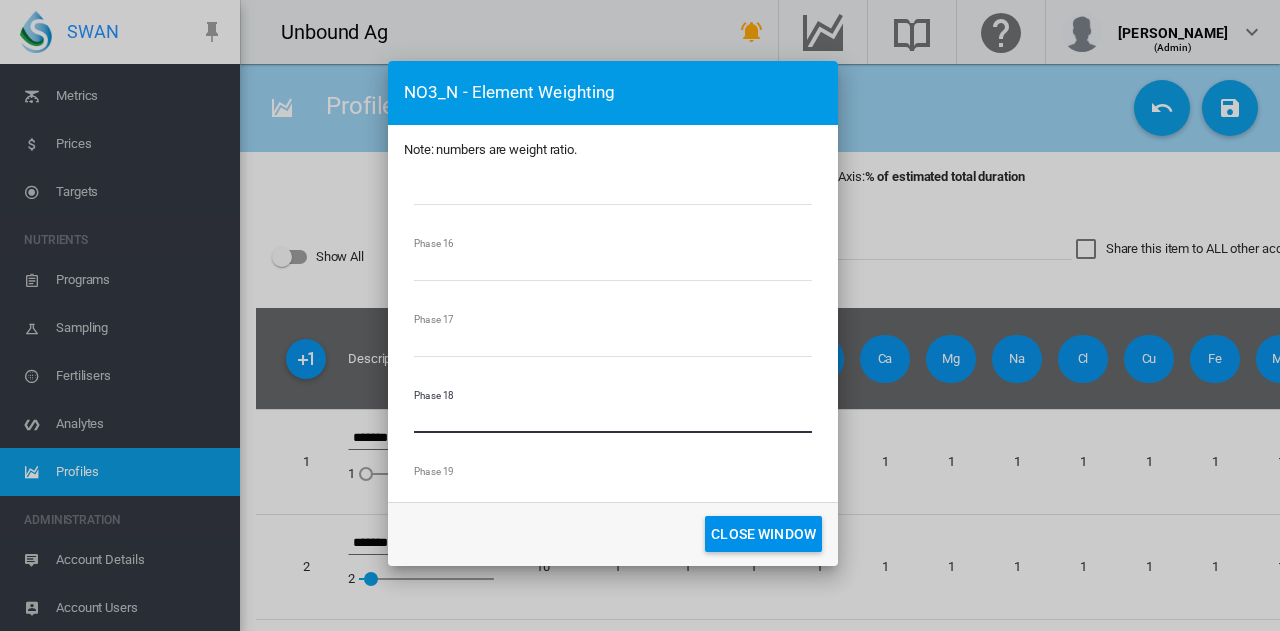 type on "*" 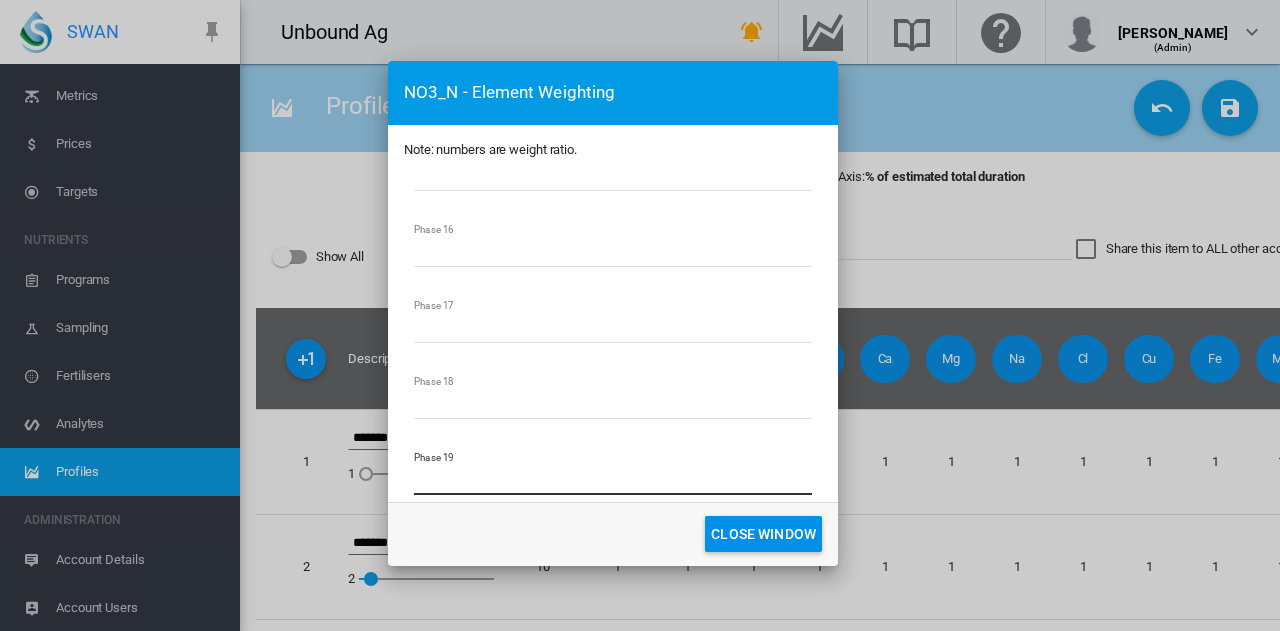 drag, startPoint x: 432, startPoint y: 491, endPoint x: 386, endPoint y: 489, distance: 46.043457 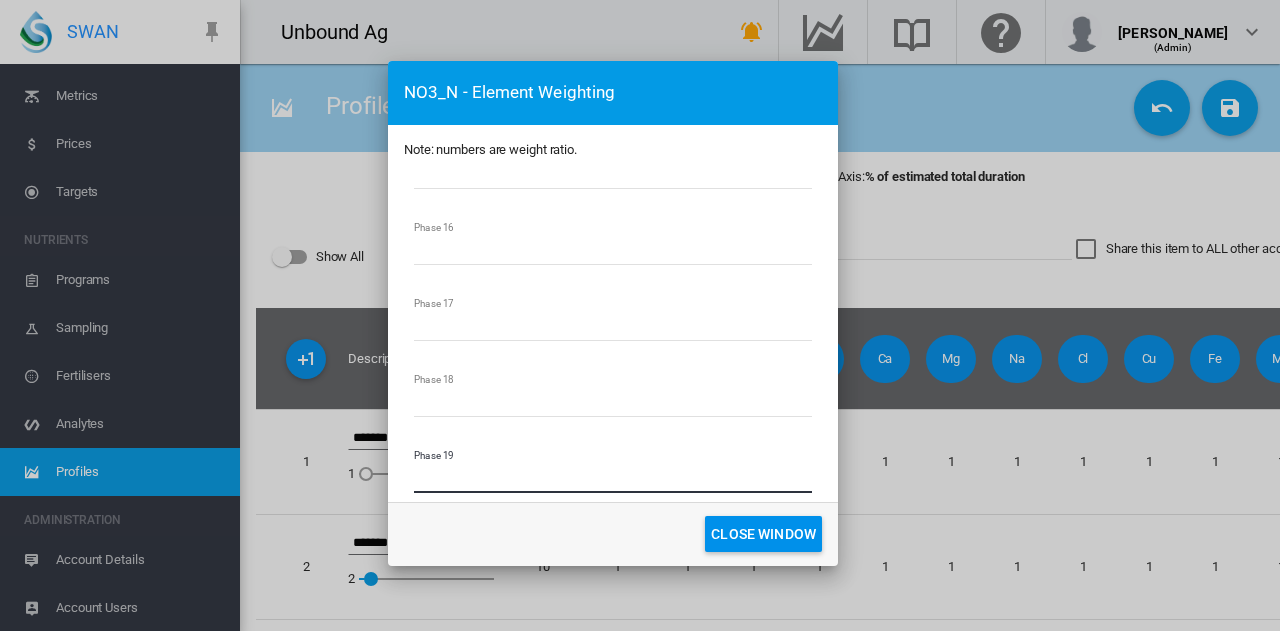 type on "*" 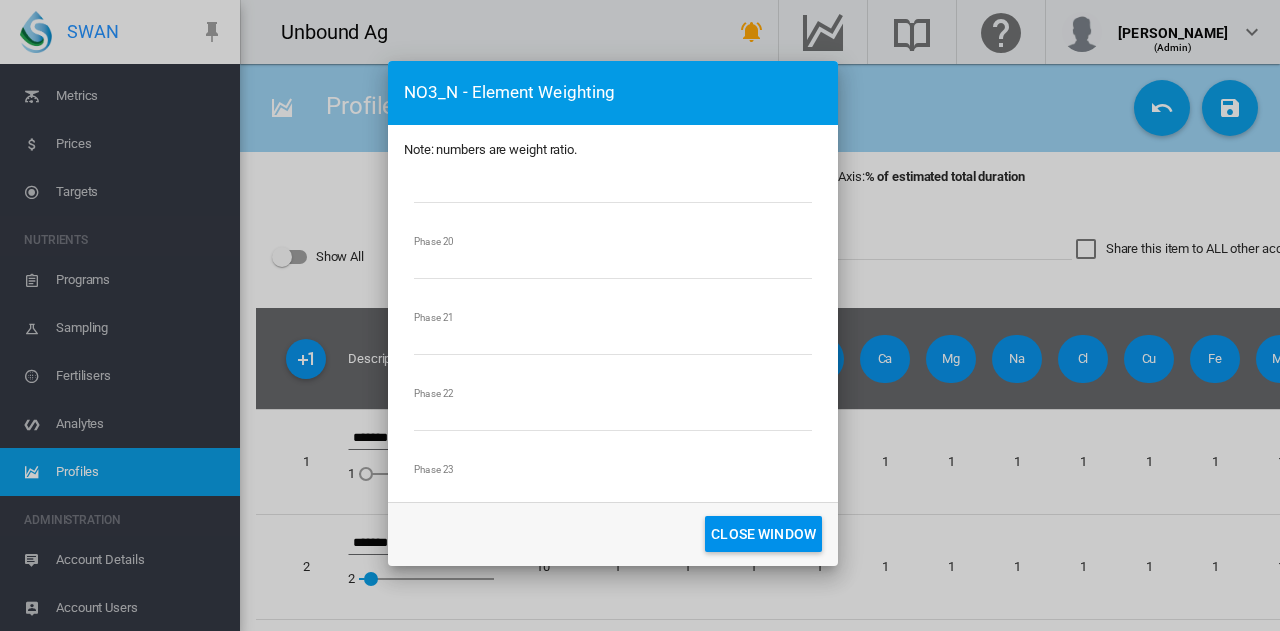 scroll, scrollTop: 1431, scrollLeft: 0, axis: vertical 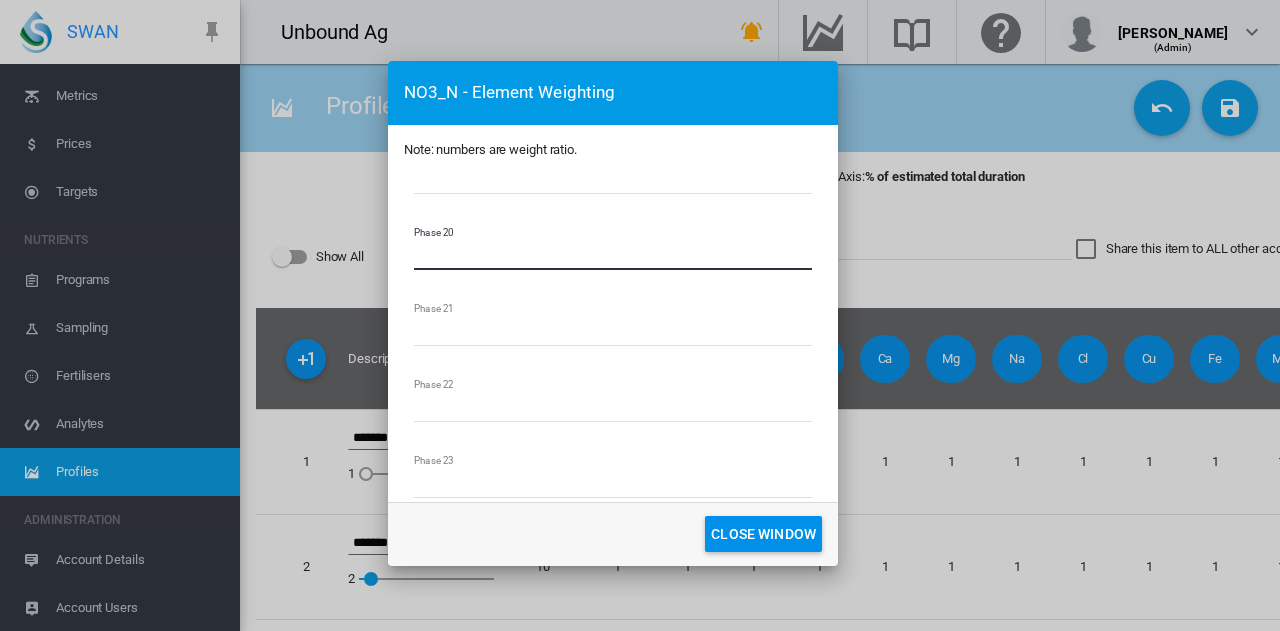 drag, startPoint x: 417, startPoint y: 246, endPoint x: 381, endPoint y: 243, distance: 36.124783 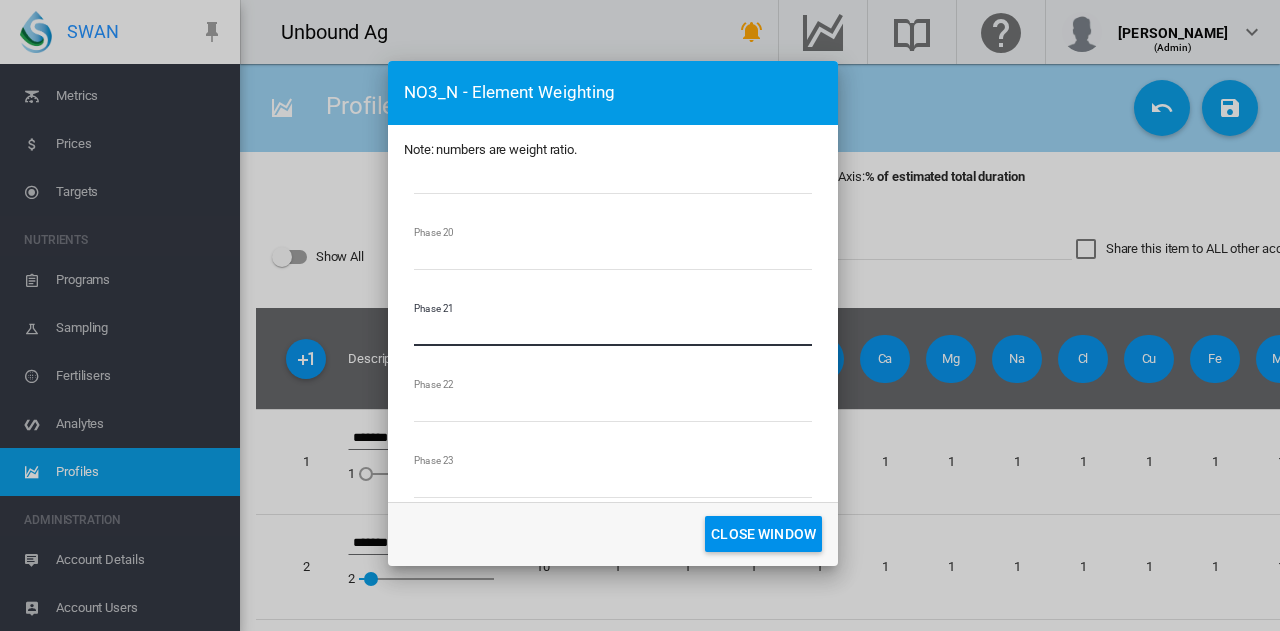 drag, startPoint x: 435, startPoint y: 331, endPoint x: 406, endPoint y: 337, distance: 29.614185 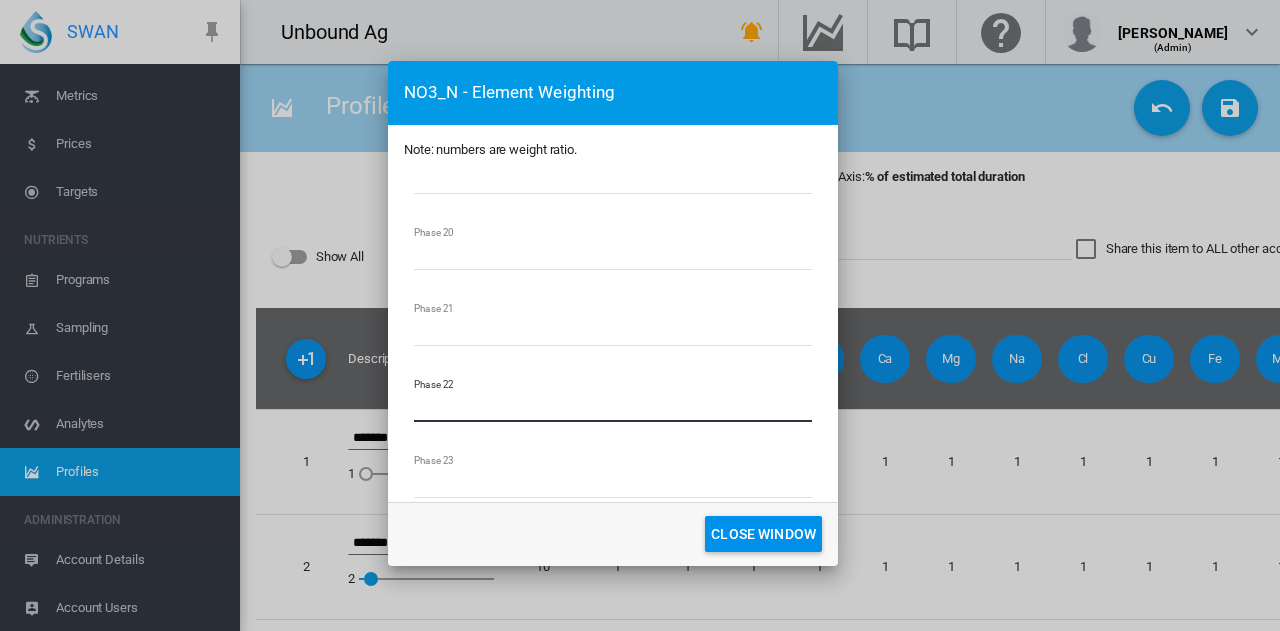 drag, startPoint x: 424, startPoint y: 401, endPoint x: 354, endPoint y: 405, distance: 70.11419 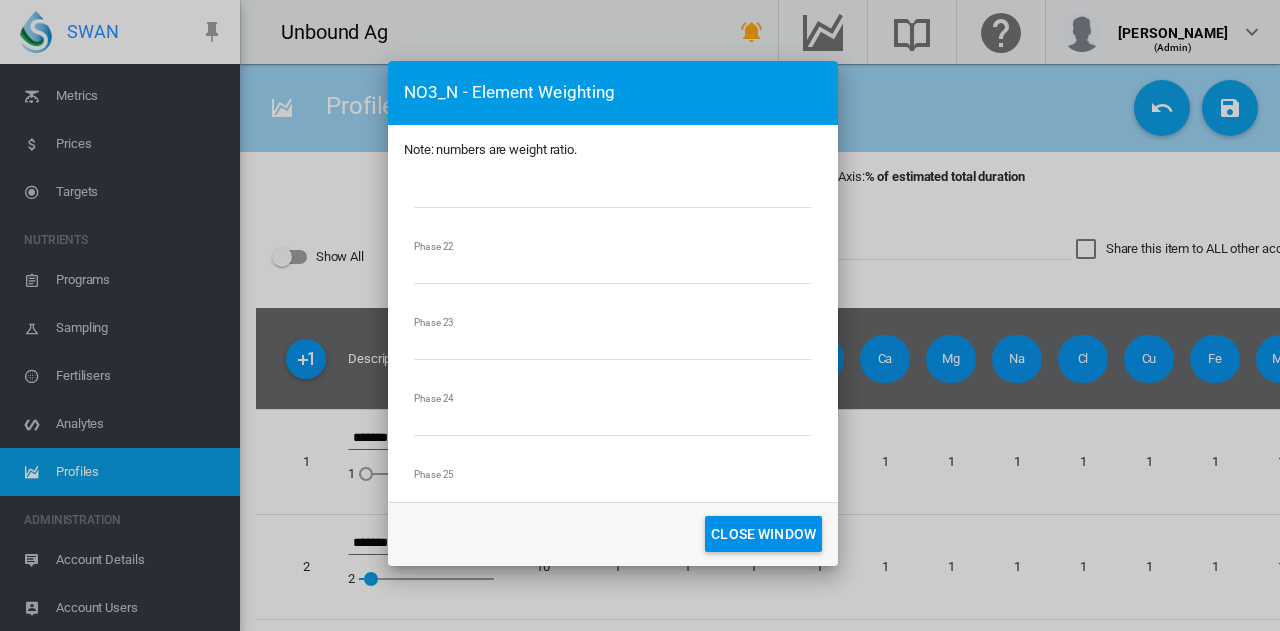 scroll, scrollTop: 1602, scrollLeft: 0, axis: vertical 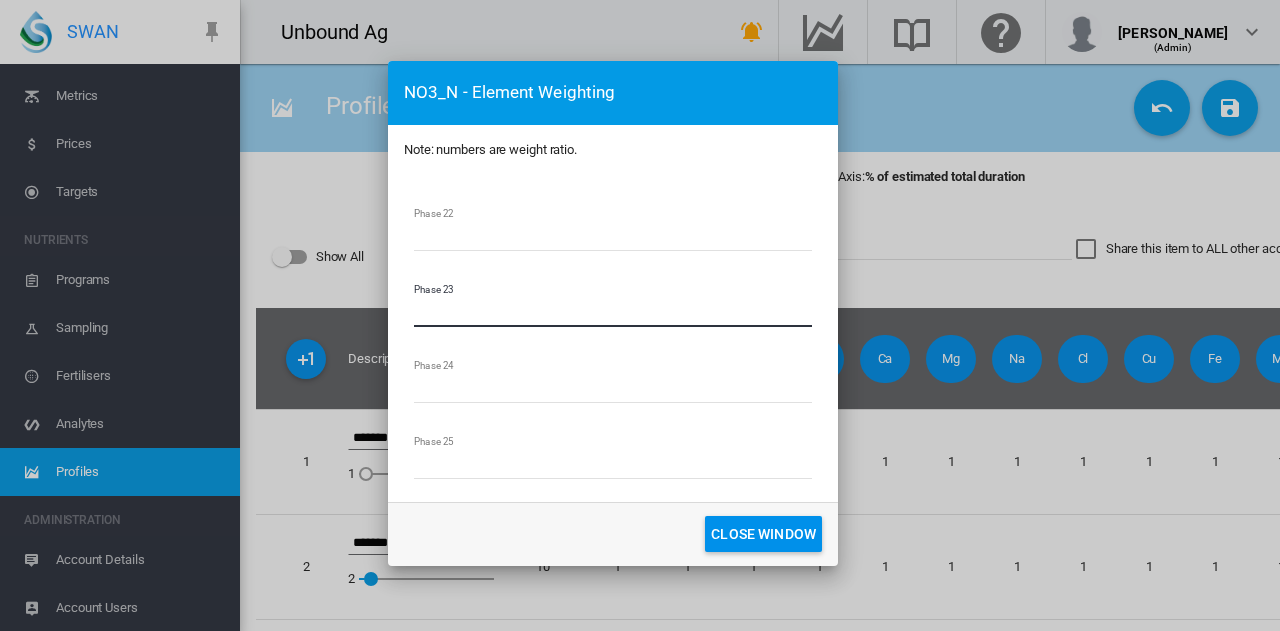 drag, startPoint x: 456, startPoint y: 315, endPoint x: 408, endPoint y: 313, distance: 48.04165 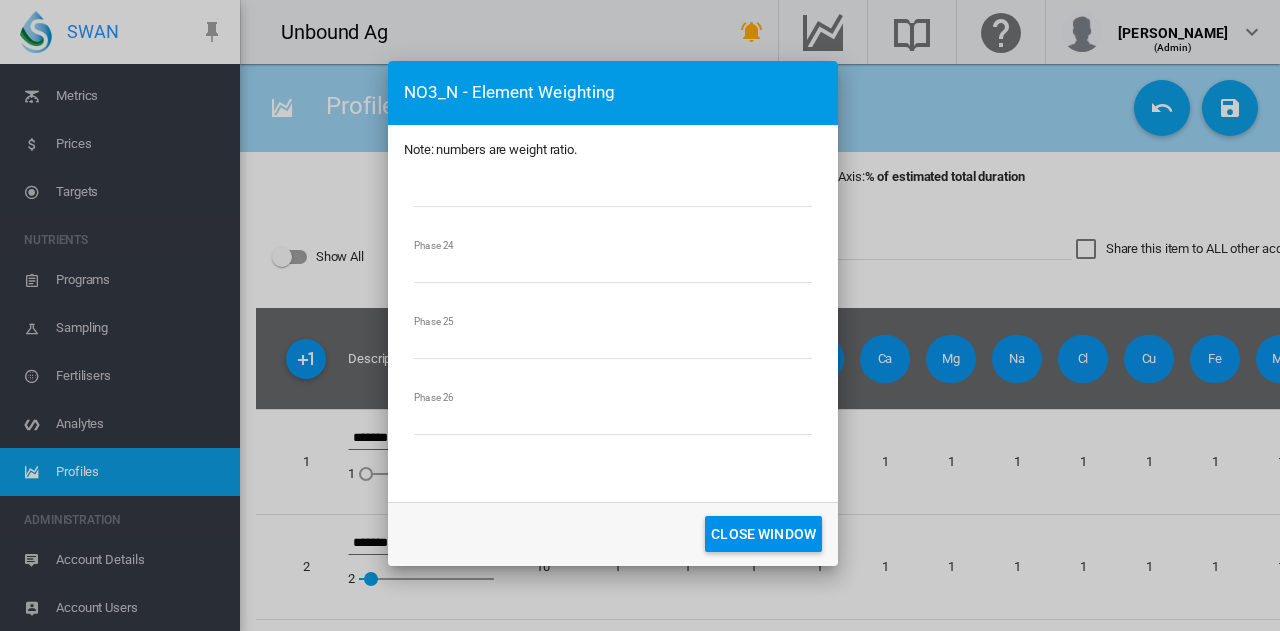 scroll, scrollTop: 1723, scrollLeft: 0, axis: vertical 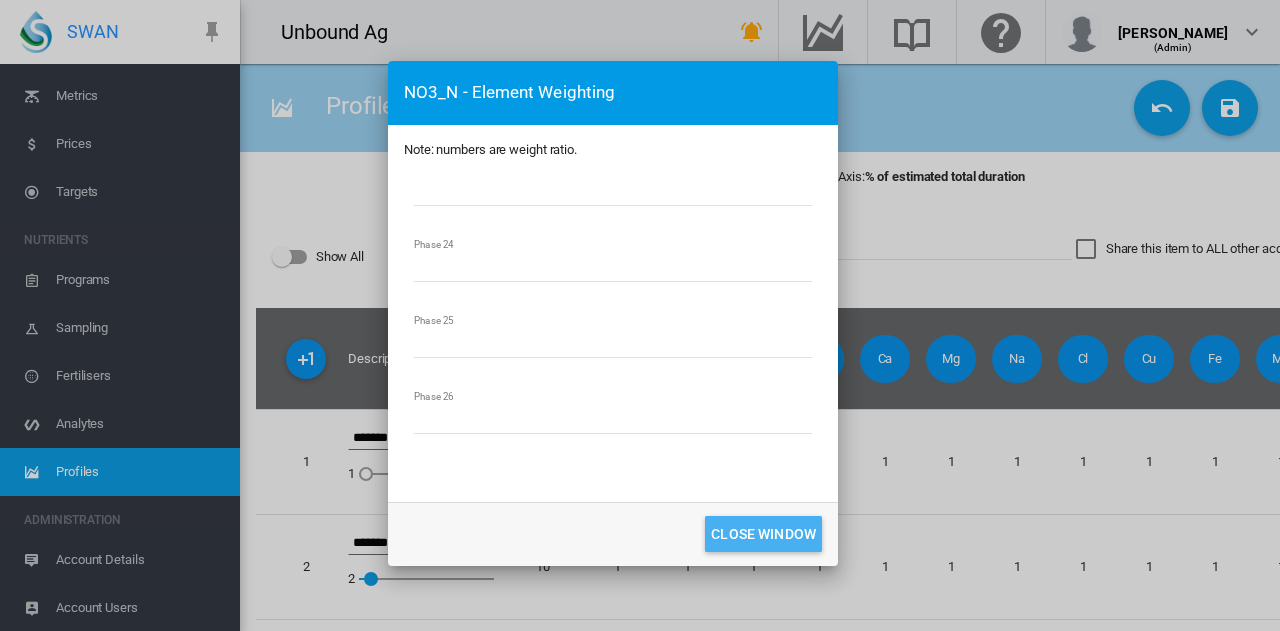 click on "CLOSE WINDOW" 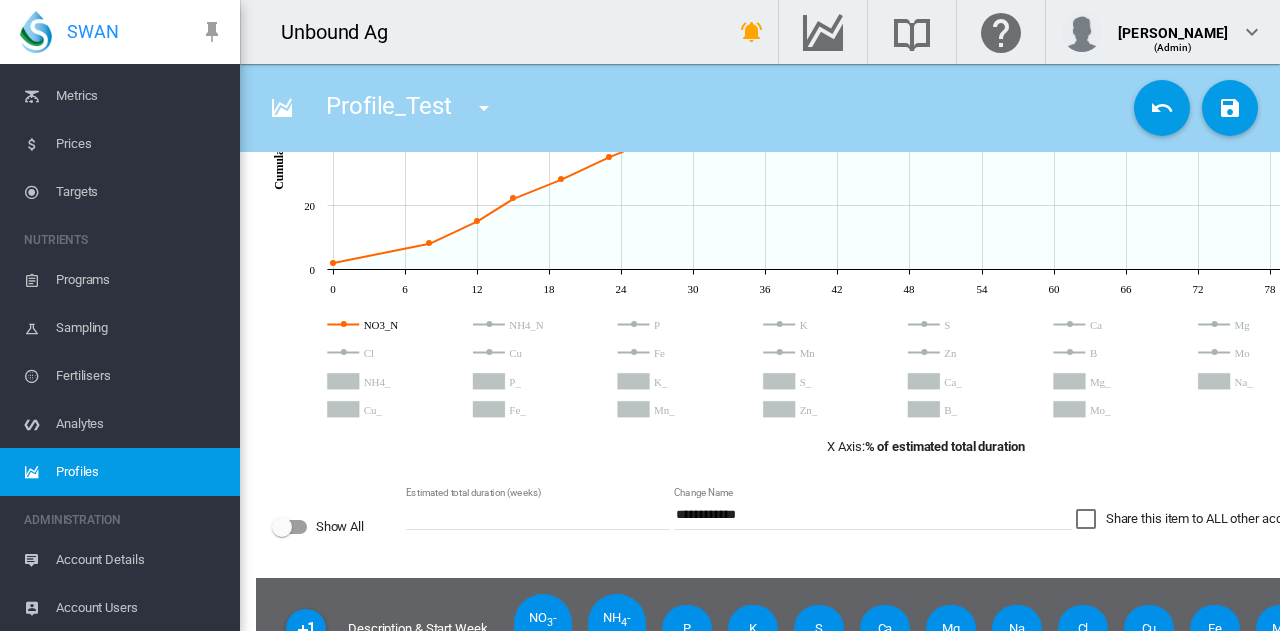 scroll, scrollTop: 200, scrollLeft: 0, axis: vertical 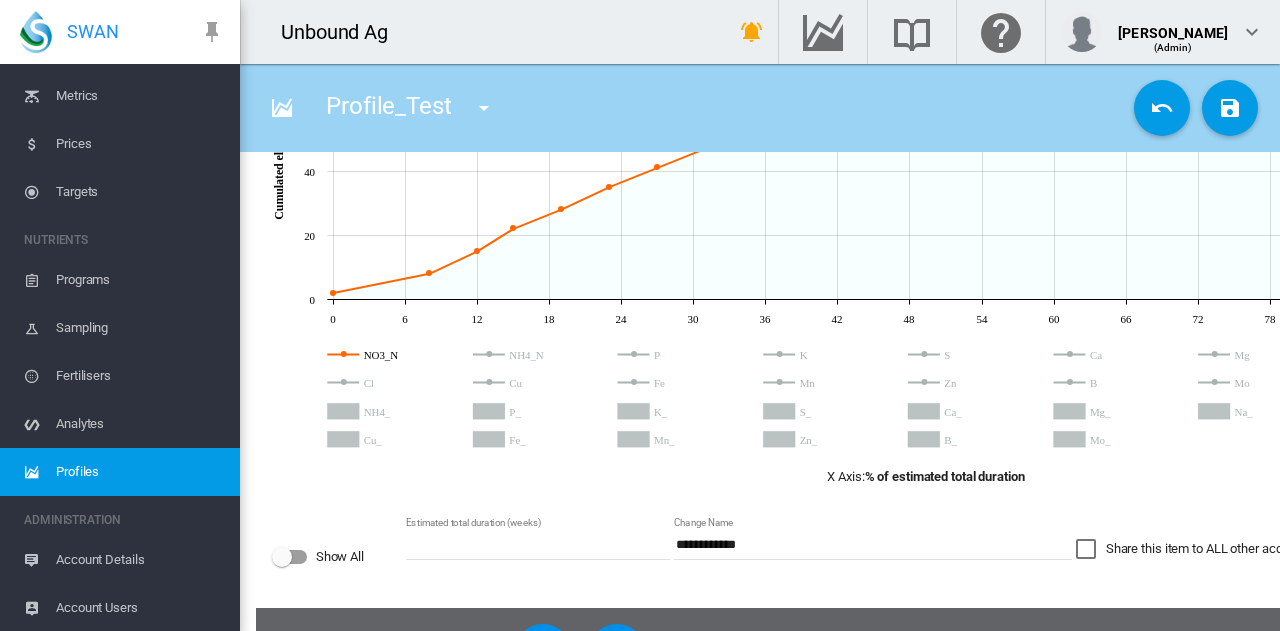click 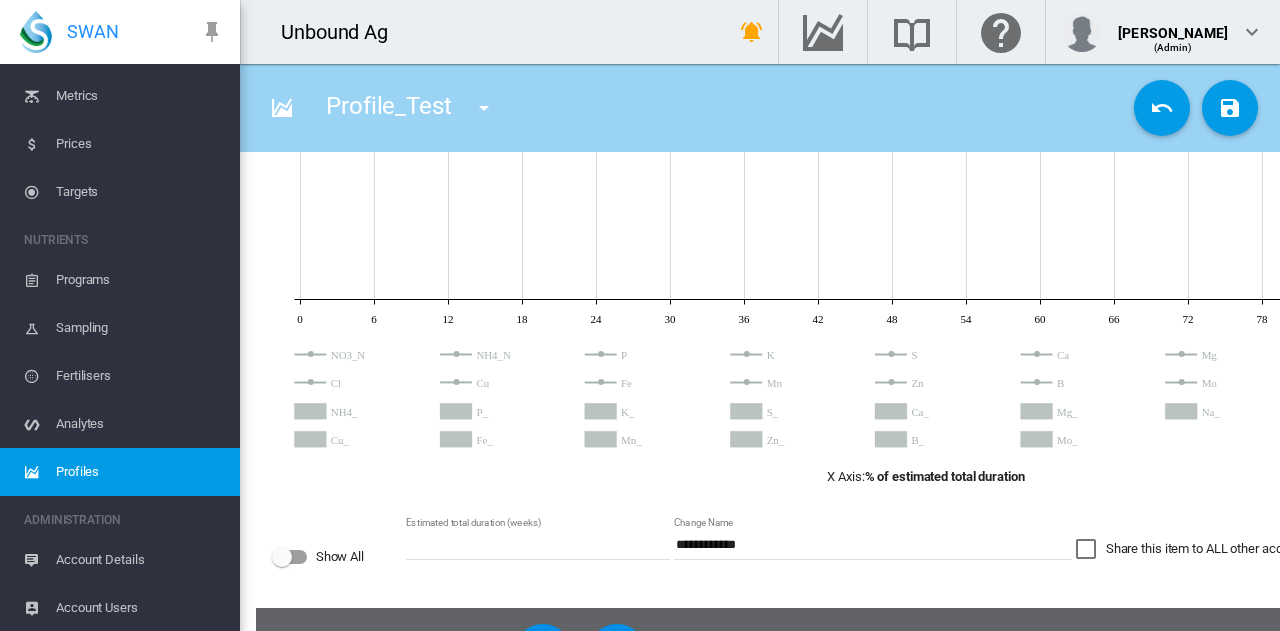 click 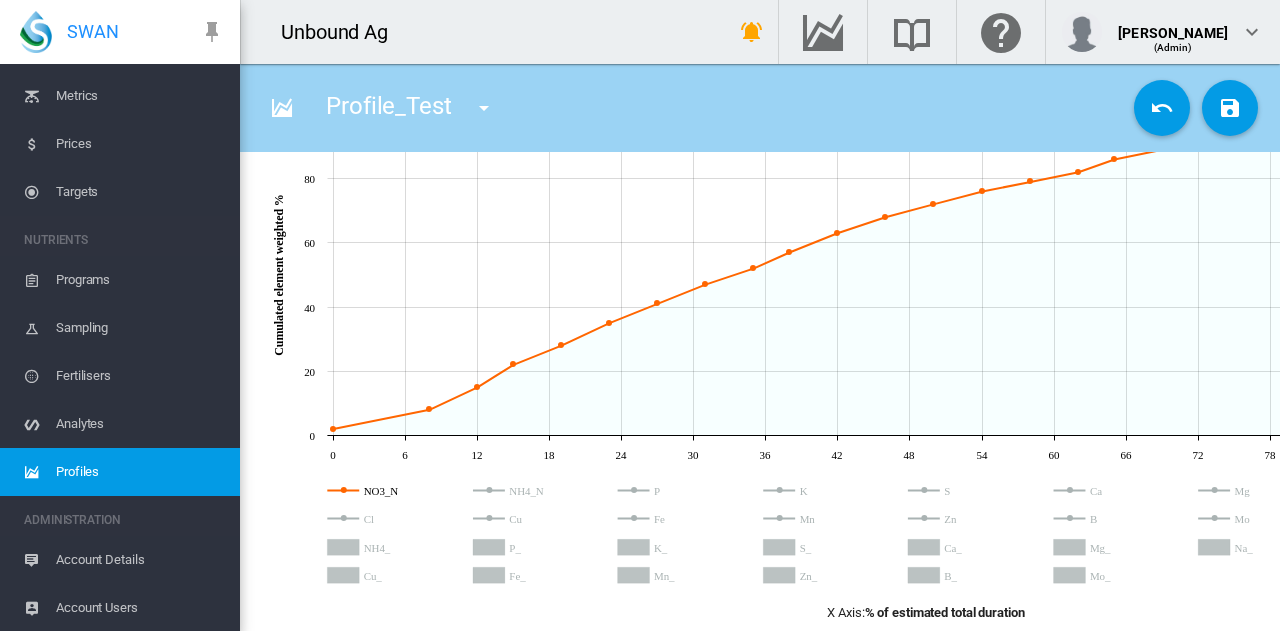 scroll, scrollTop: 0, scrollLeft: 0, axis: both 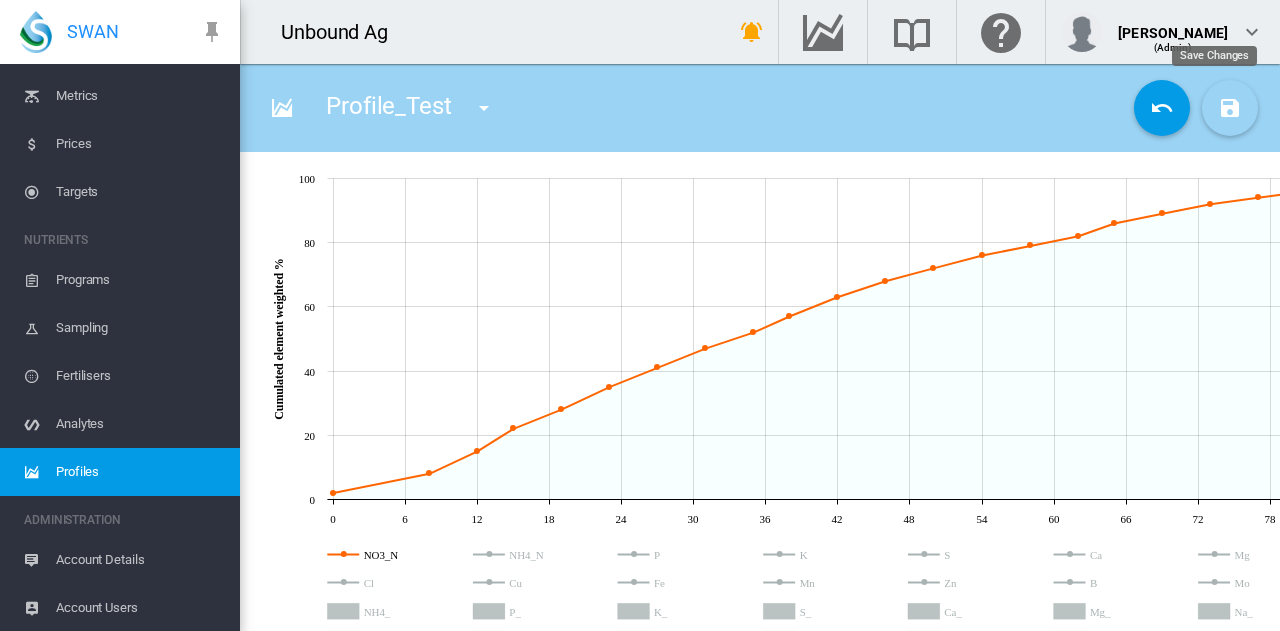 click at bounding box center [1230, 108] 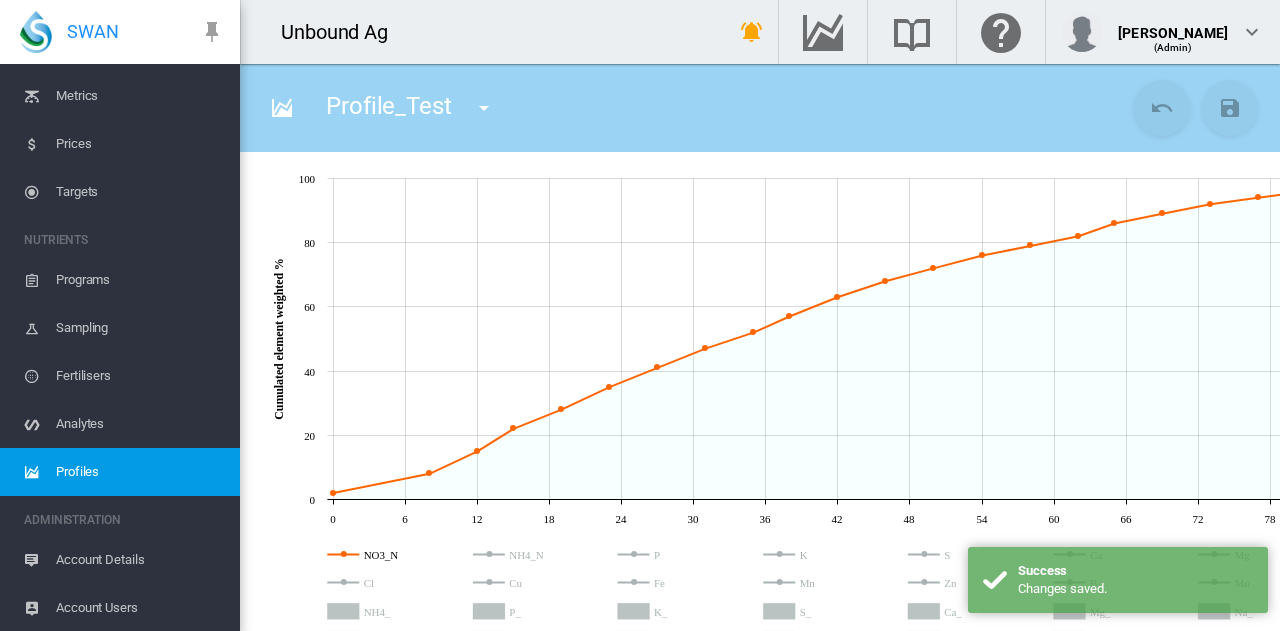 click 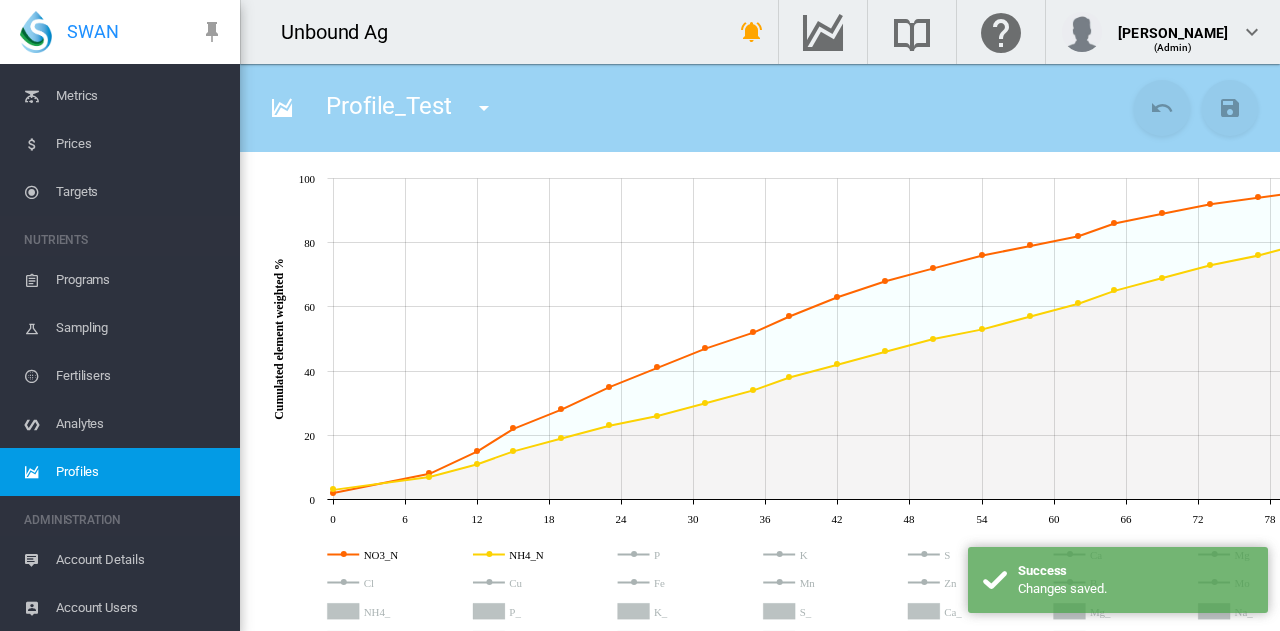 click 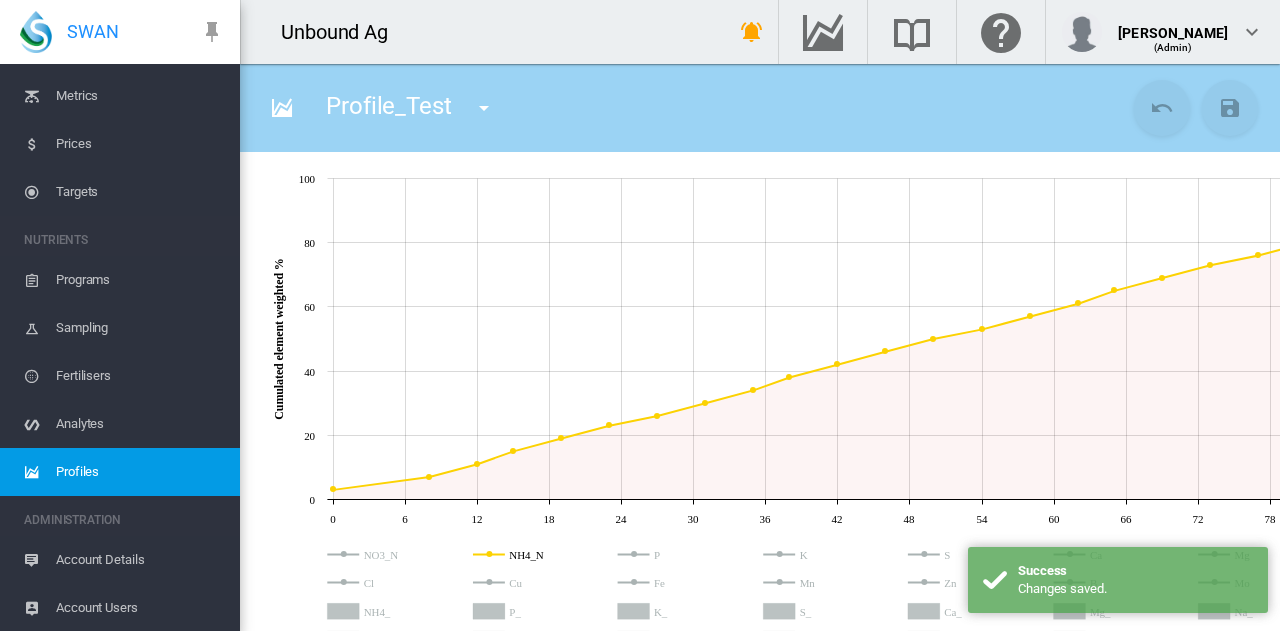 click 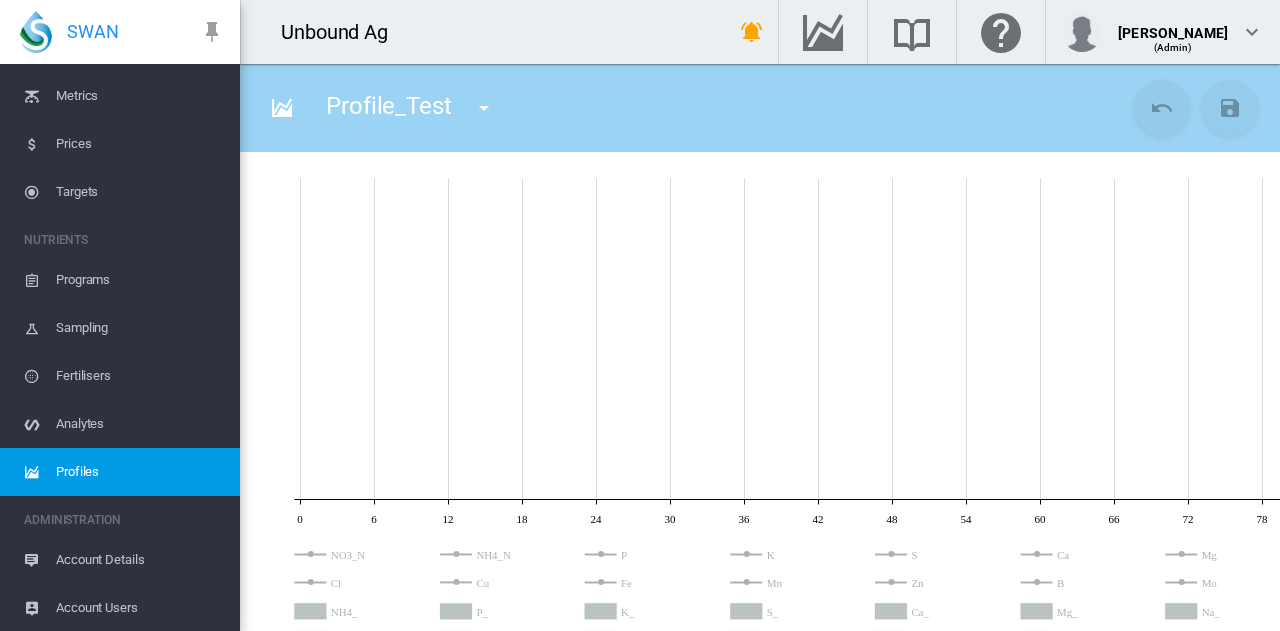click 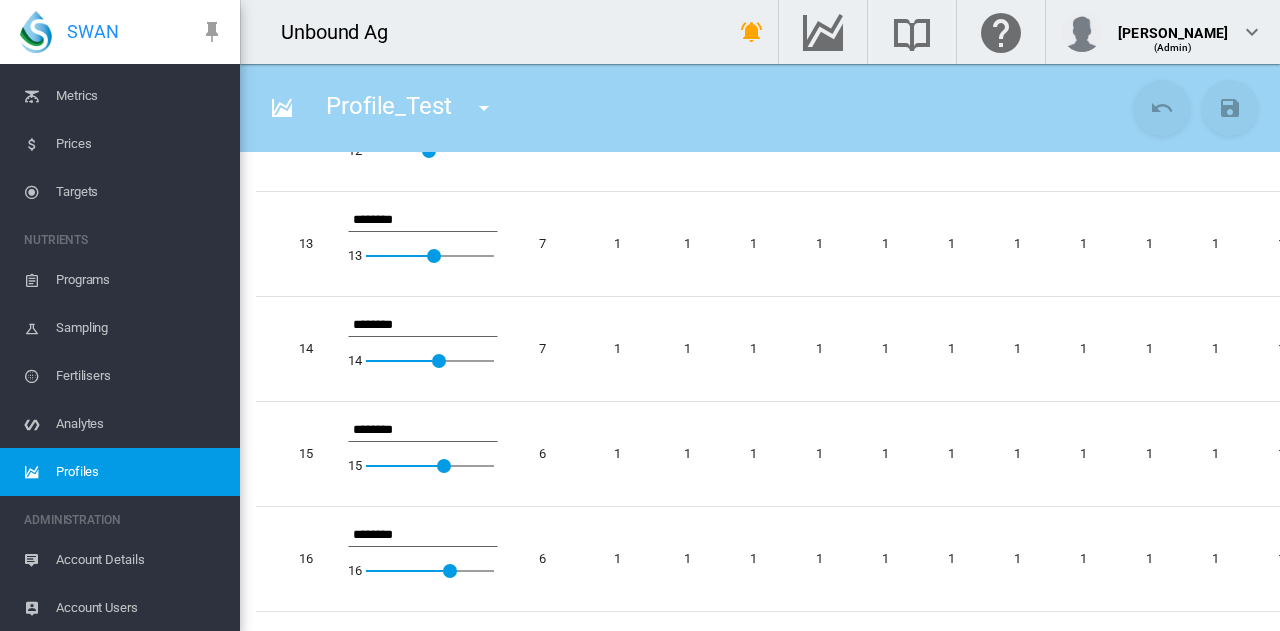 scroll, scrollTop: 2100, scrollLeft: 0, axis: vertical 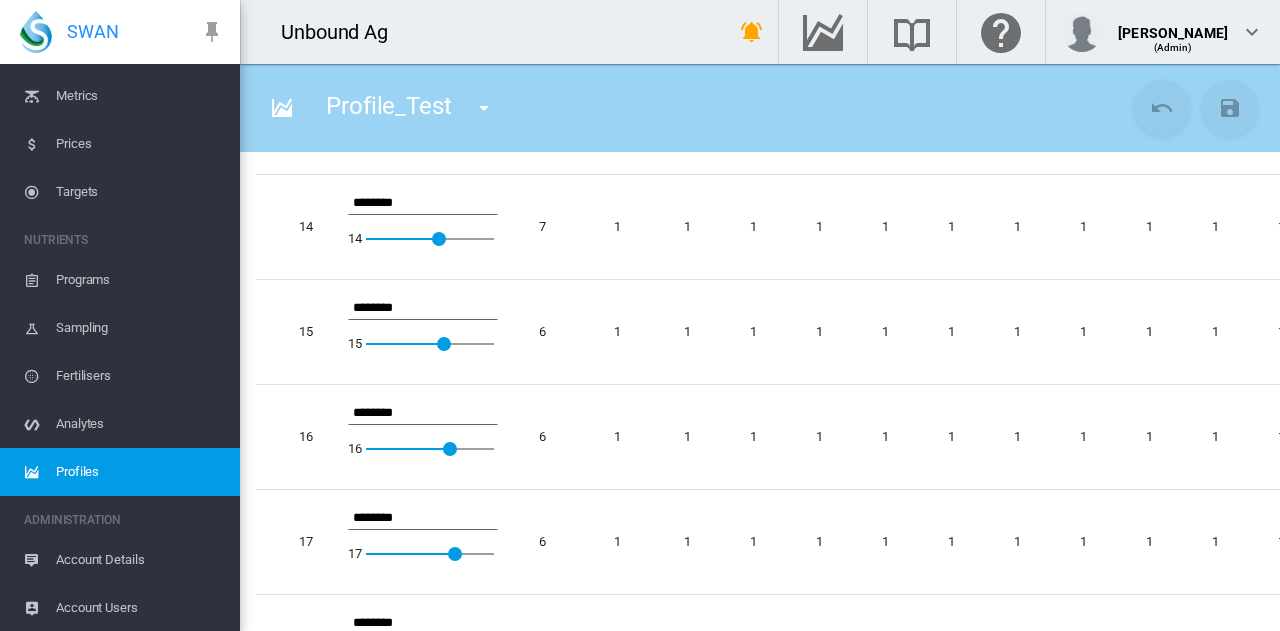 click on "Programs" at bounding box center (140, 280) 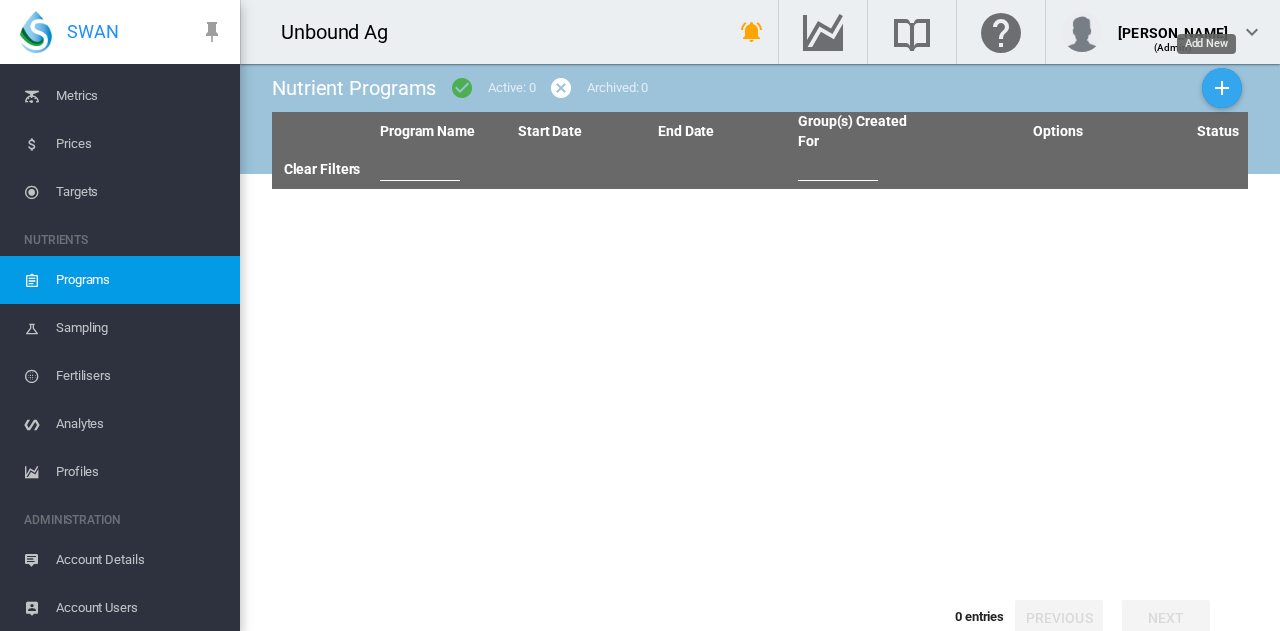 click at bounding box center [1222, 88] 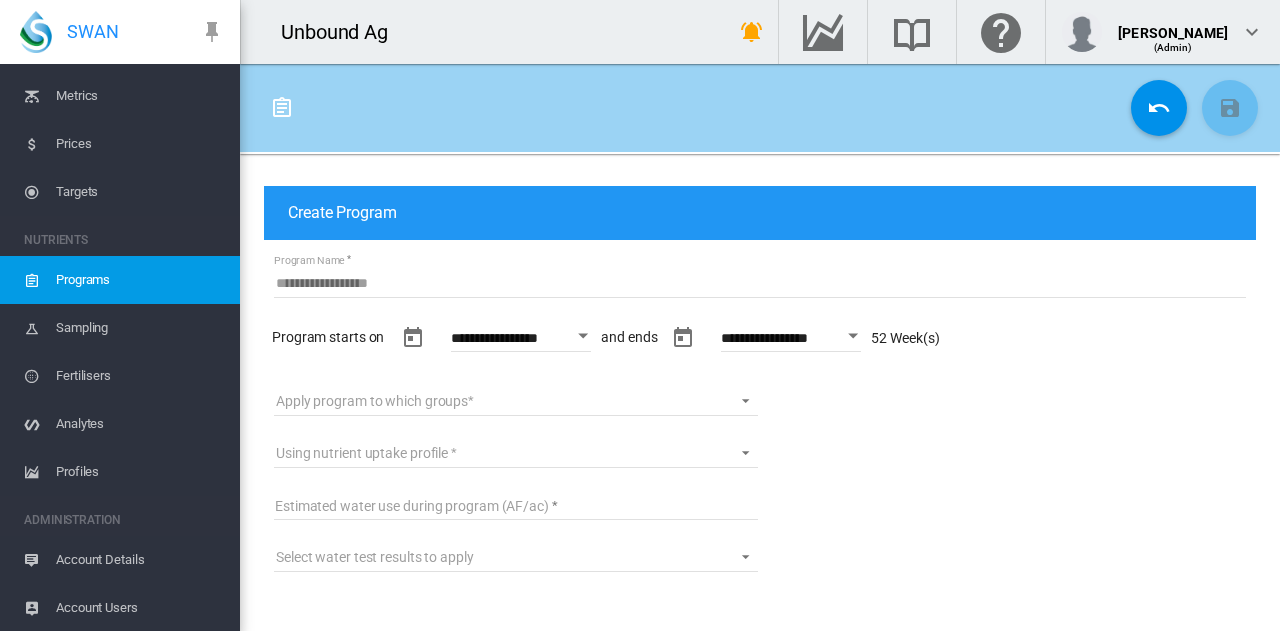 scroll, scrollTop: 100, scrollLeft: 0, axis: vertical 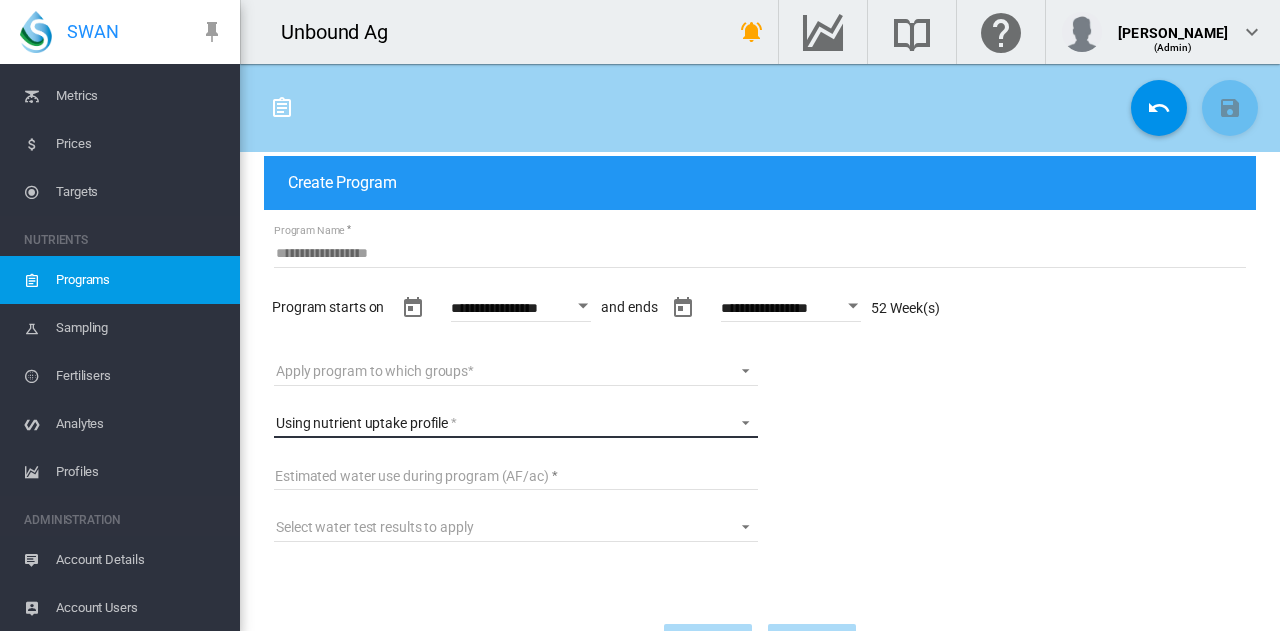 click on "Using nutrient uptake profile
Profile_Test" at bounding box center [516, 423] 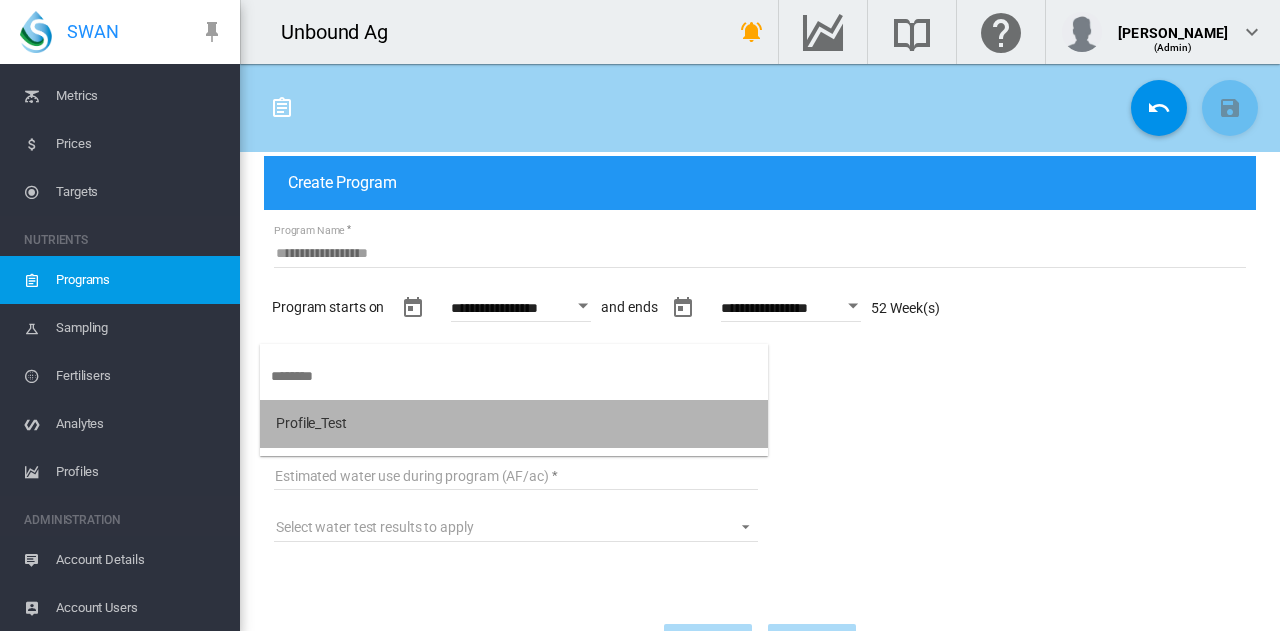 click on "Profile_Test" at bounding box center (514, 424) 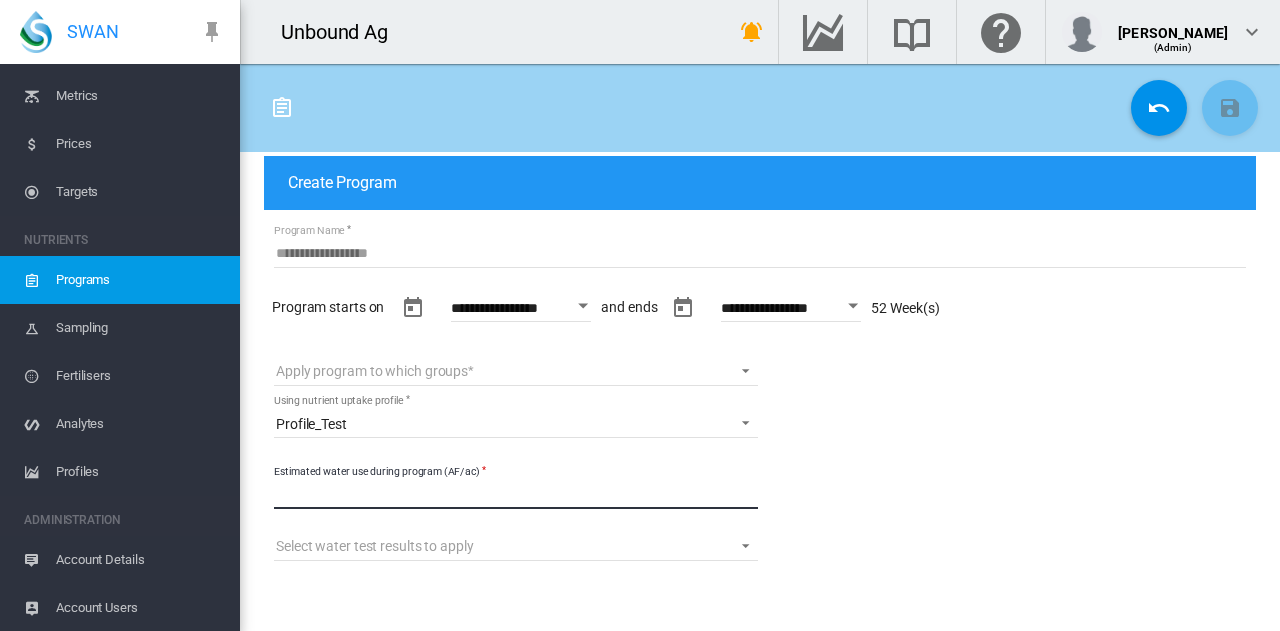 click on "Estimated water use during program (AF/ac)" at bounding box center (516, 494) 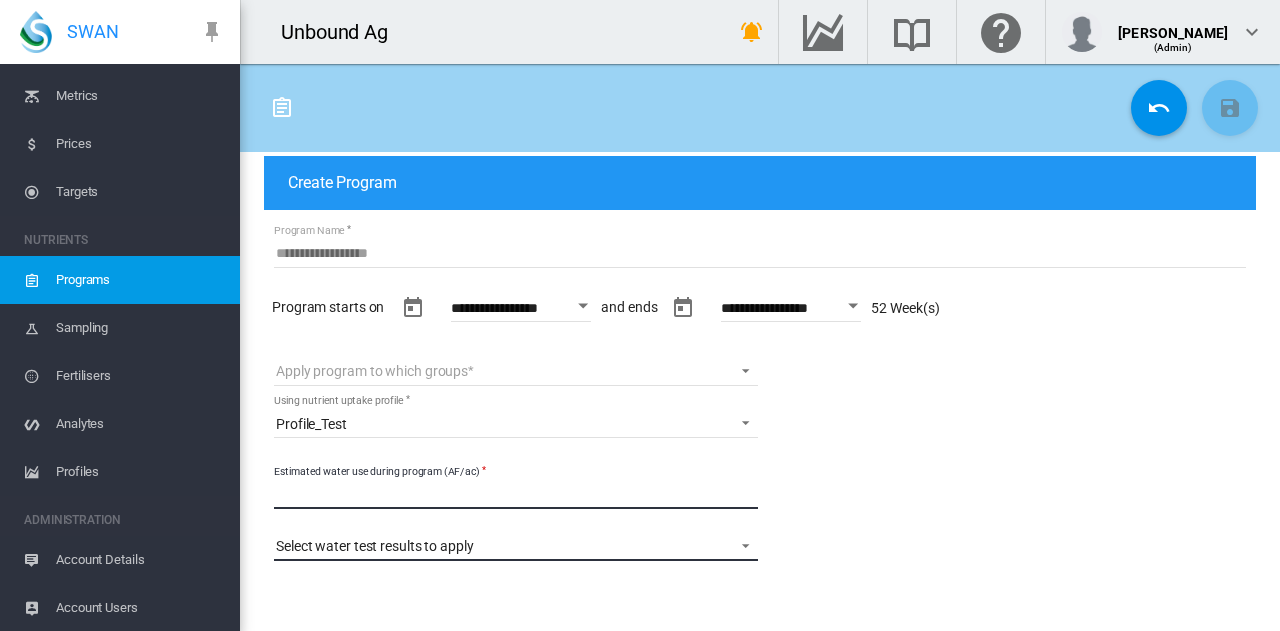 click on "Select water test results to apply" at bounding box center [516, 546] 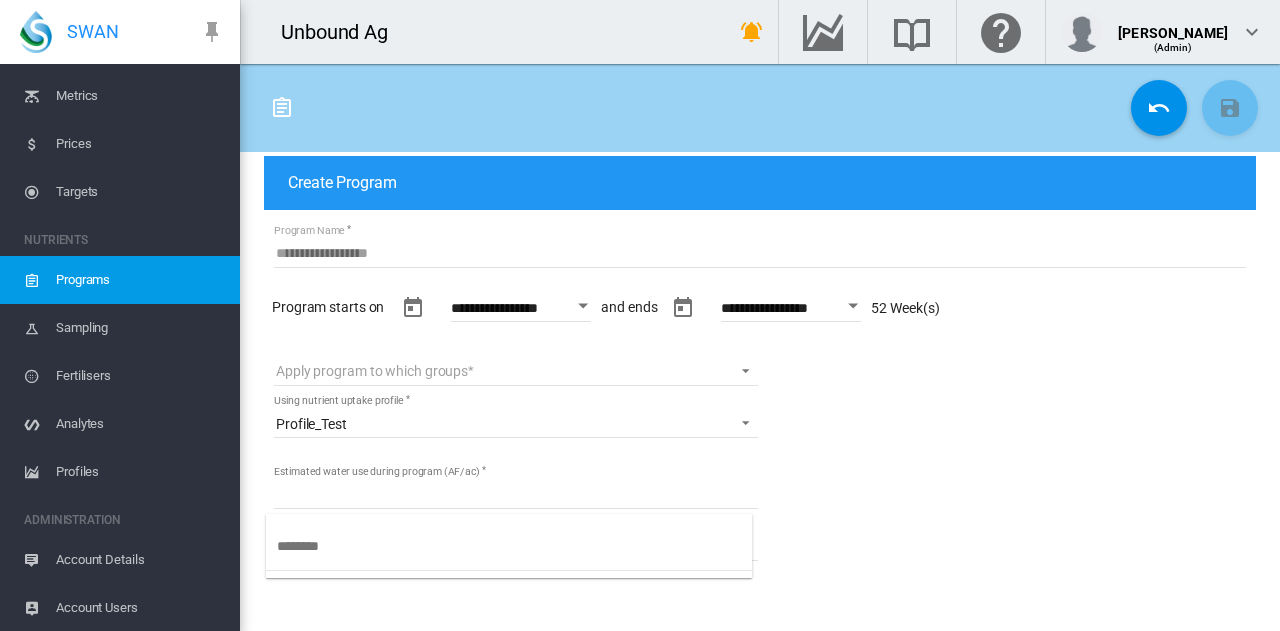 click at bounding box center [640, 315] 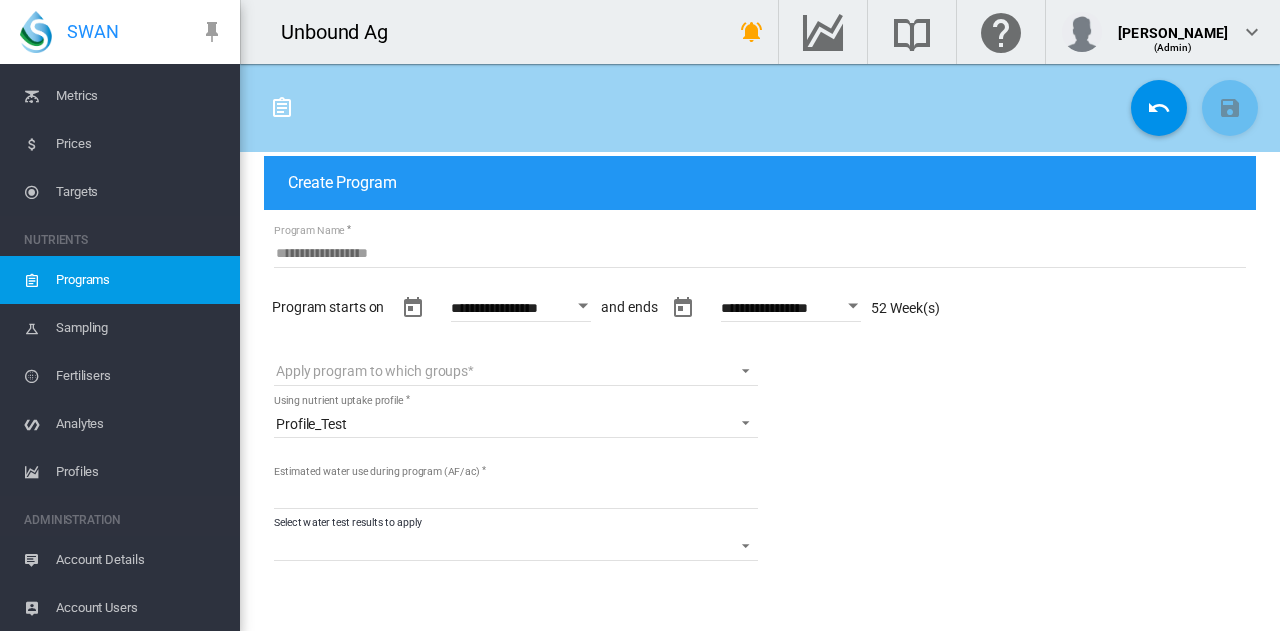 click on "**********" at bounding box center [521, 311] 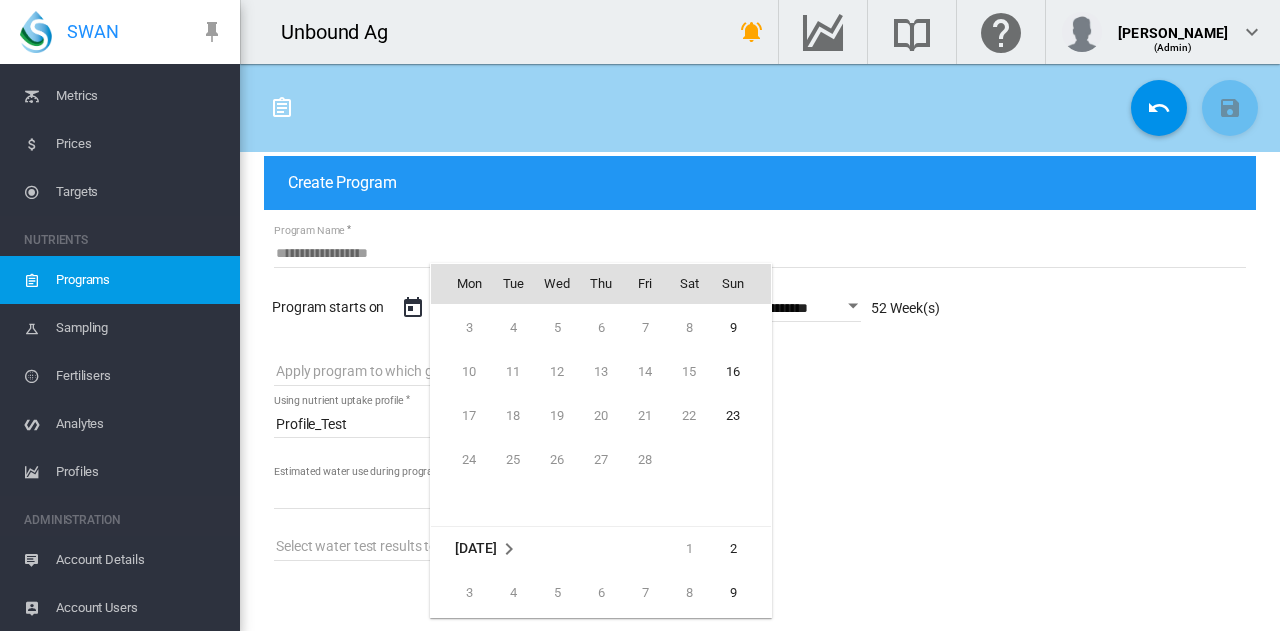 scroll, scrollTop: 48190, scrollLeft: 0, axis: vertical 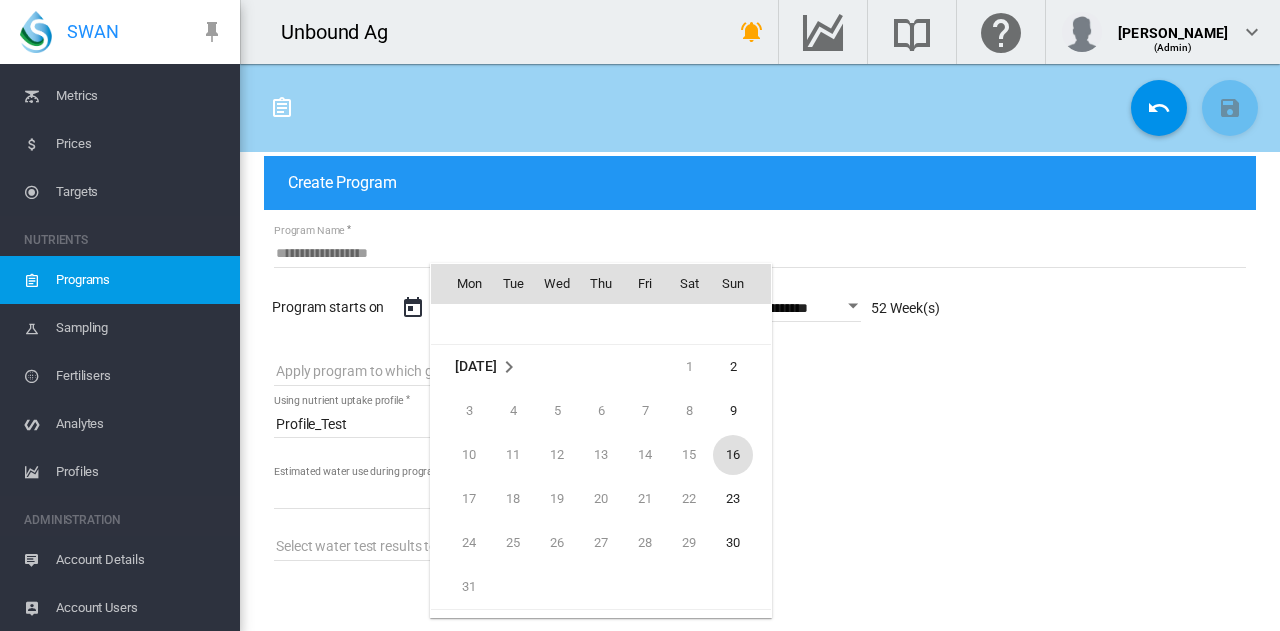 click on "16" at bounding box center [733, 455] 